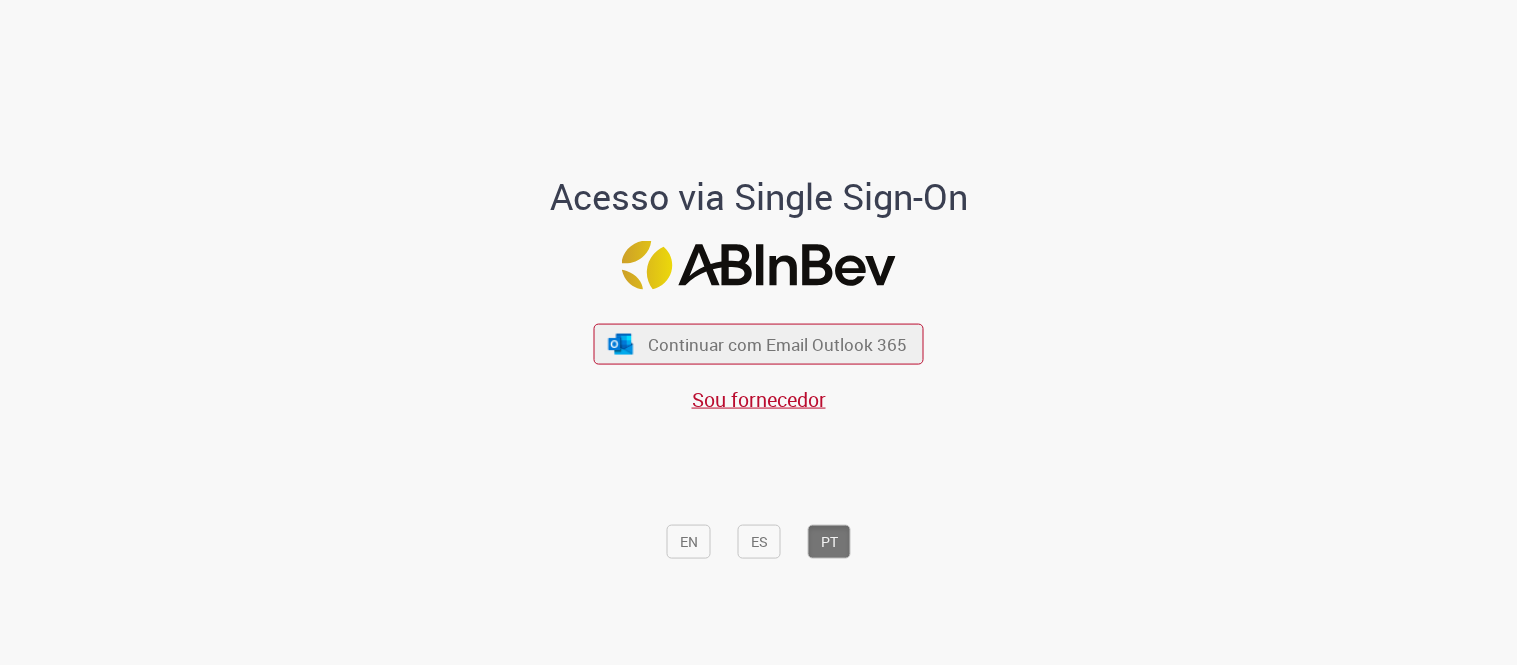 scroll, scrollTop: 0, scrollLeft: 0, axis: both 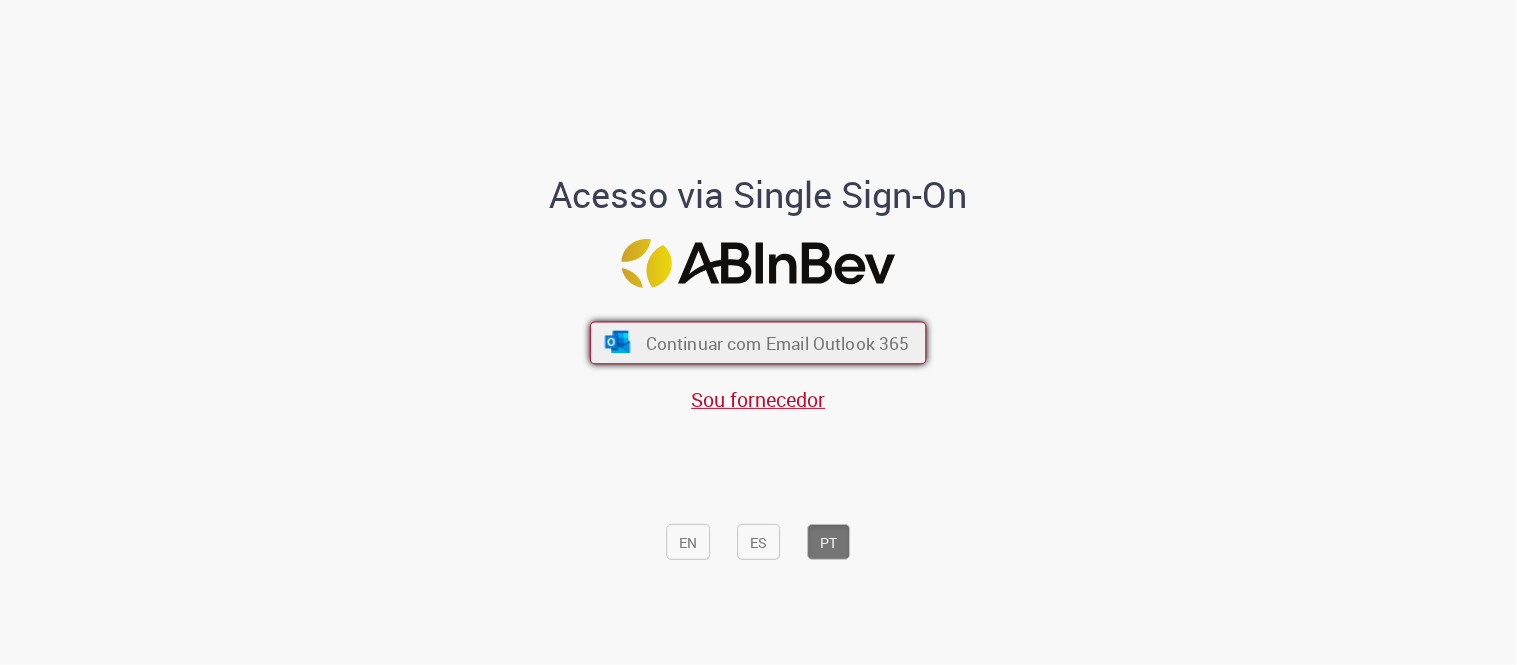 click on "Continuar com Email Outlook 365" at bounding box center [778, 343] 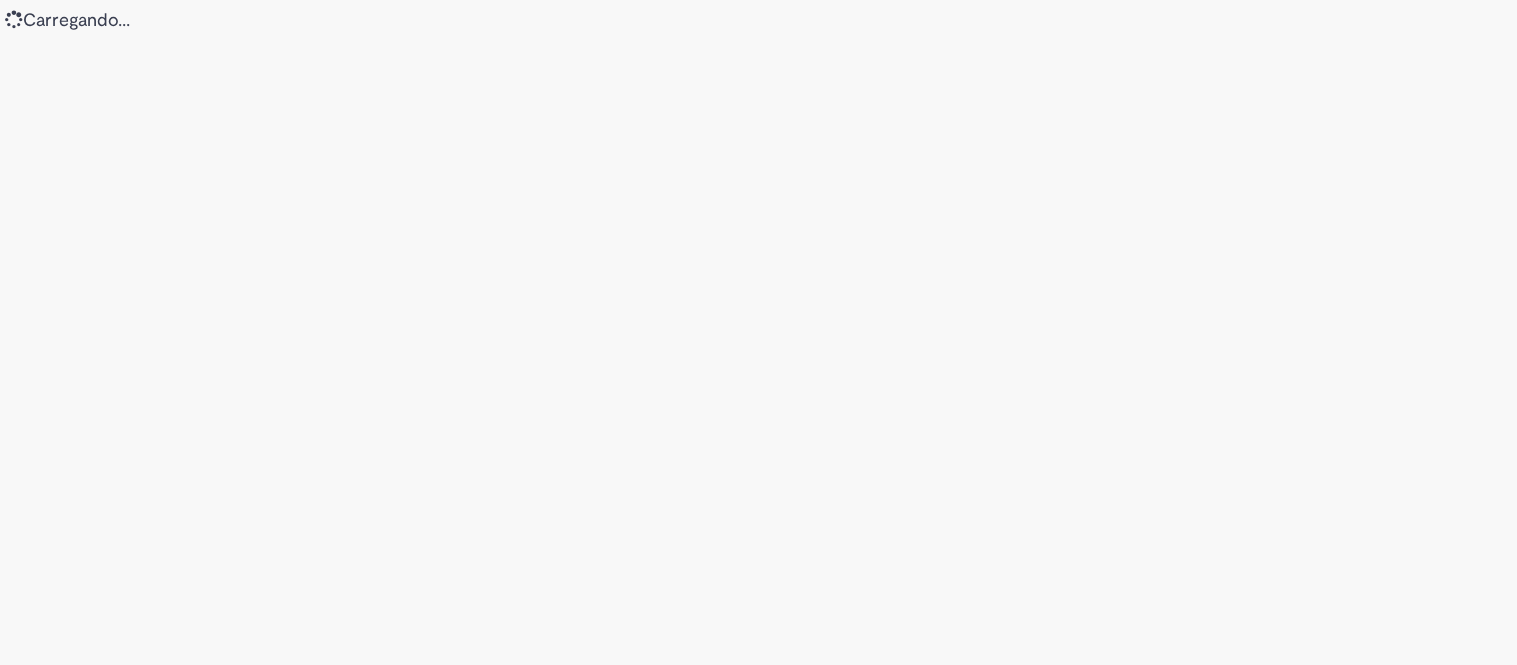 scroll, scrollTop: 0, scrollLeft: 0, axis: both 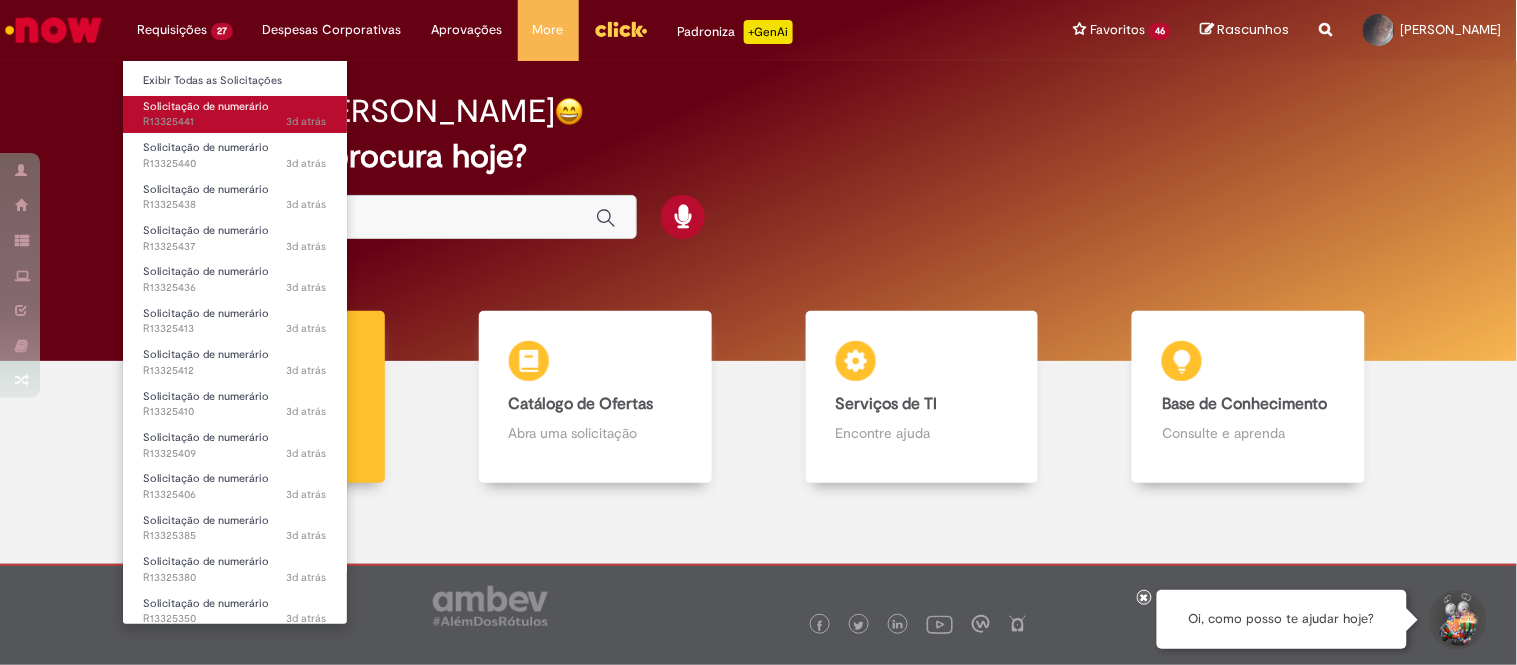 click on "Solicitação de numerário" at bounding box center [206, 106] 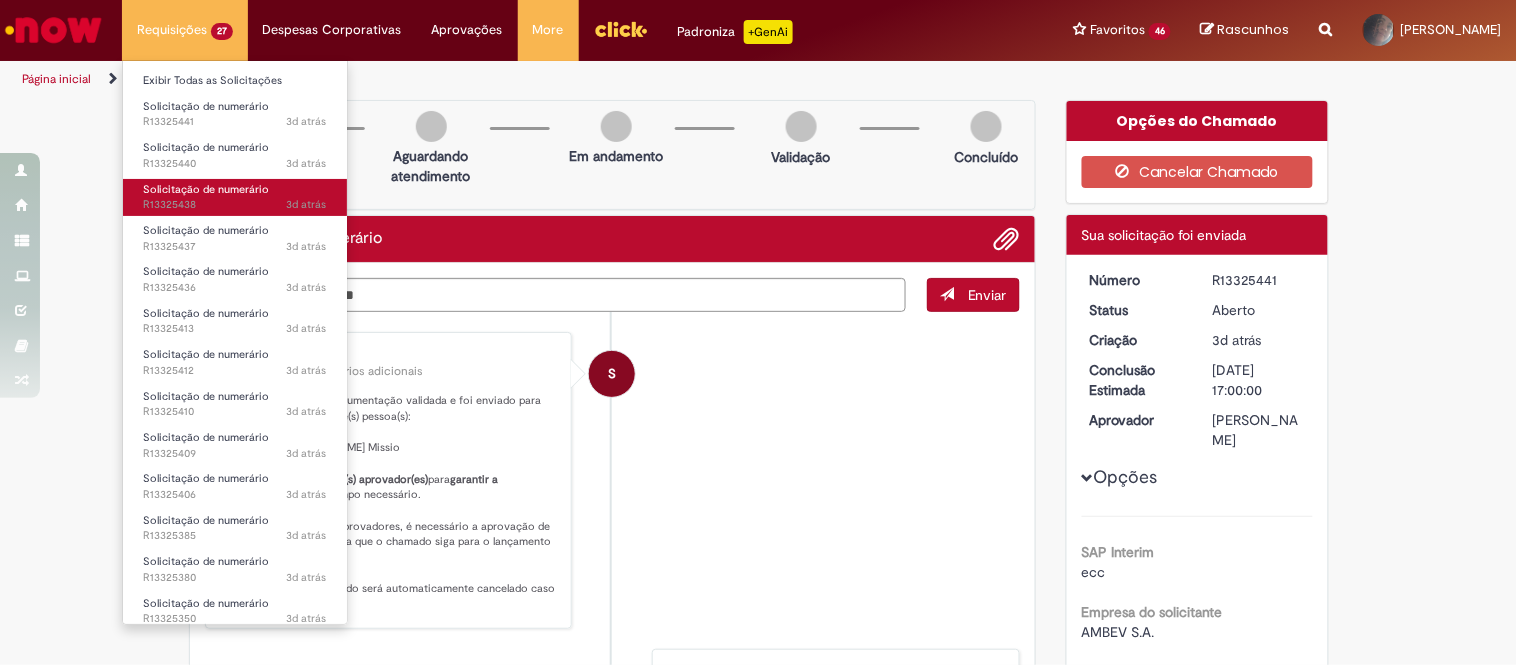 click on "Solicitação de numerário
3d atrás 3 dias atrás  R13325438" at bounding box center [235, 197] 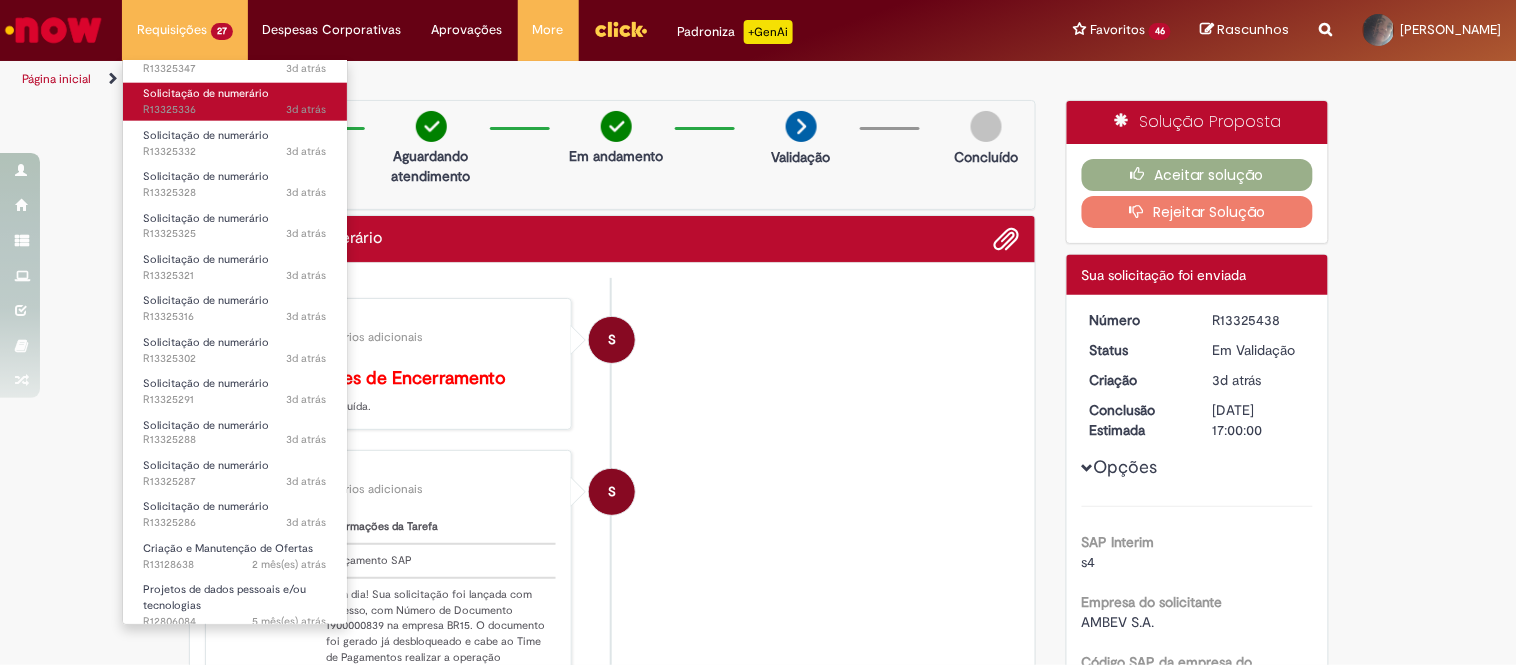 scroll, scrollTop: 597, scrollLeft: 0, axis: vertical 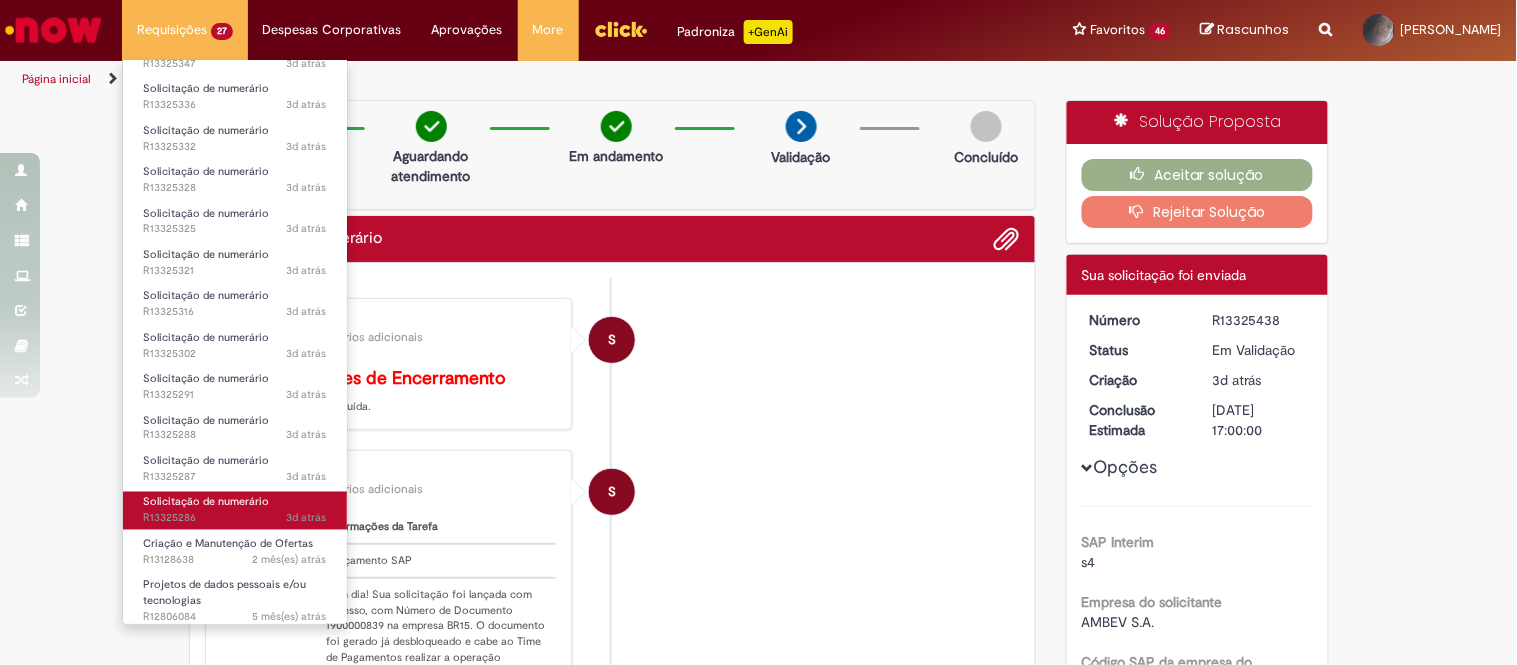 click on "Solicitação de numerário" at bounding box center (206, 502) 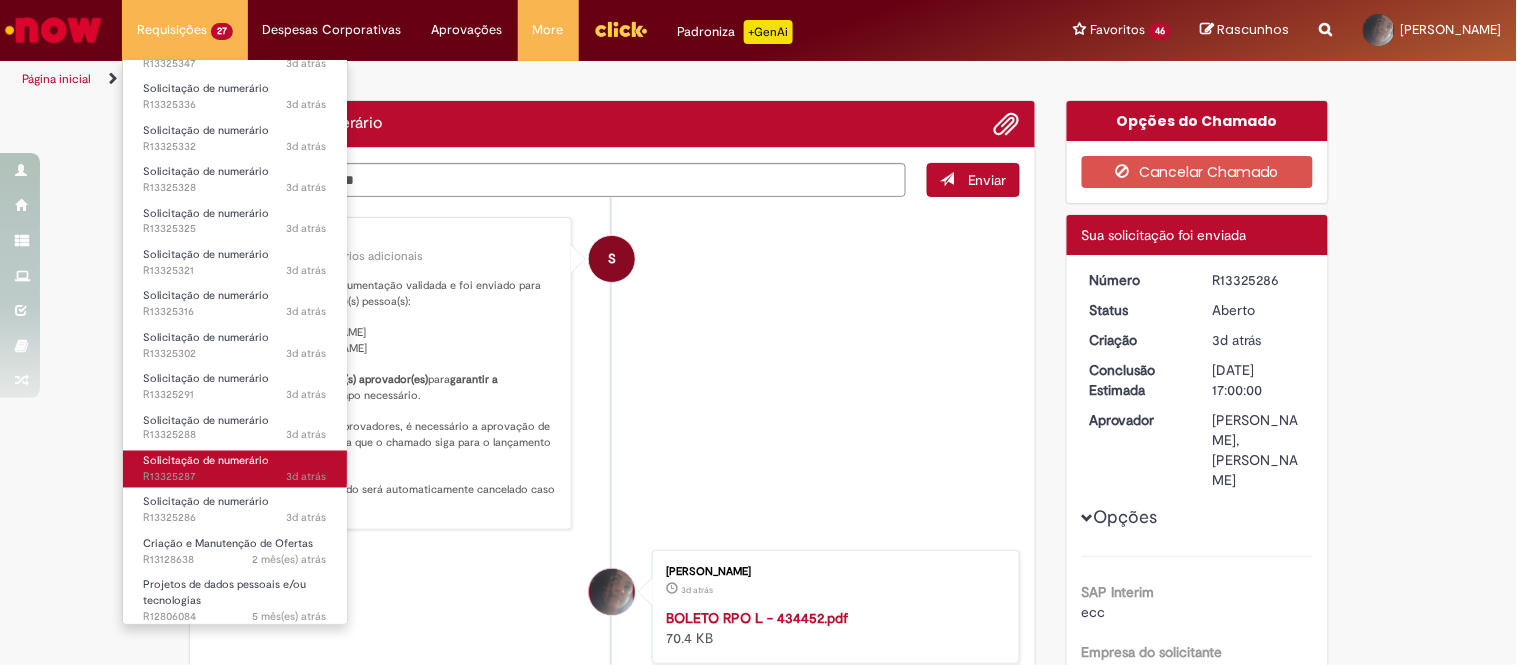 click on "Solicitação de numerário
3d atrás 3 dias atrás  R13325287" at bounding box center (235, 469) 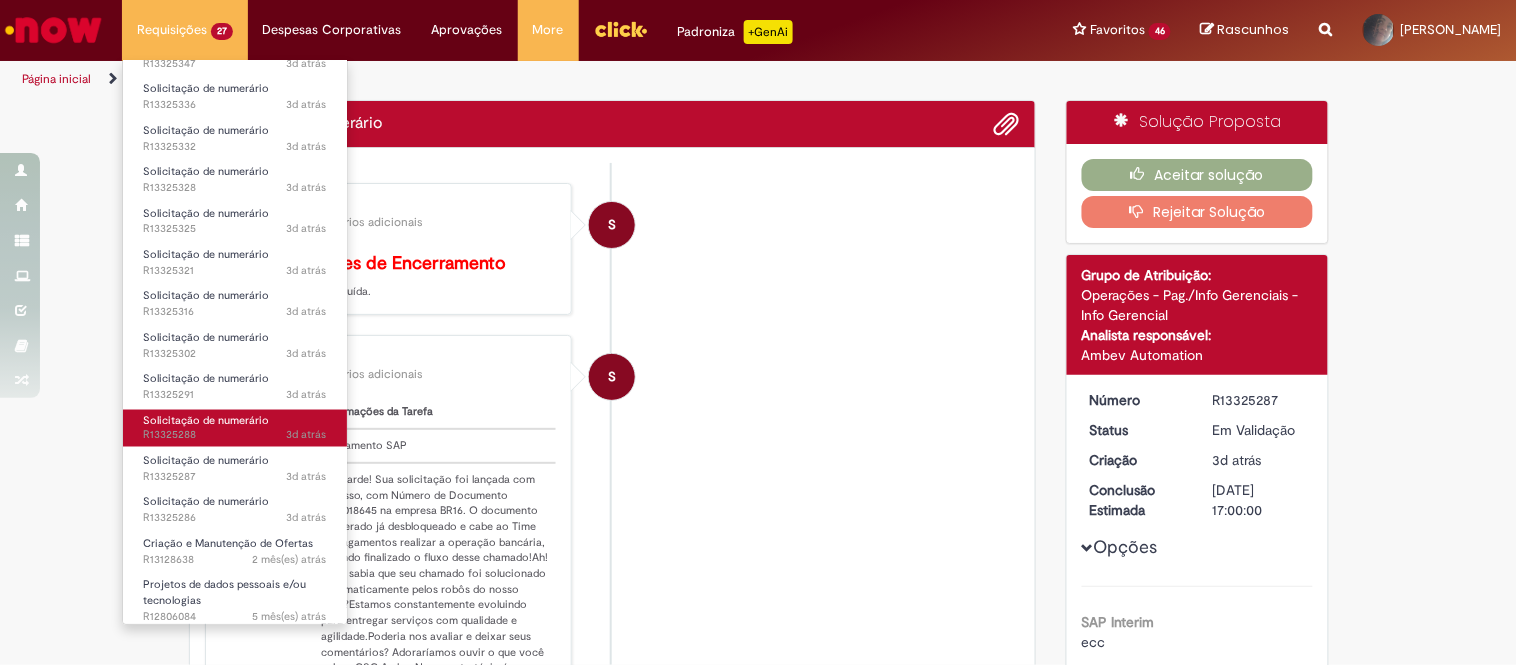 click on "Solicitação de numerário" at bounding box center (206, 420) 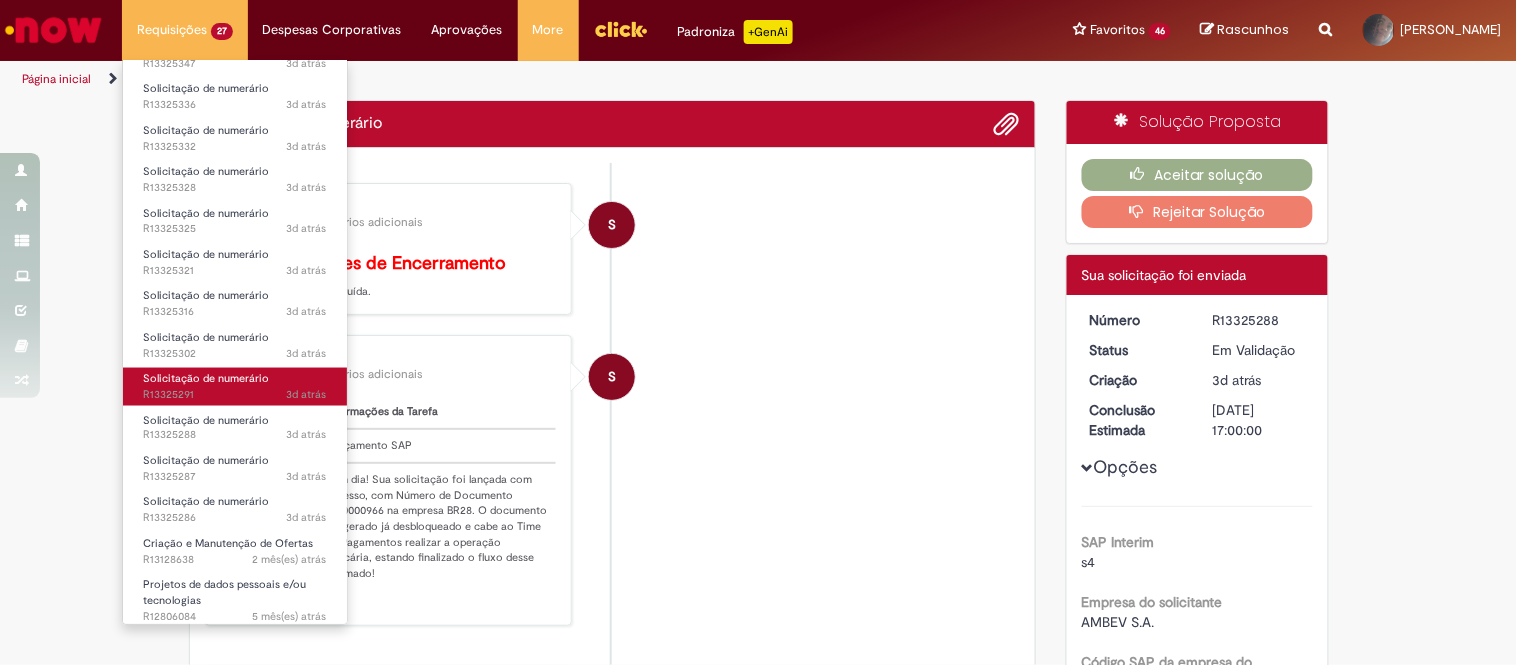 click on "Solicitação de numerário" at bounding box center (206, 378) 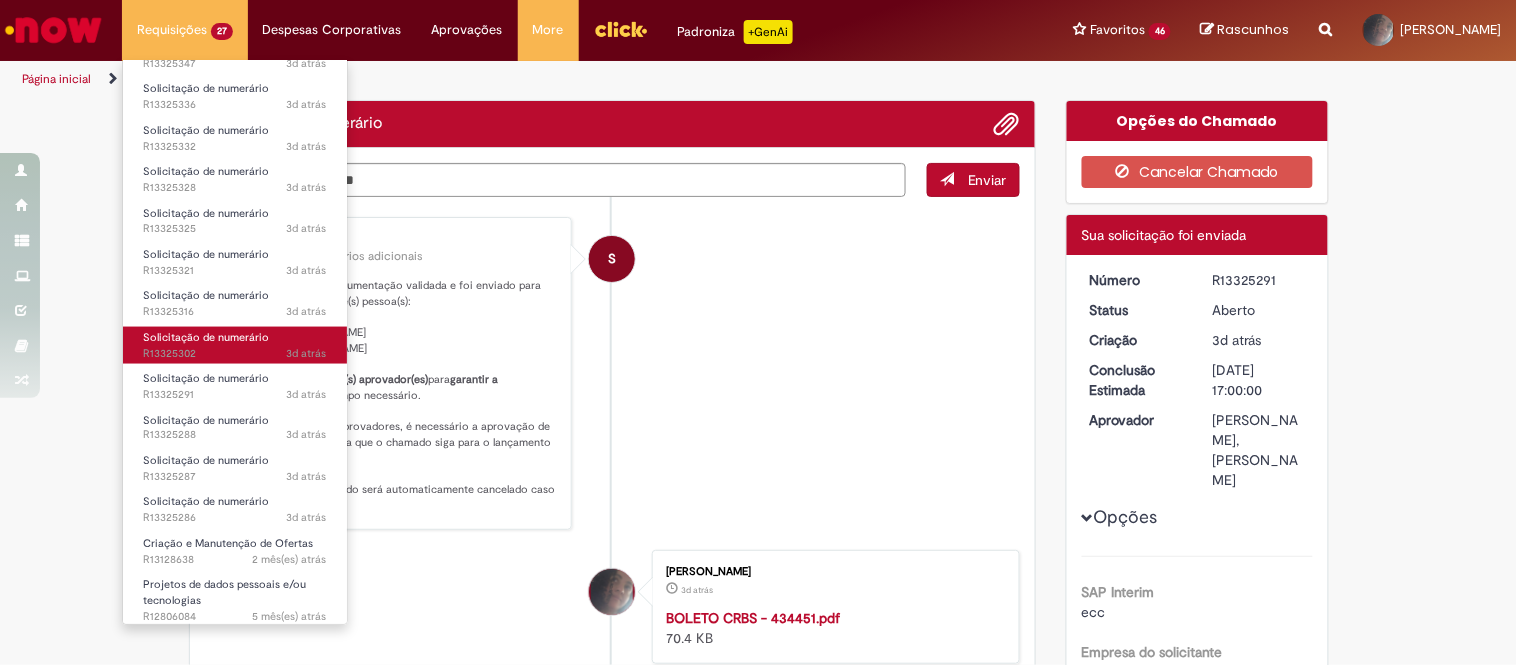 click on "Solicitação de numerário" at bounding box center (206, 337) 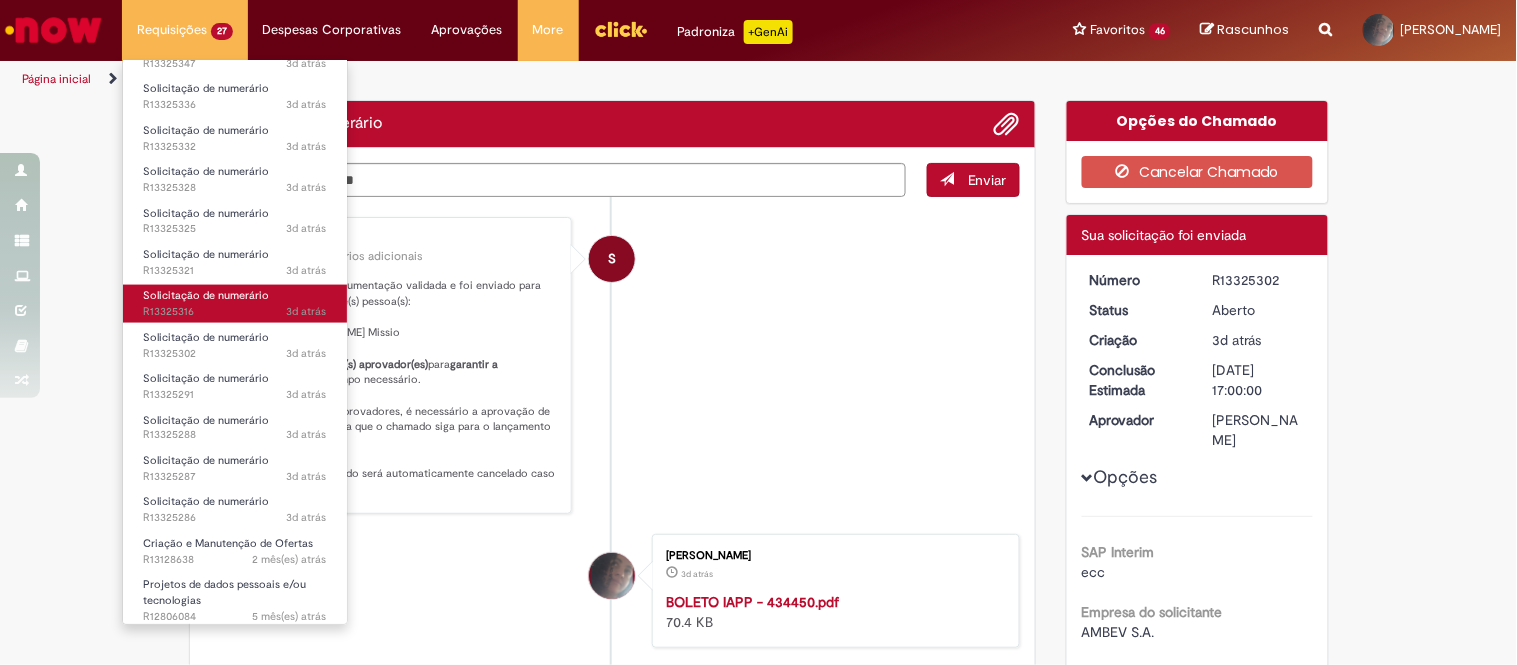 click on "3d atrás 3 dias atrás  R13325316" at bounding box center [235, 312] 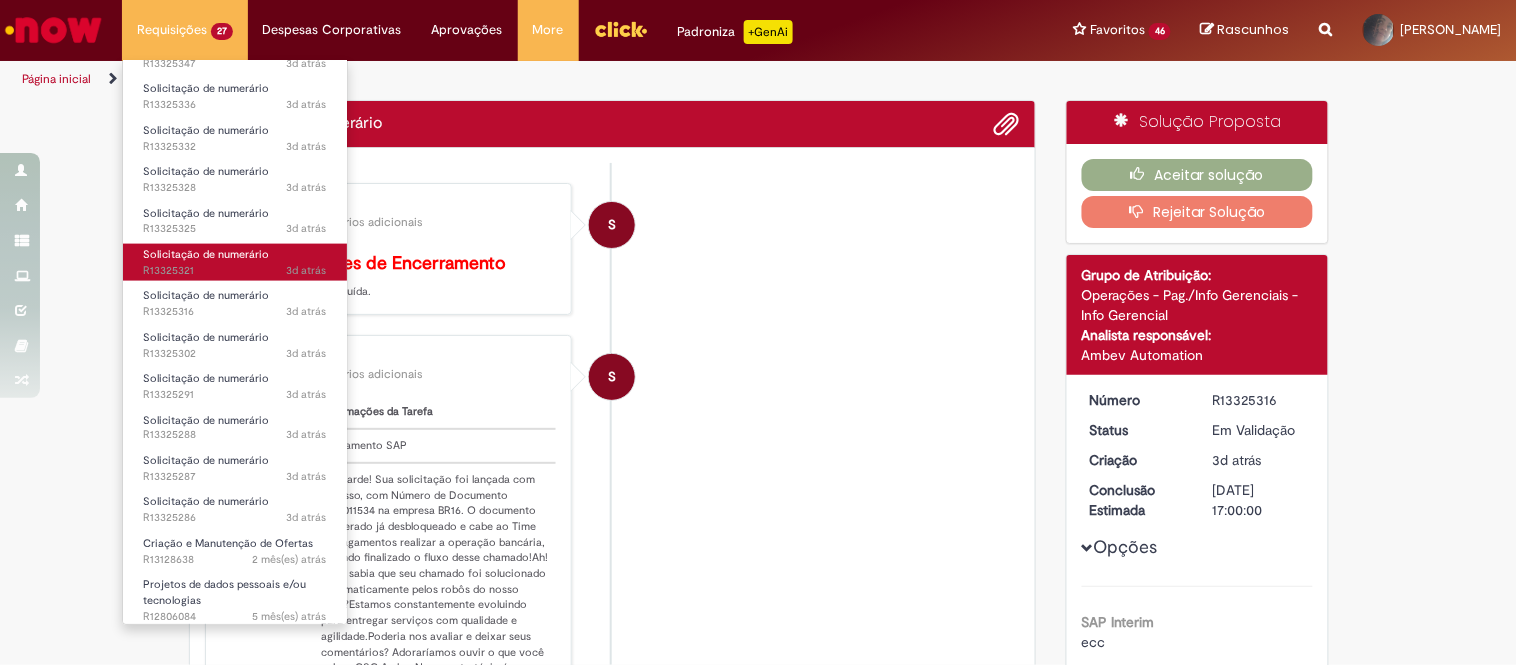 click on "Solicitação de numerário" at bounding box center [206, 254] 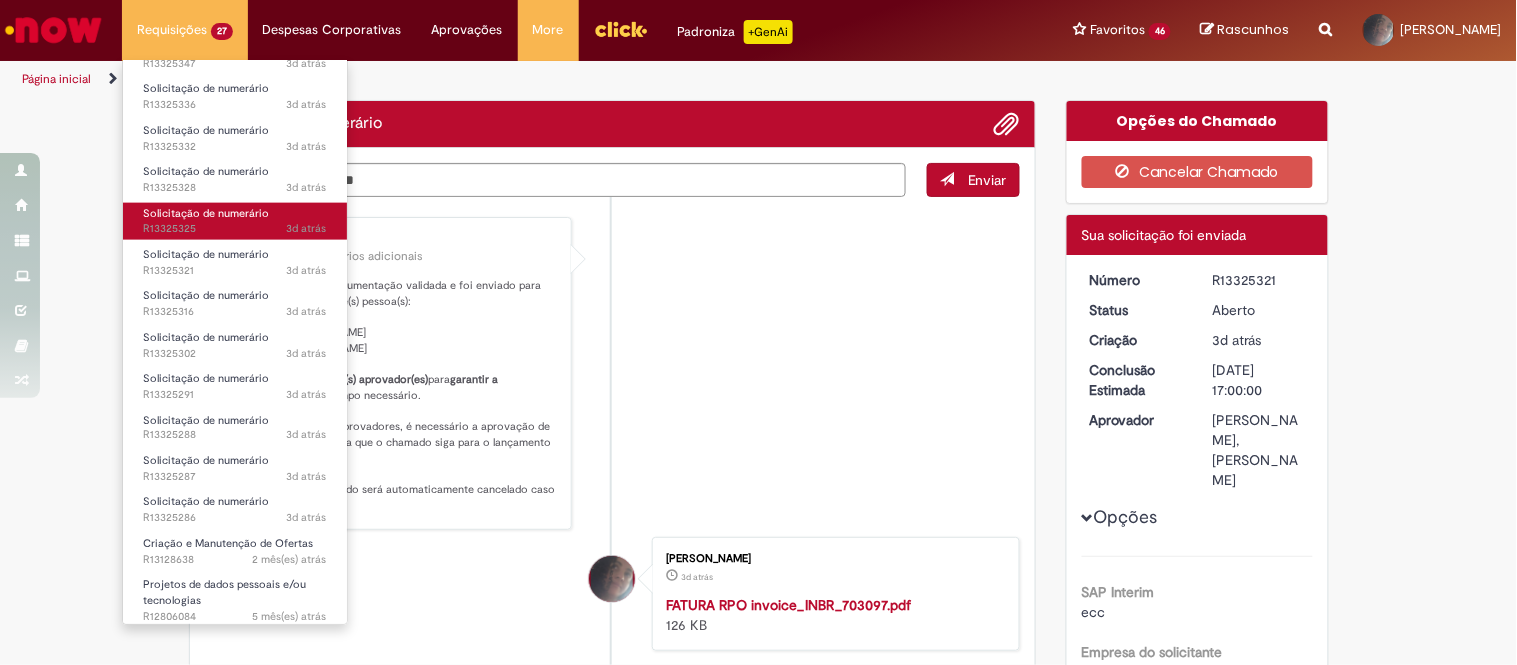 click on "3d atrás 3 dias atrás  R13325325" at bounding box center (235, 229) 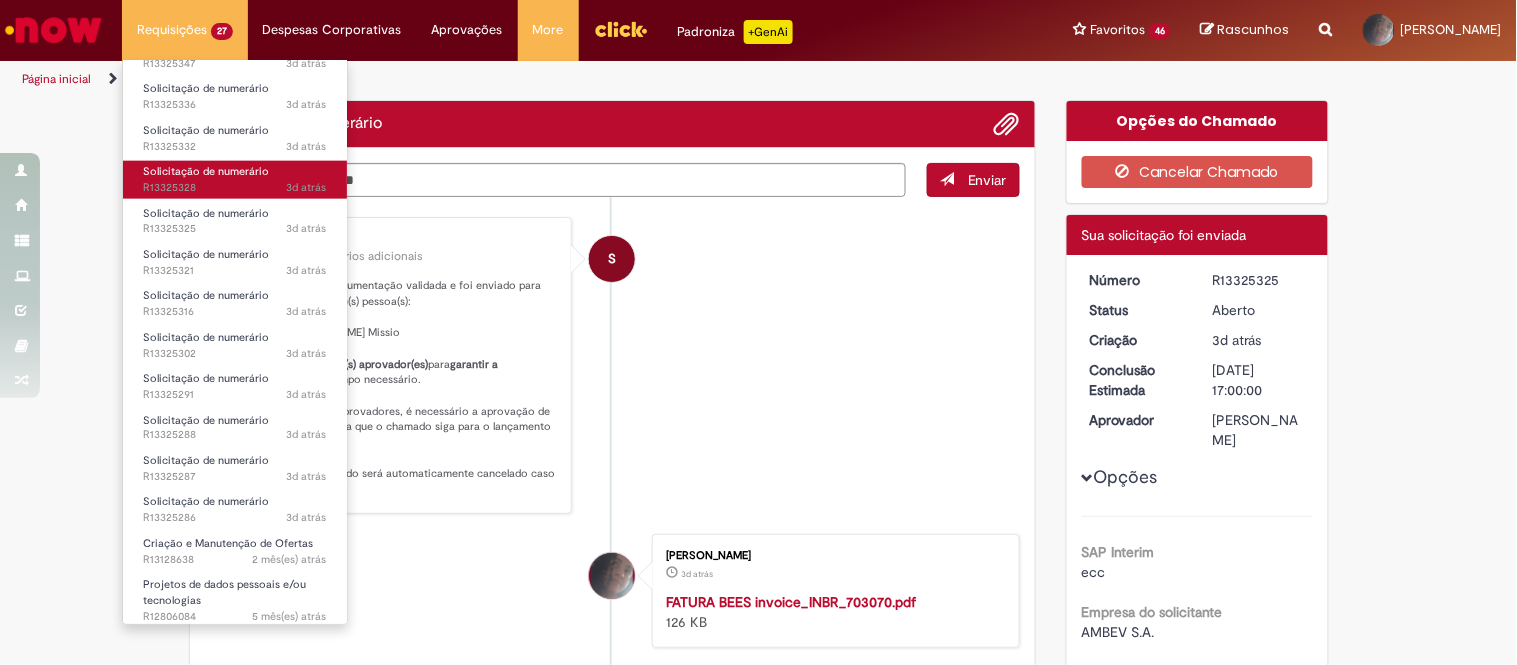 click on "3d atrás 3 dias atrás  R13325328" at bounding box center [235, 188] 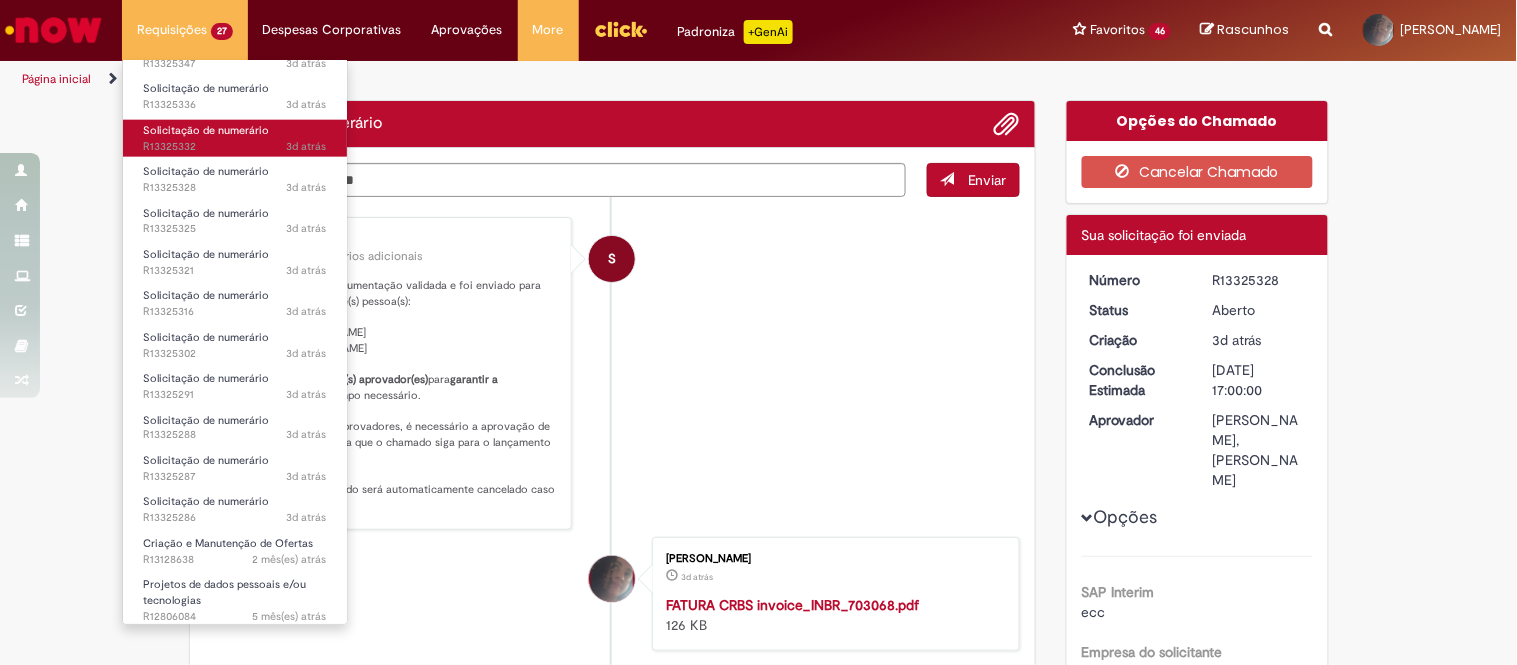 click on "3d atrás 3 dias atrás  R13325332" at bounding box center (235, 147) 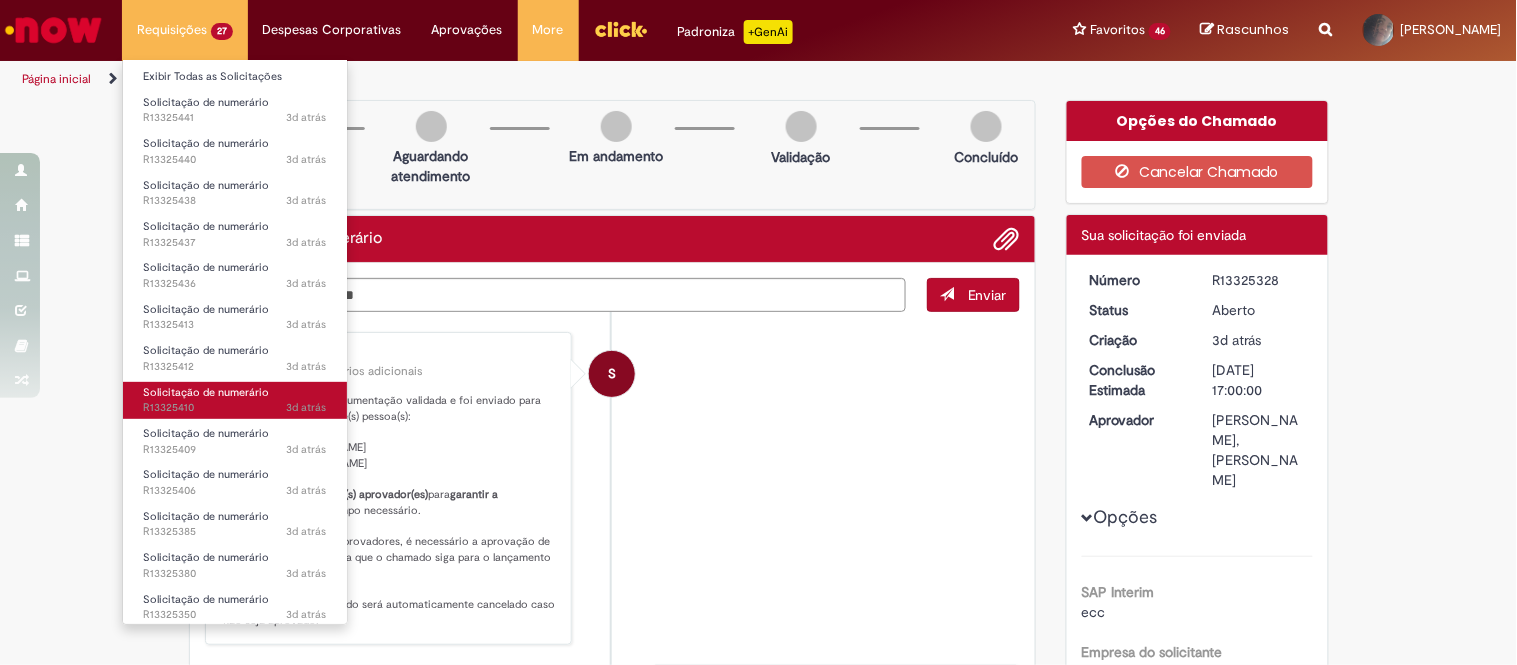 scroll, scrollTop: 0, scrollLeft: 0, axis: both 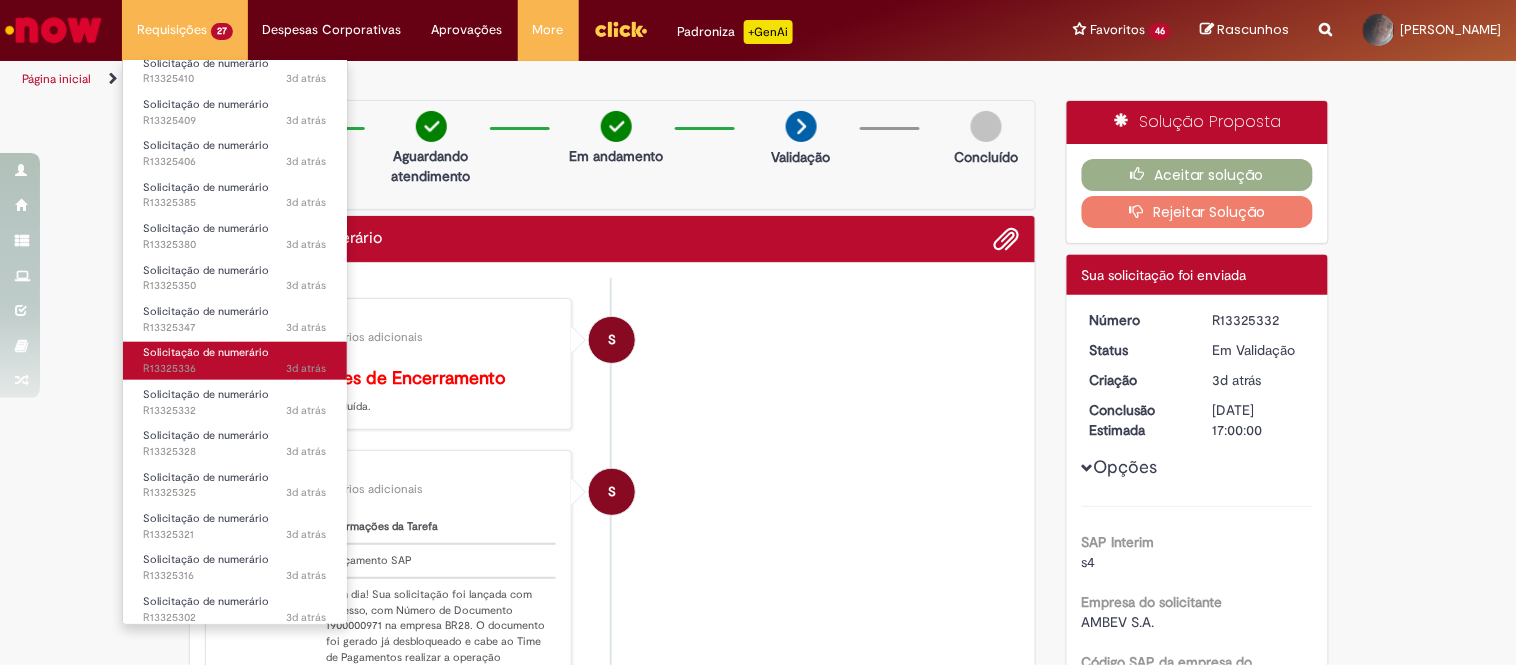 click on "3d atrás 3 dias atrás  R13325336" at bounding box center (235, 369) 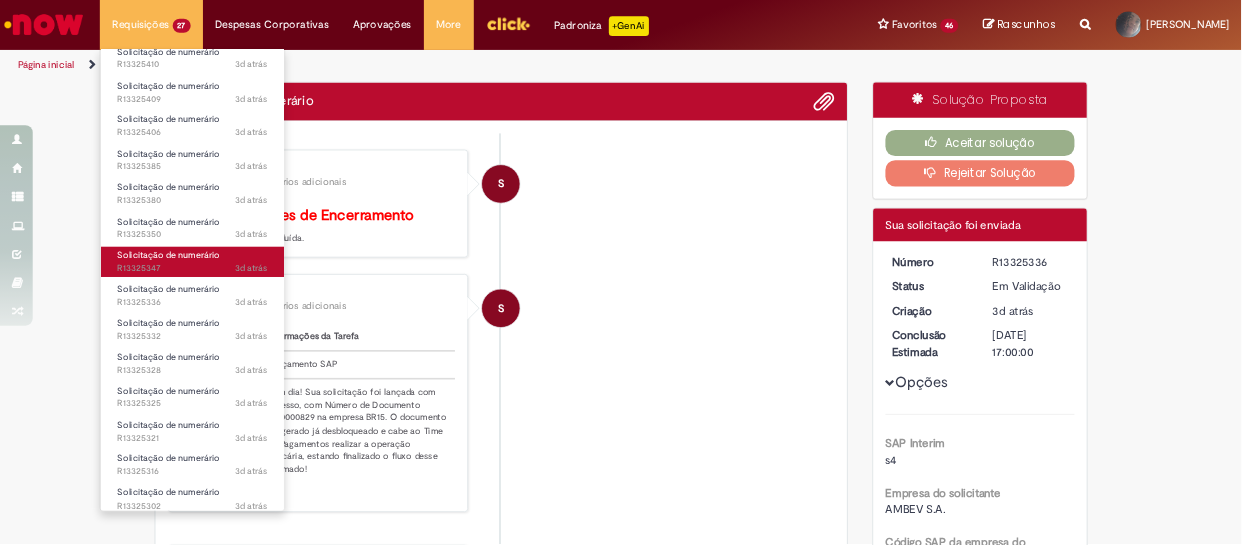 scroll, scrollTop: 0, scrollLeft: 0, axis: both 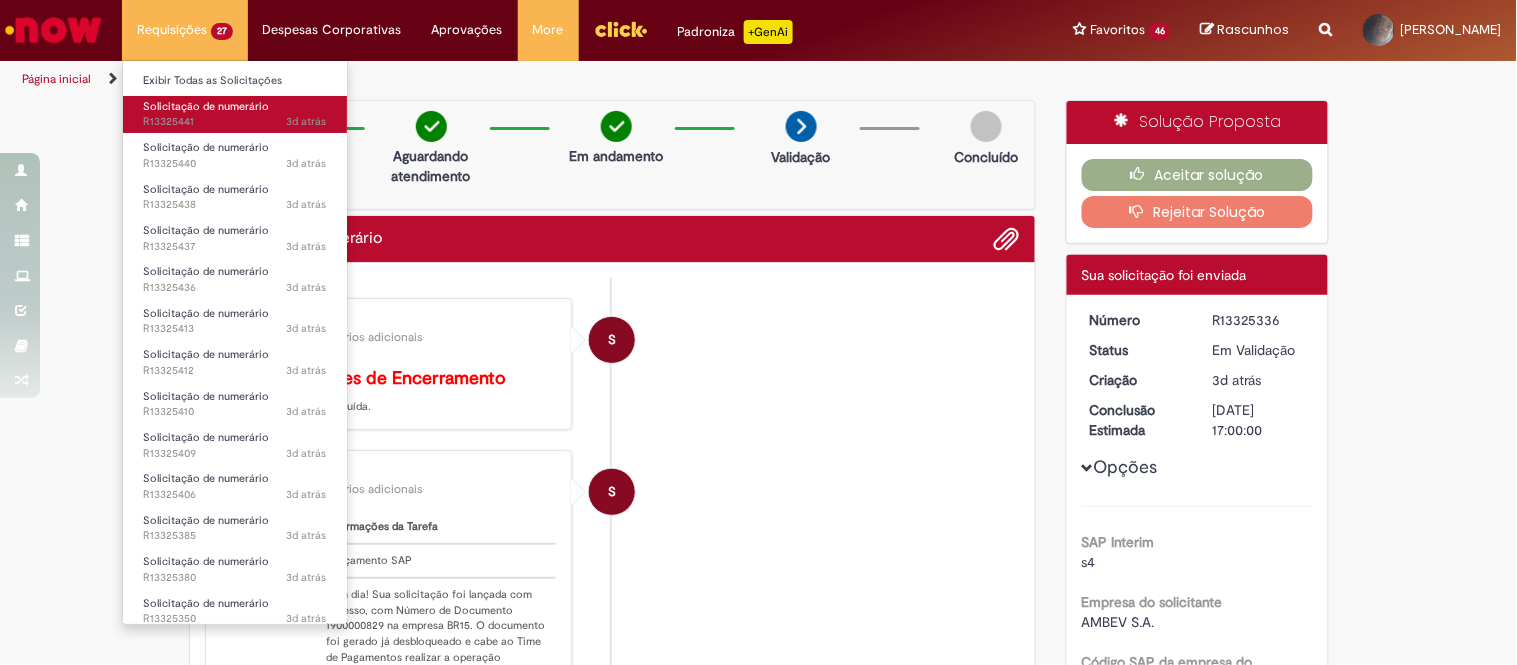 click on "Solicitação de numerário" at bounding box center [206, 106] 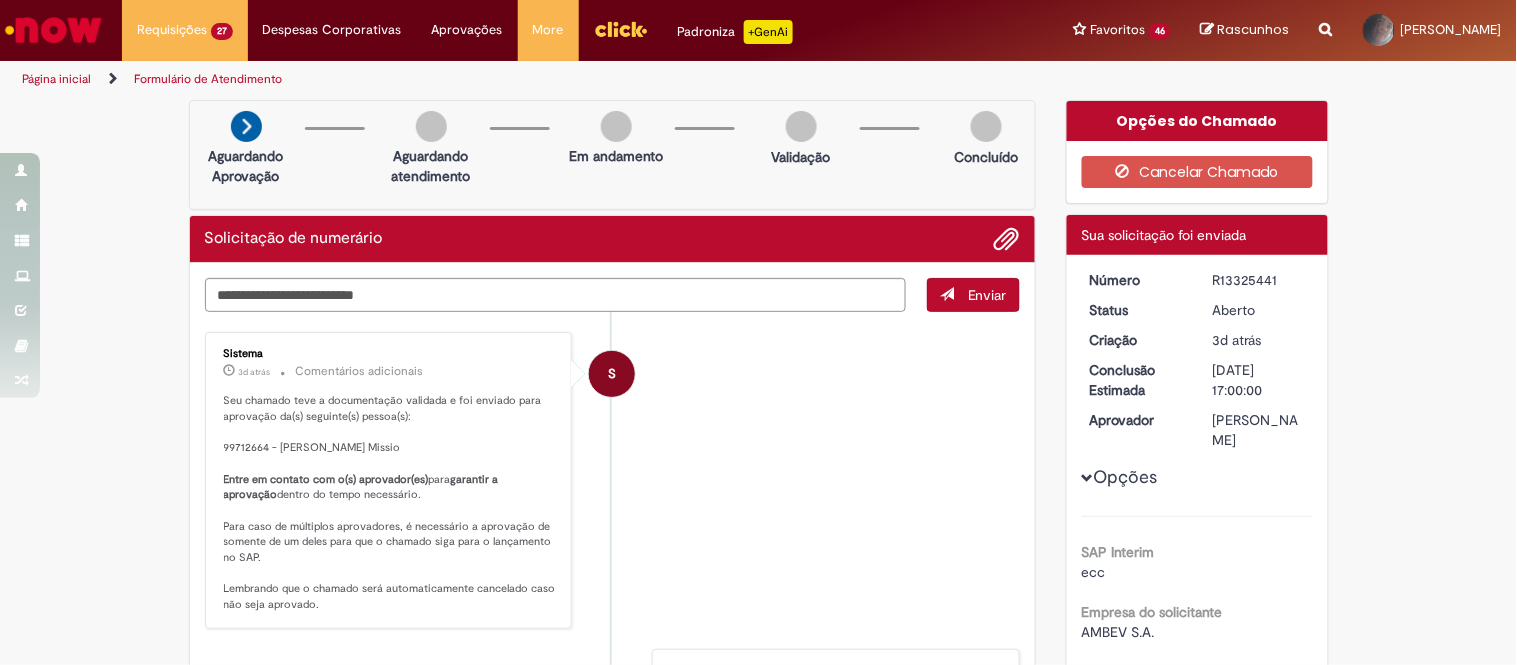 drag, startPoint x: 898, startPoint y: 536, endPoint x: 898, endPoint y: 553, distance: 17 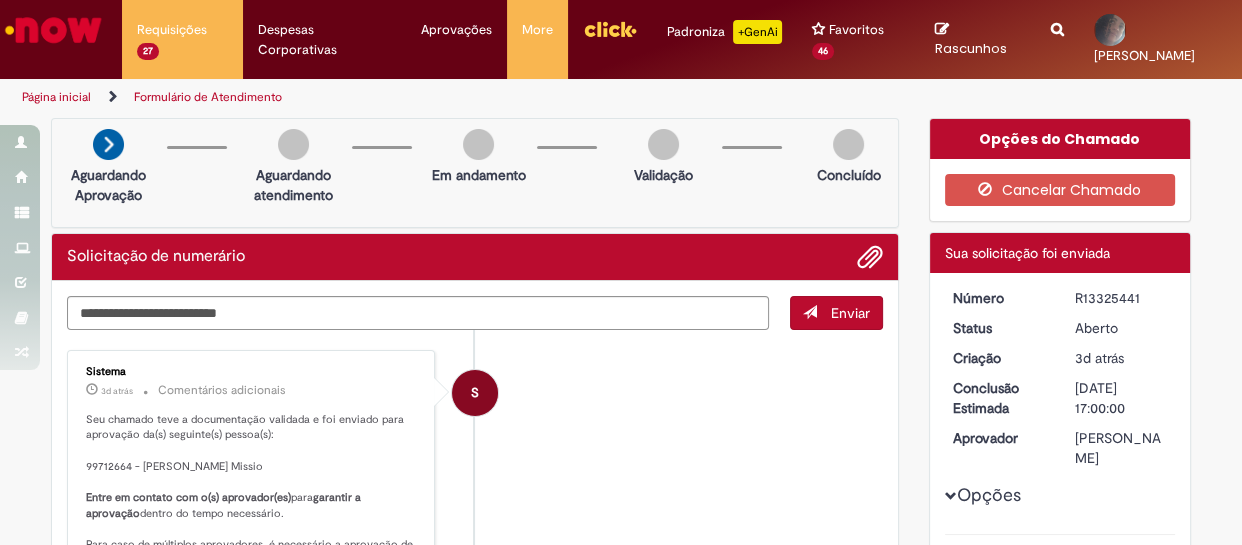 scroll, scrollTop: 90, scrollLeft: 0, axis: vertical 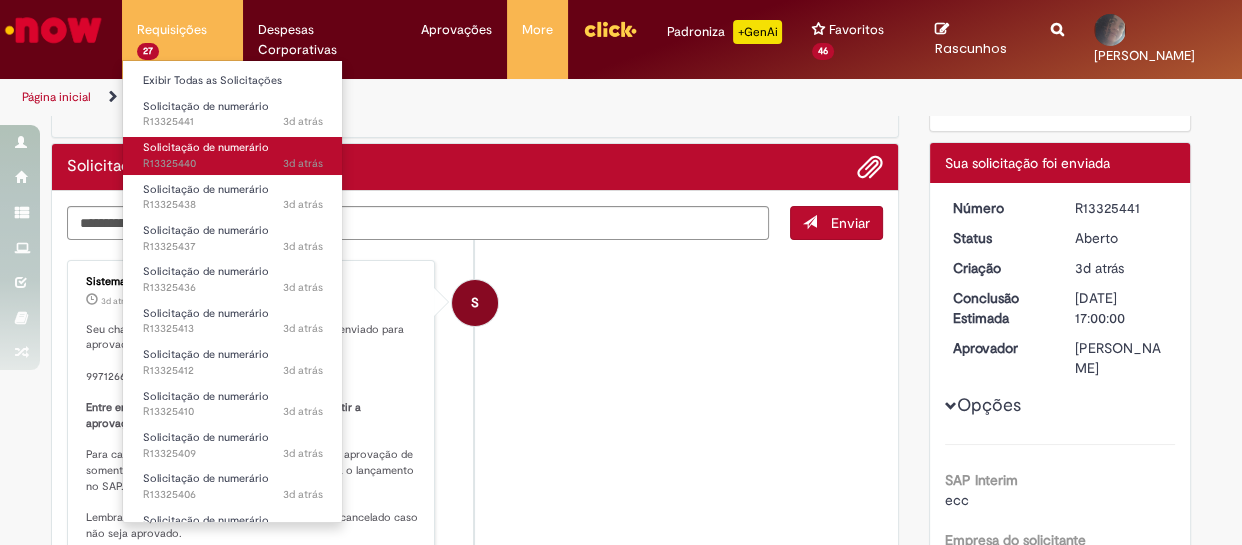 click on "3d atrás 3 dias atrás  R13325440" at bounding box center [233, 164] 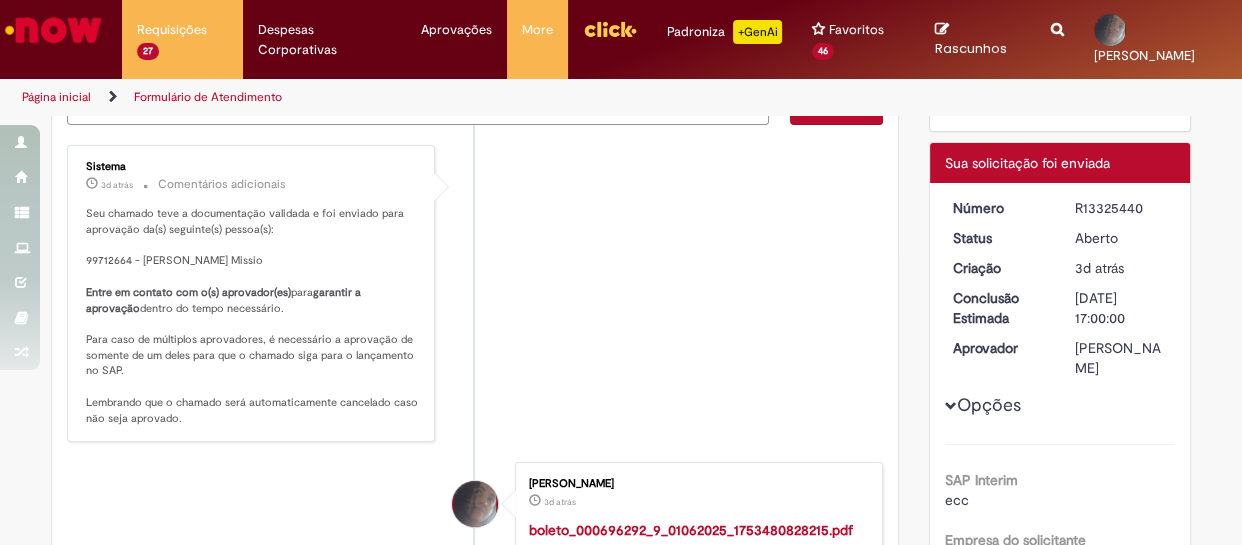 scroll, scrollTop: 0, scrollLeft: 0, axis: both 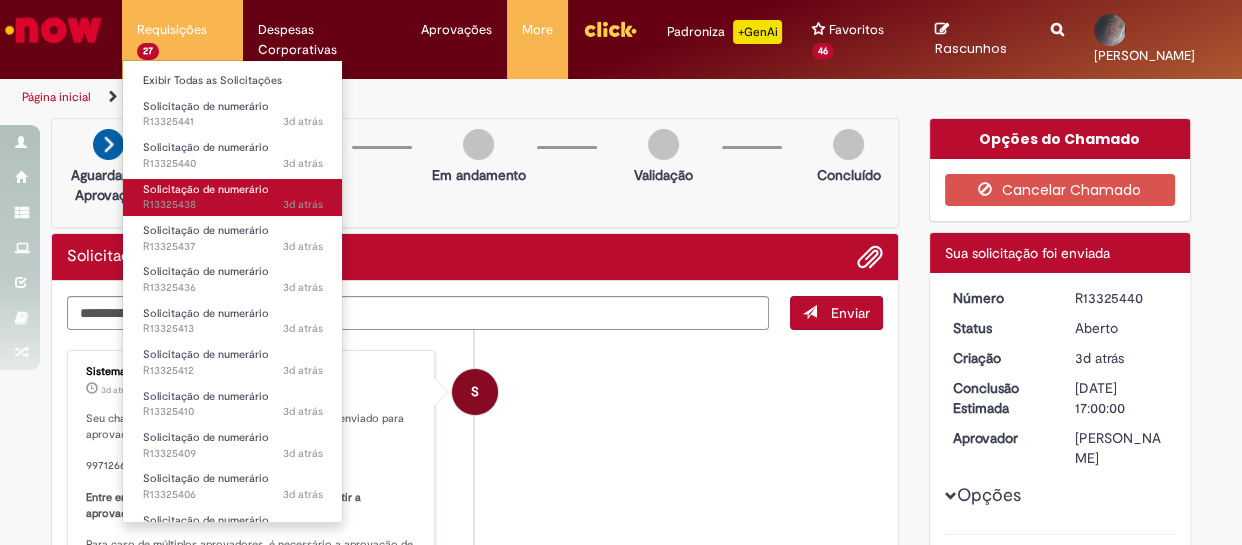 click on "Solicitação de numerário
3d atrás 3 dias atrás  R13325438" at bounding box center (233, 197) 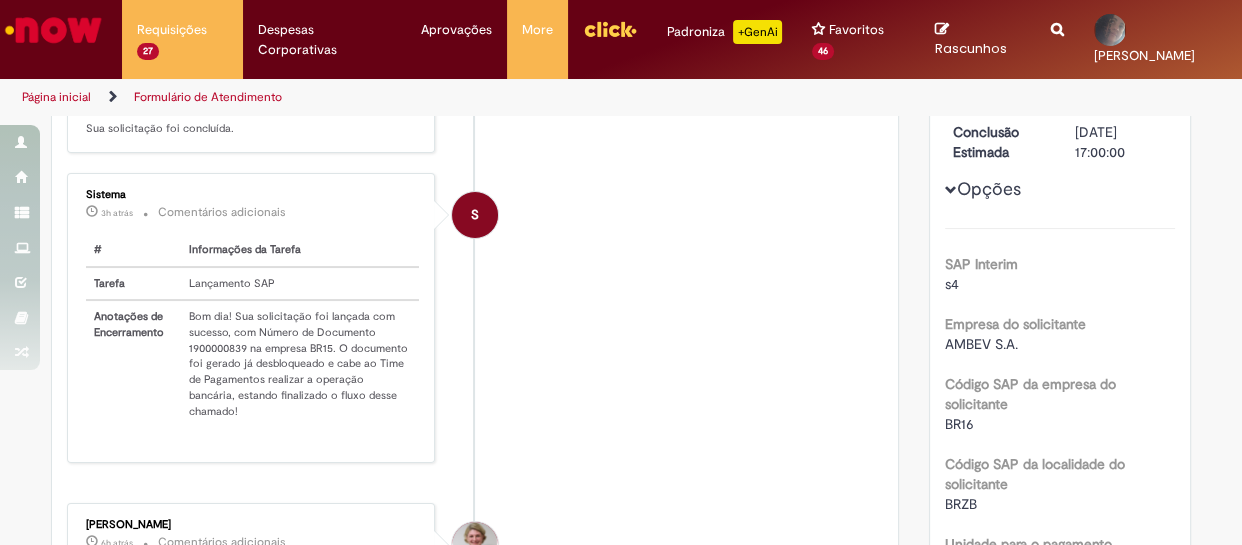 scroll, scrollTop: 387, scrollLeft: 0, axis: vertical 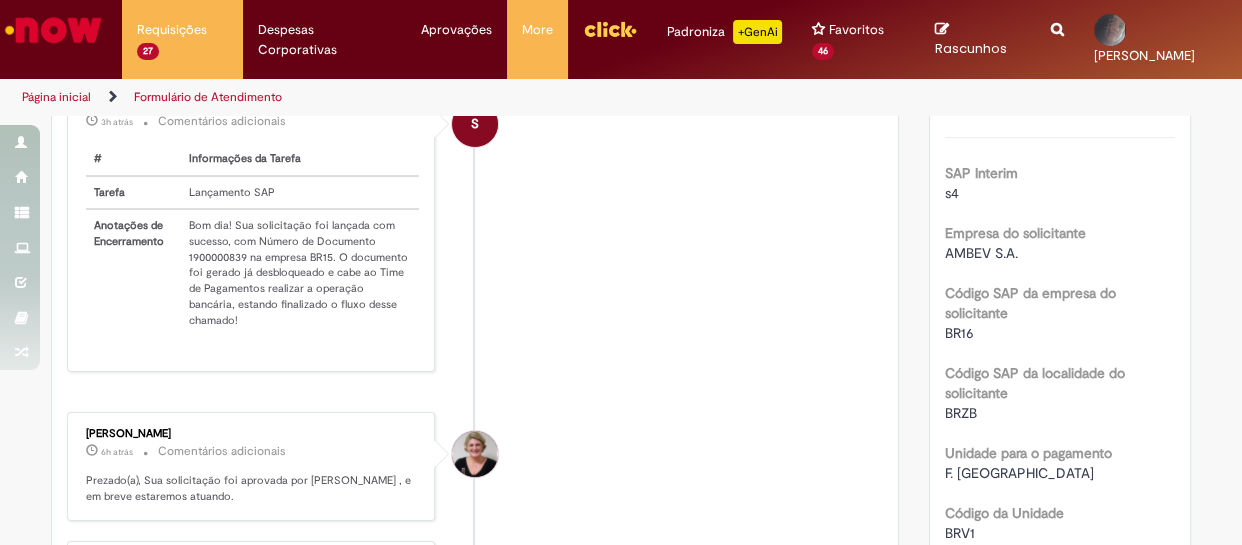 click on "Bom dia! Sua solicitação foi lançada com sucesso, com Número de Documento 1900000839 na empresa BR15. O documento foi gerado já desbloqueado e cabe ao Time de Pagamentos realizar a operação bancária, estando finalizado o fluxo desse chamado!" at bounding box center [300, 272] 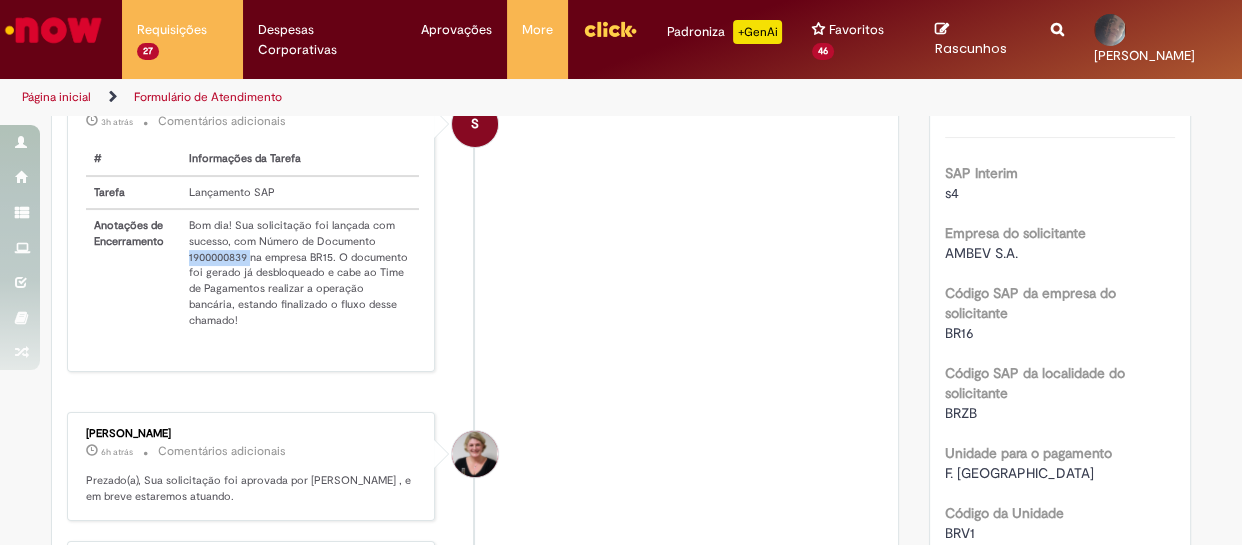 click on "Bom dia! Sua solicitação foi lançada com sucesso, com Número de Documento 1900000839 na empresa BR15. O documento foi gerado já desbloqueado e cabe ao Time de Pagamentos realizar a operação bancária, estando finalizado o fluxo desse chamado!" at bounding box center (300, 272) 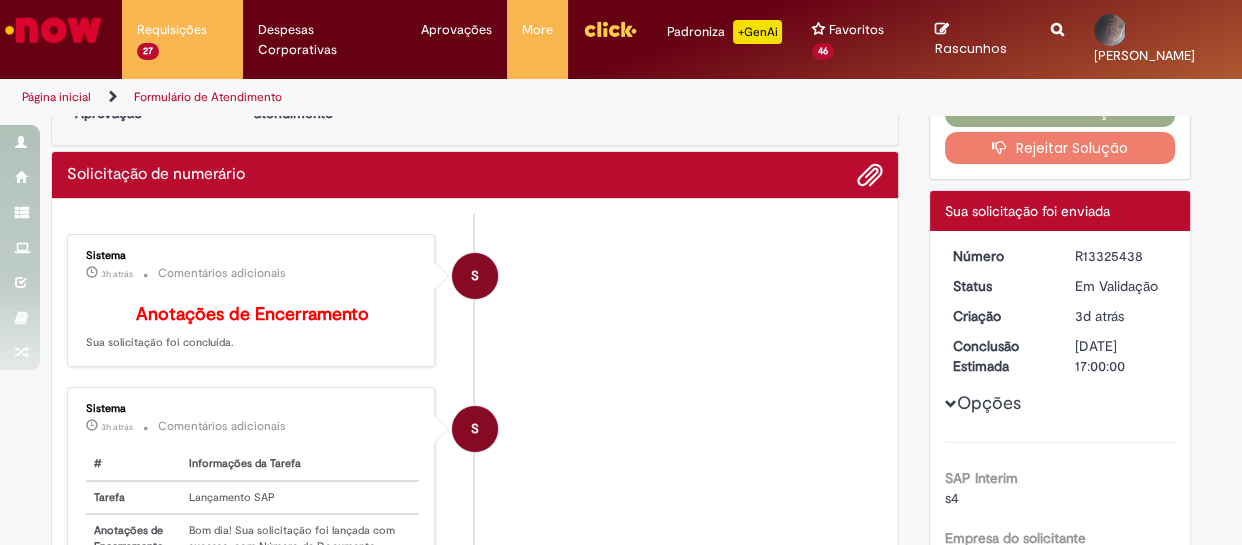 scroll, scrollTop: 0, scrollLeft: 0, axis: both 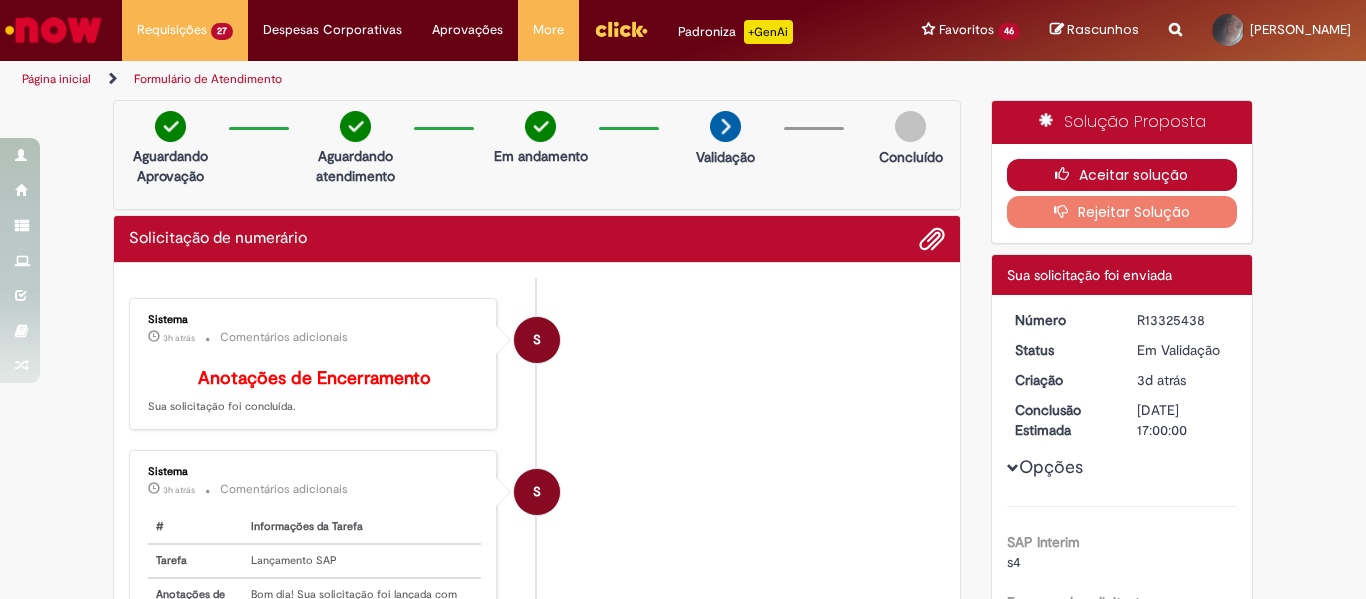 click on "Aceitar solução" at bounding box center (1122, 175) 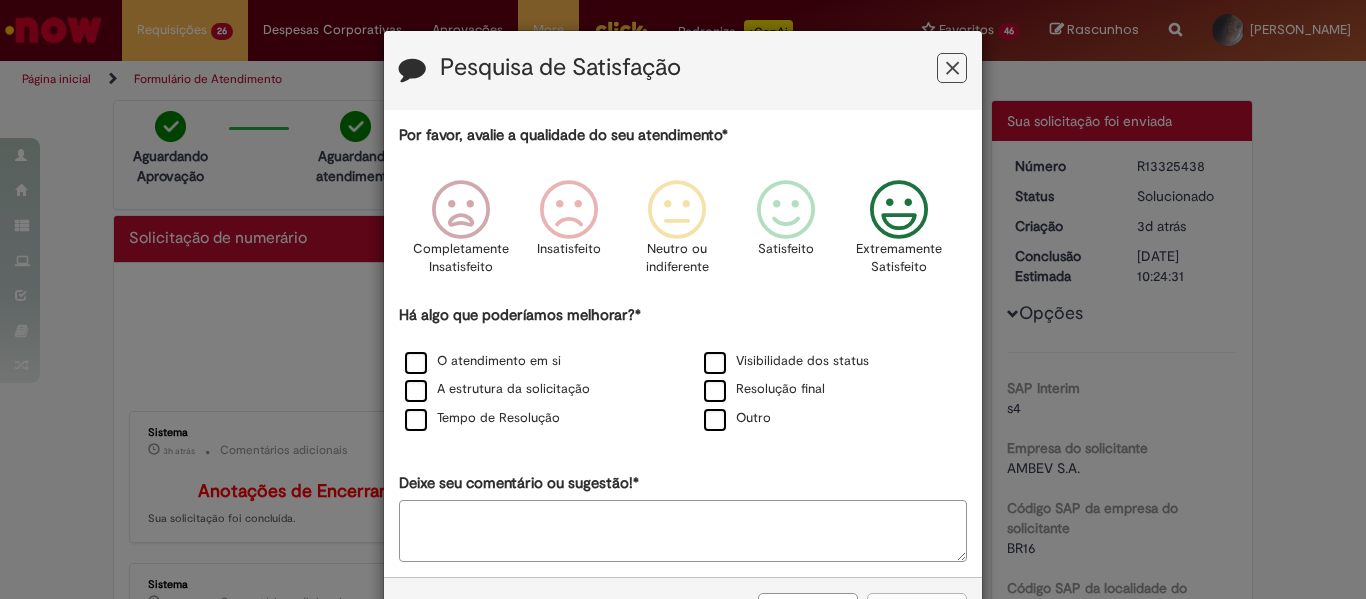 click at bounding box center [899, 210] 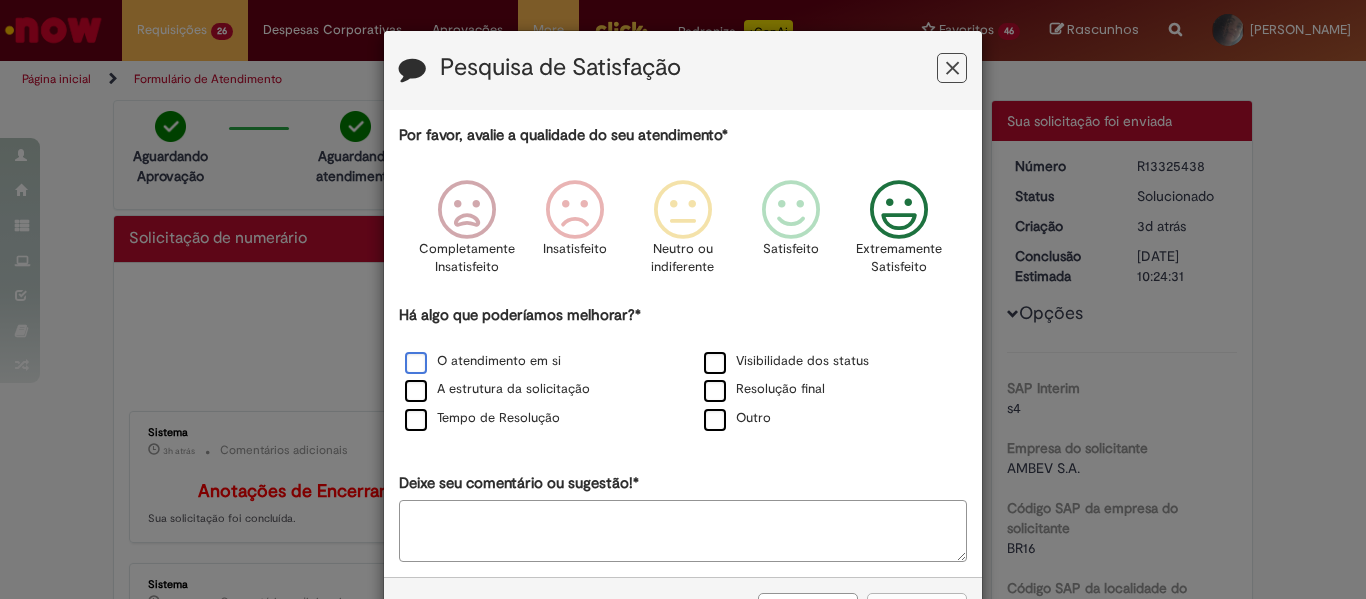 click on "O atendimento em si" at bounding box center (483, 361) 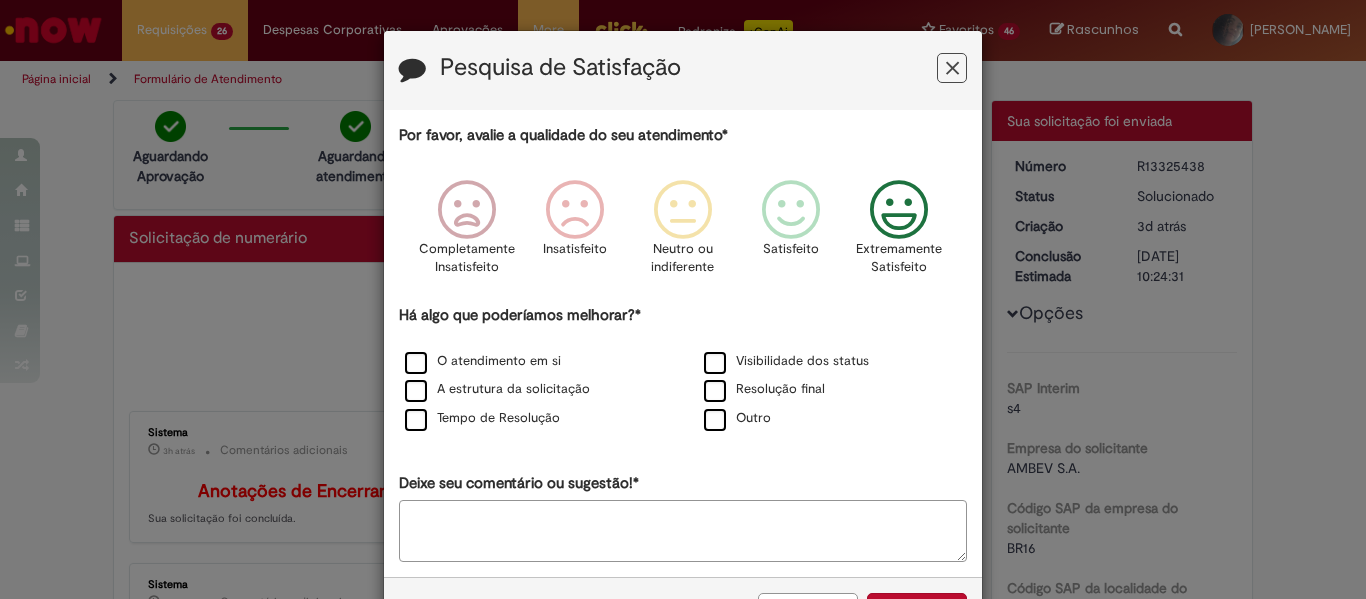 scroll, scrollTop: 74, scrollLeft: 0, axis: vertical 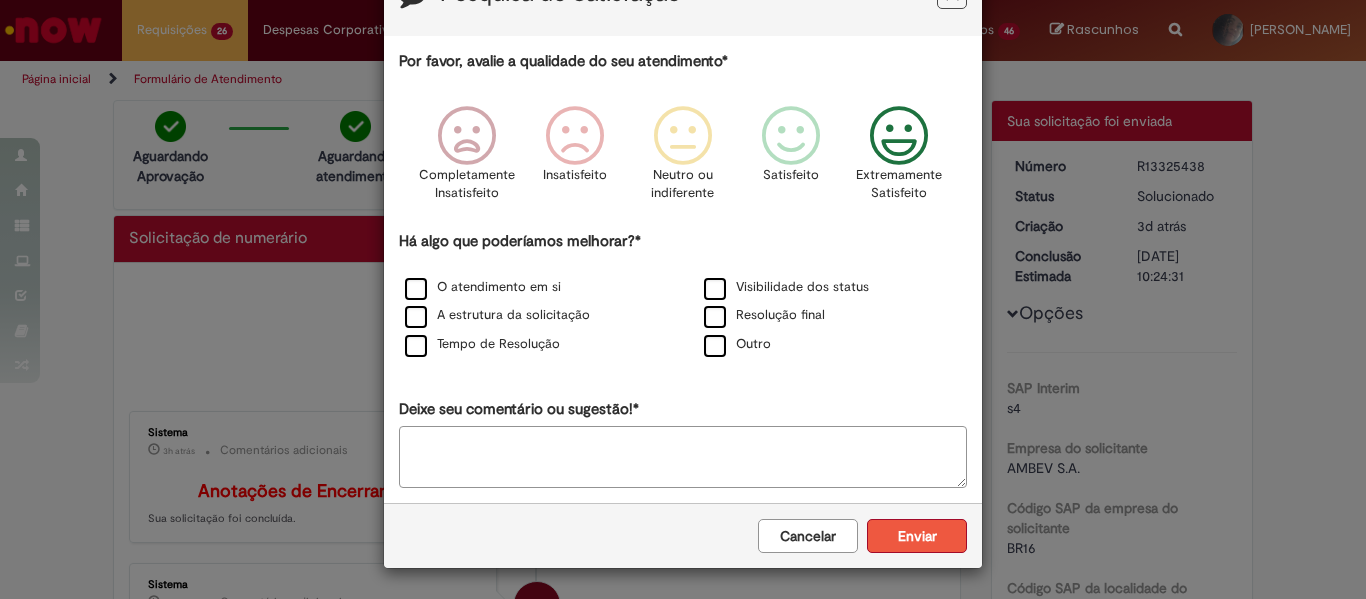 click on "Enviar" at bounding box center [917, 536] 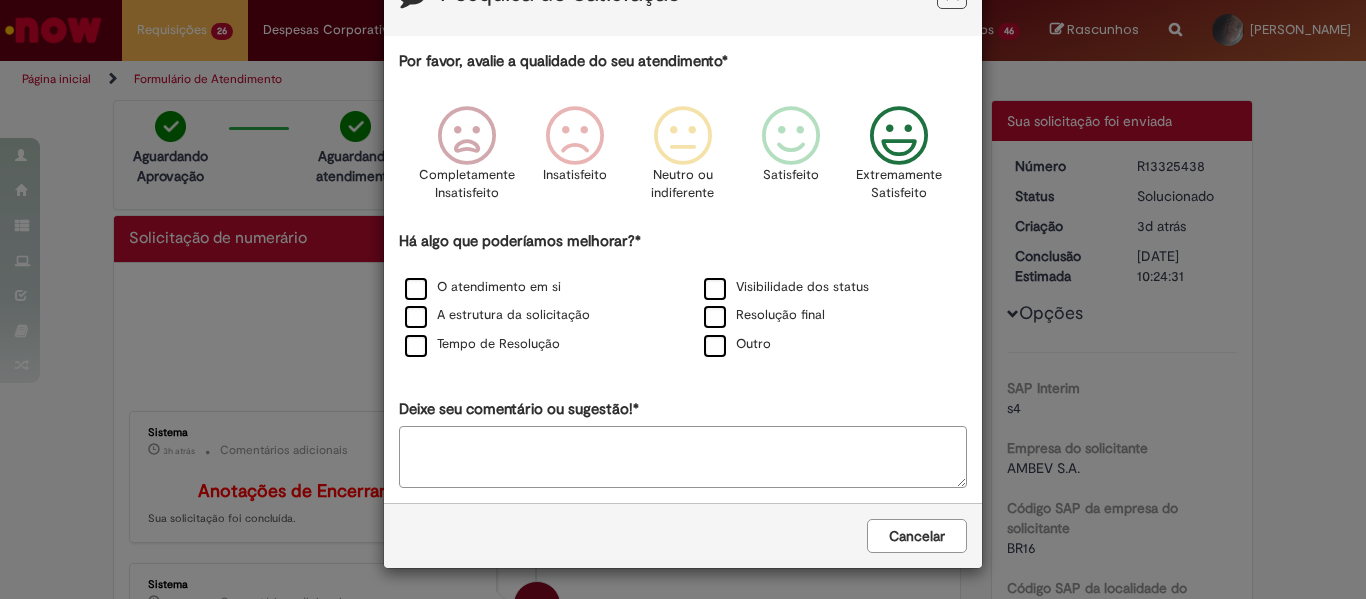 scroll, scrollTop: 0, scrollLeft: 0, axis: both 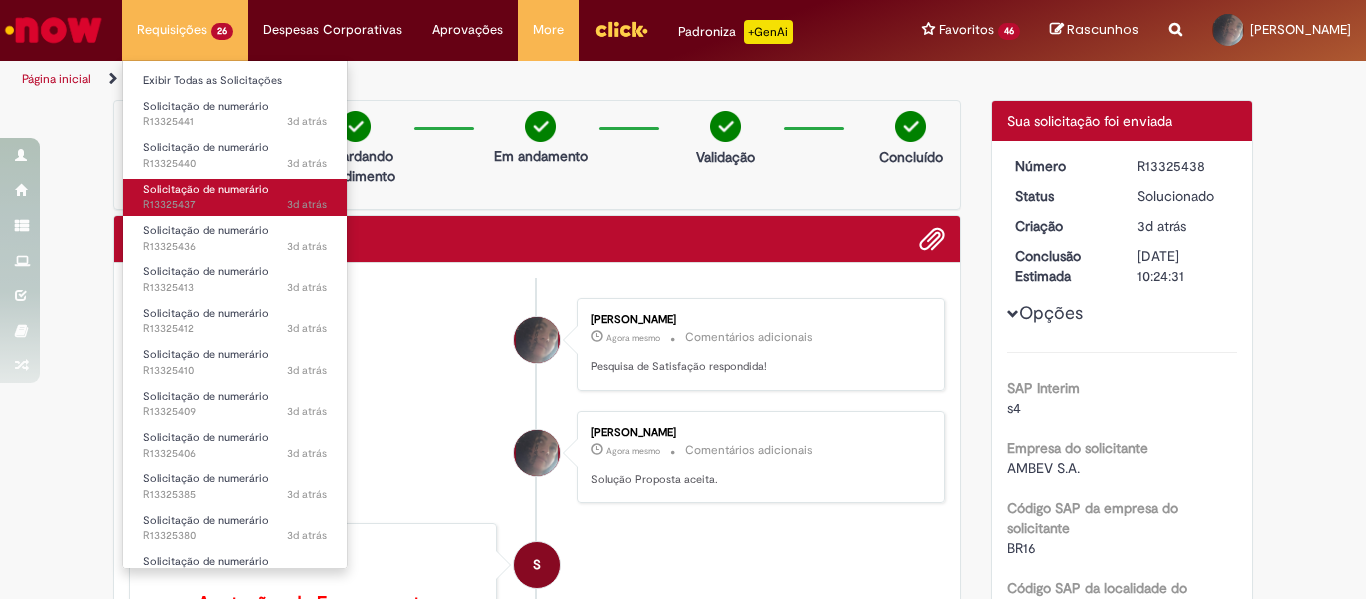 click on "Solicitação de numerário
3d atrás 3 dias atrás  R13325437" at bounding box center [235, 197] 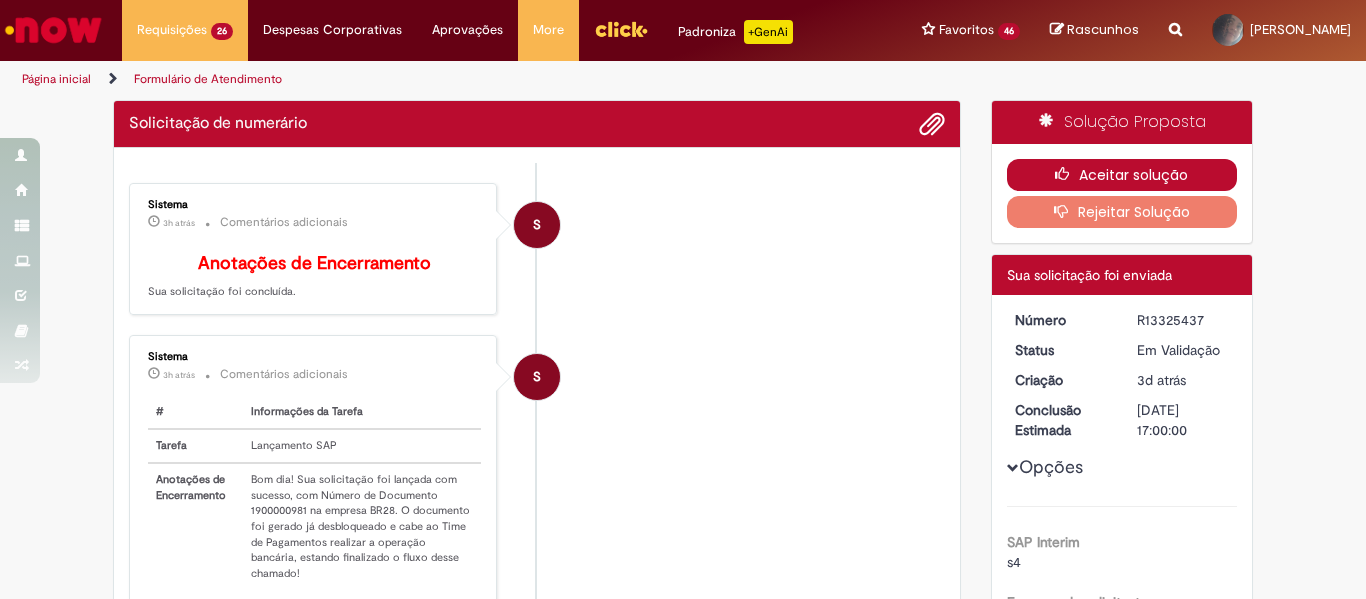 click at bounding box center (1067, 174) 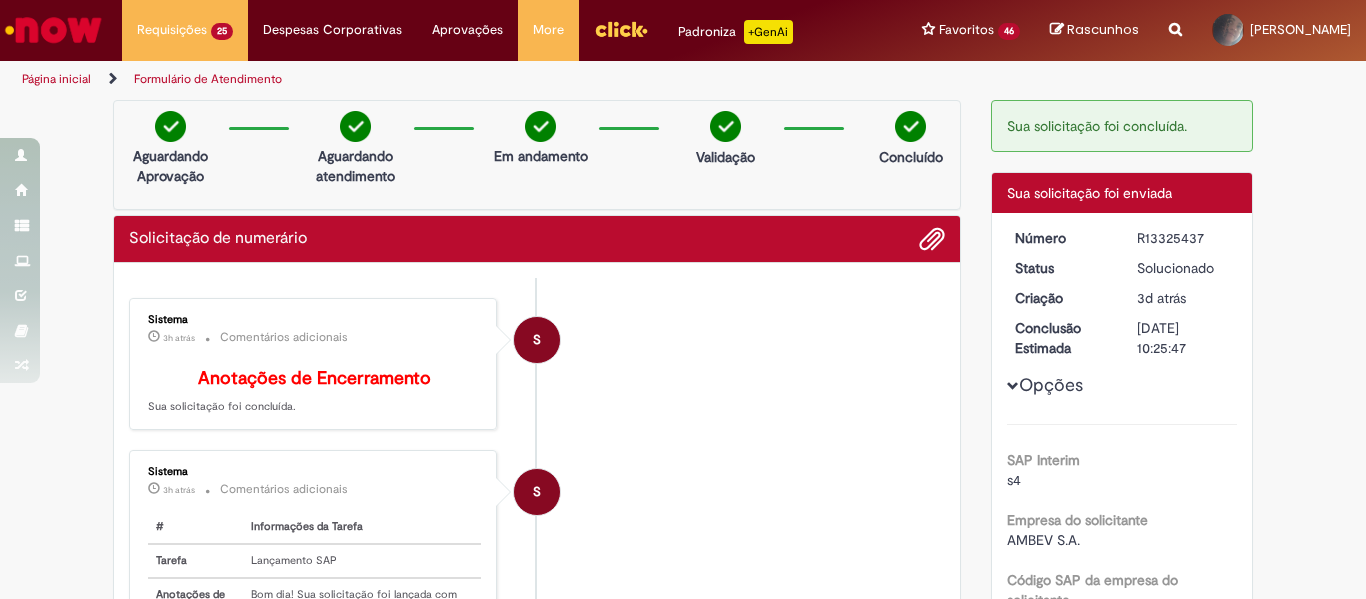scroll, scrollTop: 600, scrollLeft: 0, axis: vertical 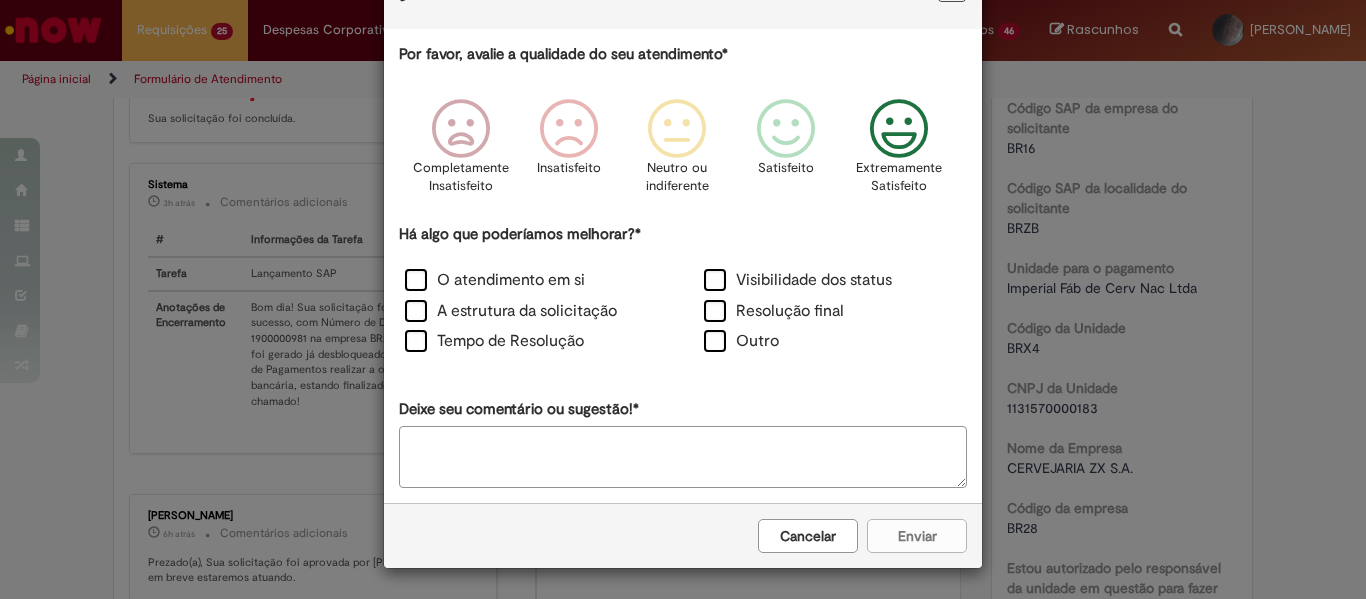 click at bounding box center [899, 129] 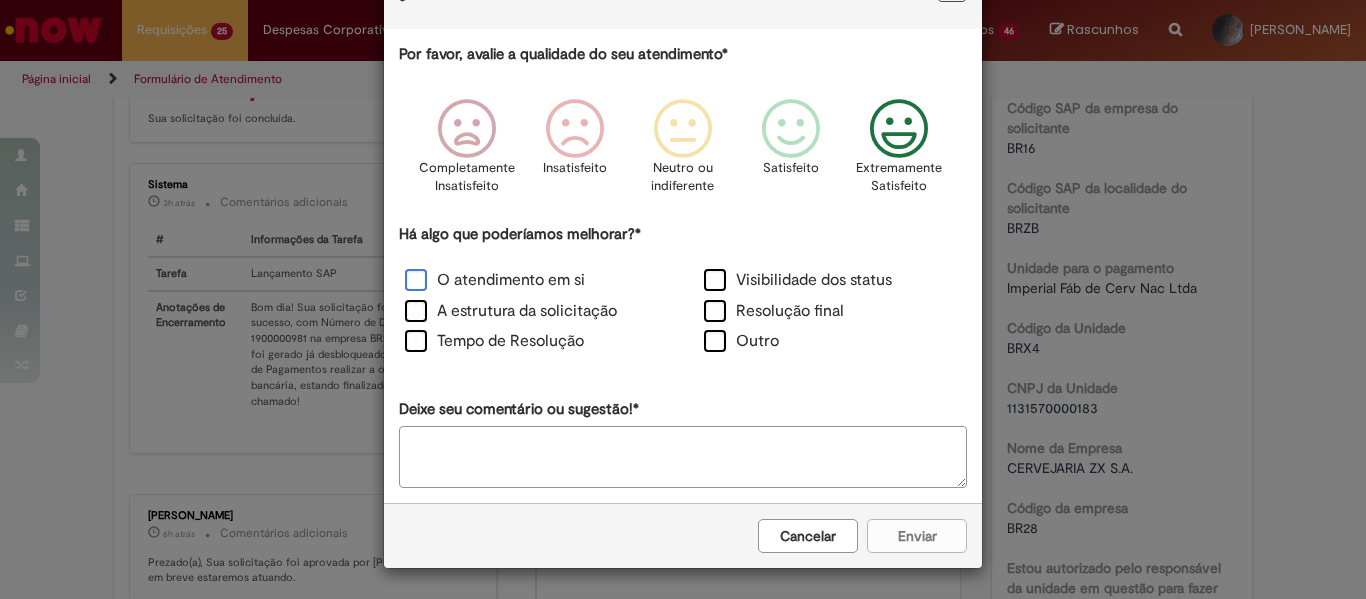 click on "O atendimento em si" at bounding box center (495, 280) 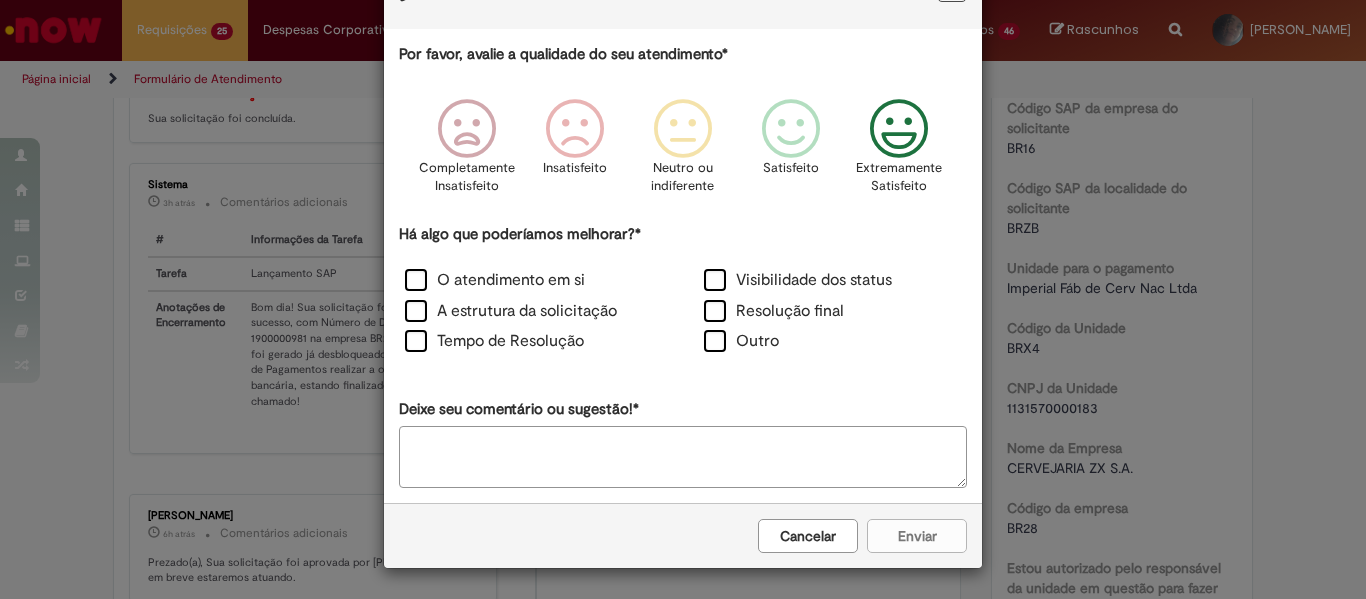 scroll, scrollTop: 81, scrollLeft: 0, axis: vertical 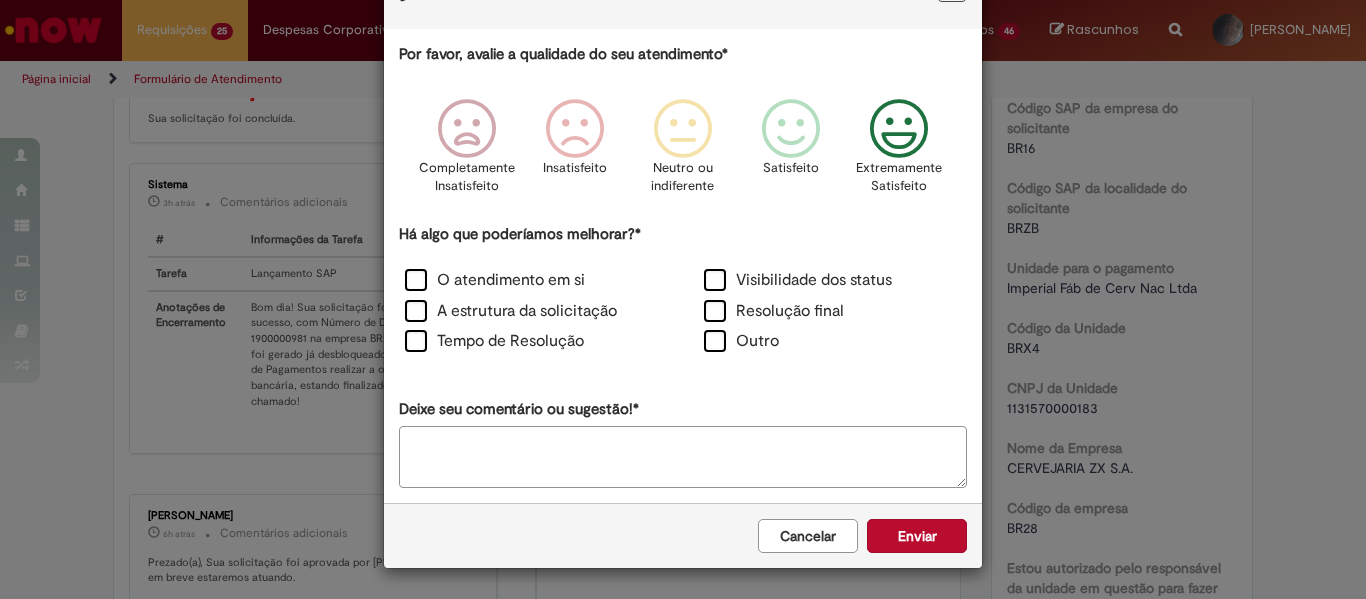 drag, startPoint x: 923, startPoint y: 530, endPoint x: 492, endPoint y: 520, distance: 431.116 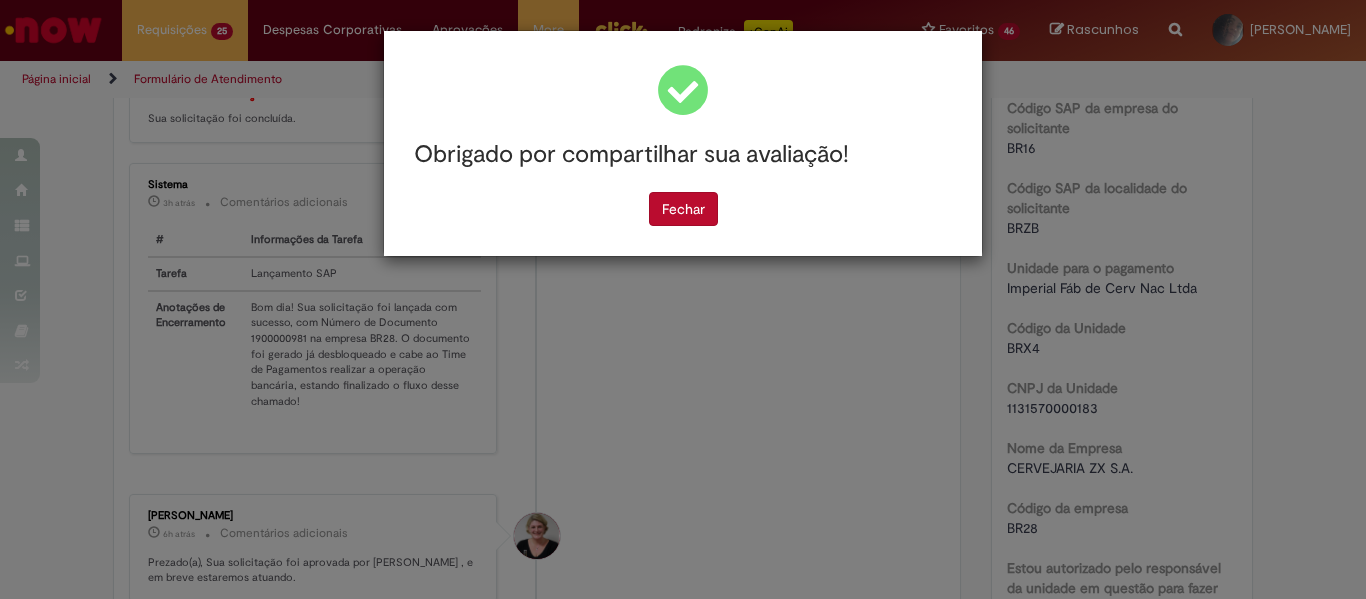 scroll, scrollTop: 0, scrollLeft: 0, axis: both 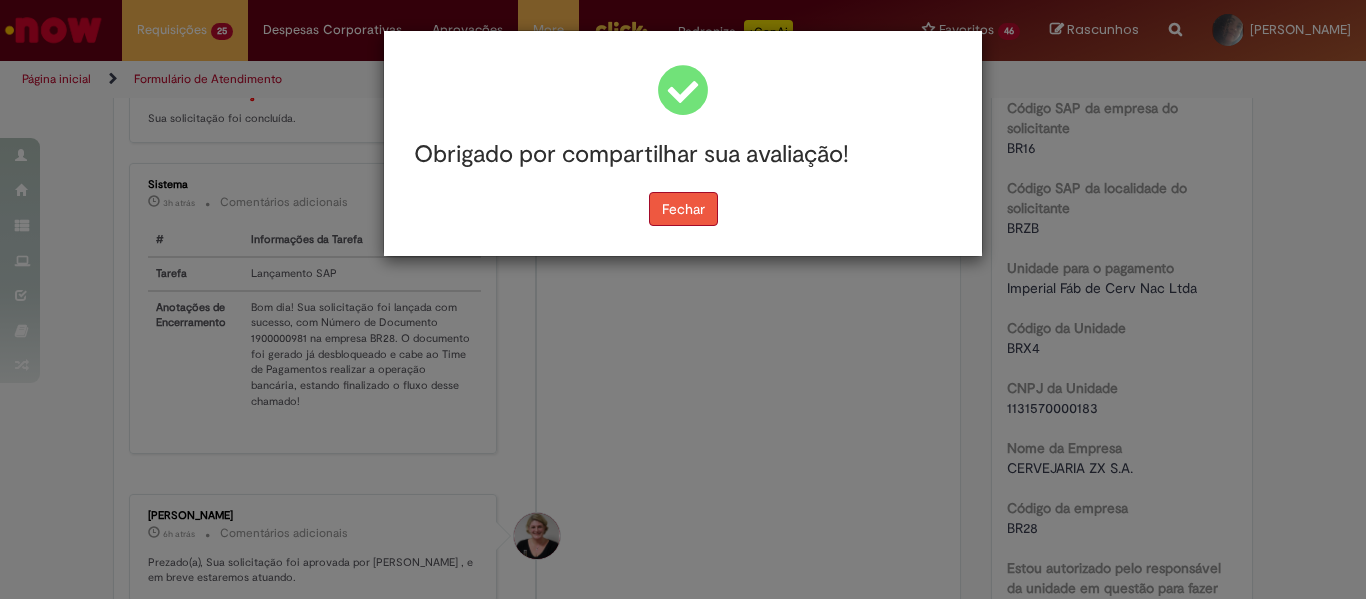 click on "Fechar" at bounding box center (683, 209) 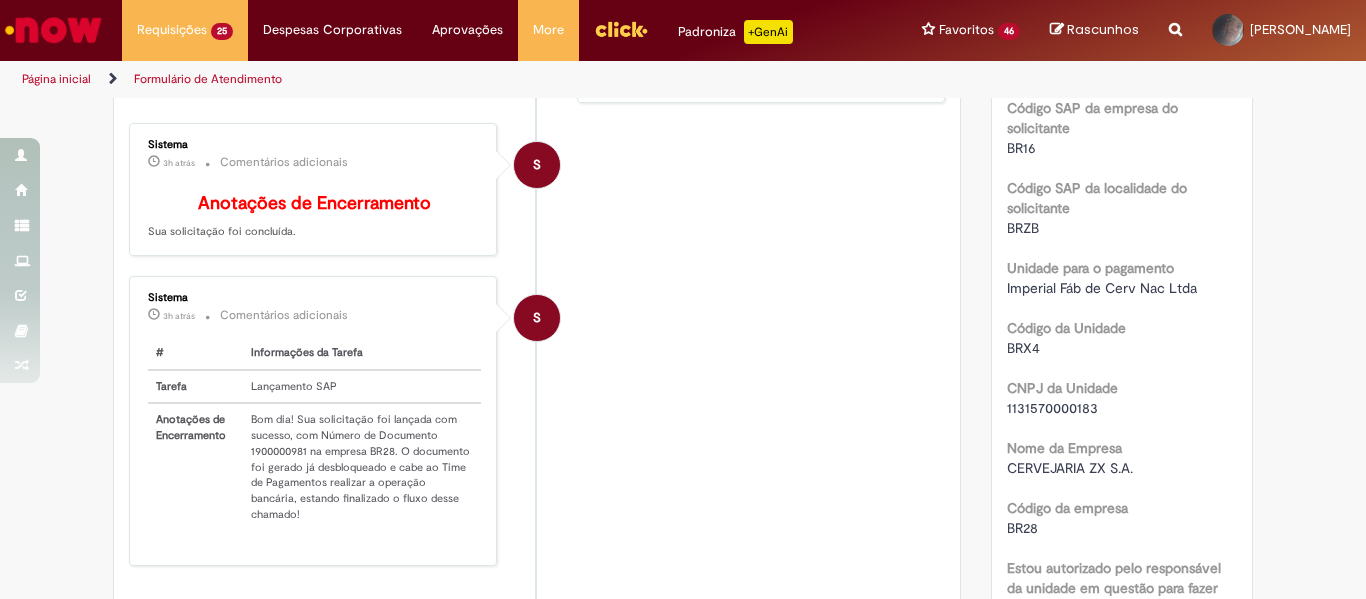 click on "Bom dia! Sua solicitação foi lançada com sucesso, com Número de Documento 1900000981 na empresa BR28. O documento foi gerado já desbloqueado e cabe ao Time de Pagamentos realizar a operação bancária, estando finalizado o fluxo desse chamado!" at bounding box center (362, 466) 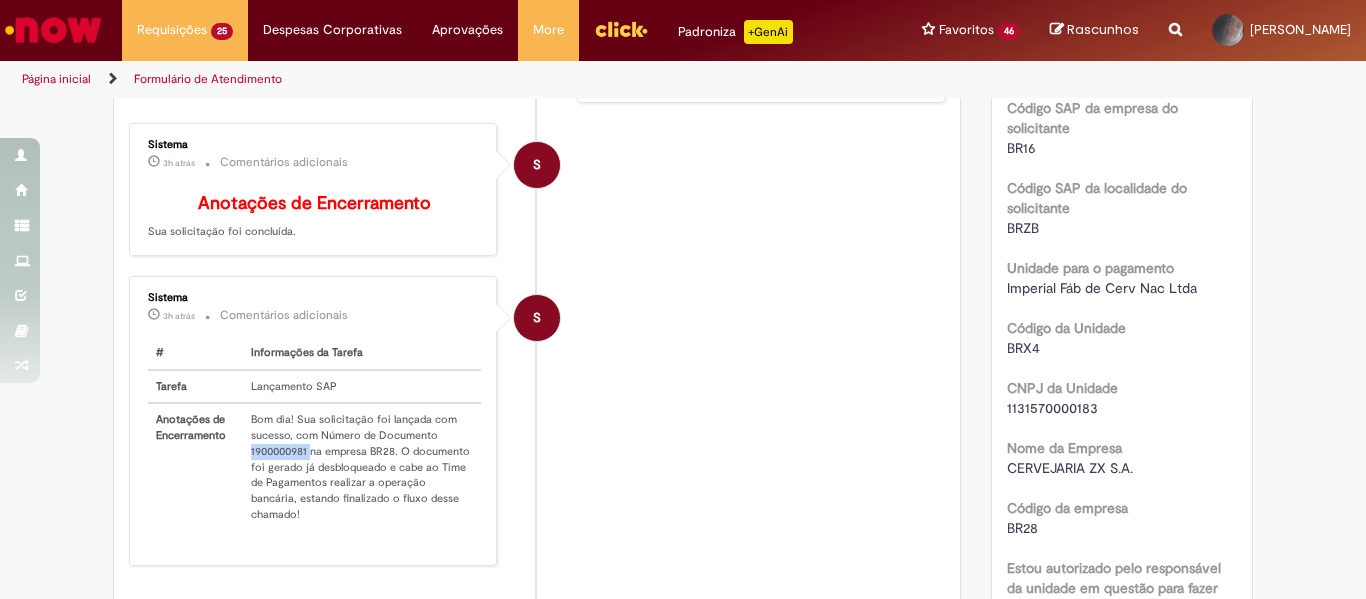 click on "Bom dia! Sua solicitação foi lançada com sucesso, com Número de Documento 1900000981 na empresa BR28. O documento foi gerado já desbloqueado e cabe ao Time de Pagamentos realizar a operação bancária, estando finalizado o fluxo desse chamado!" at bounding box center (362, 466) 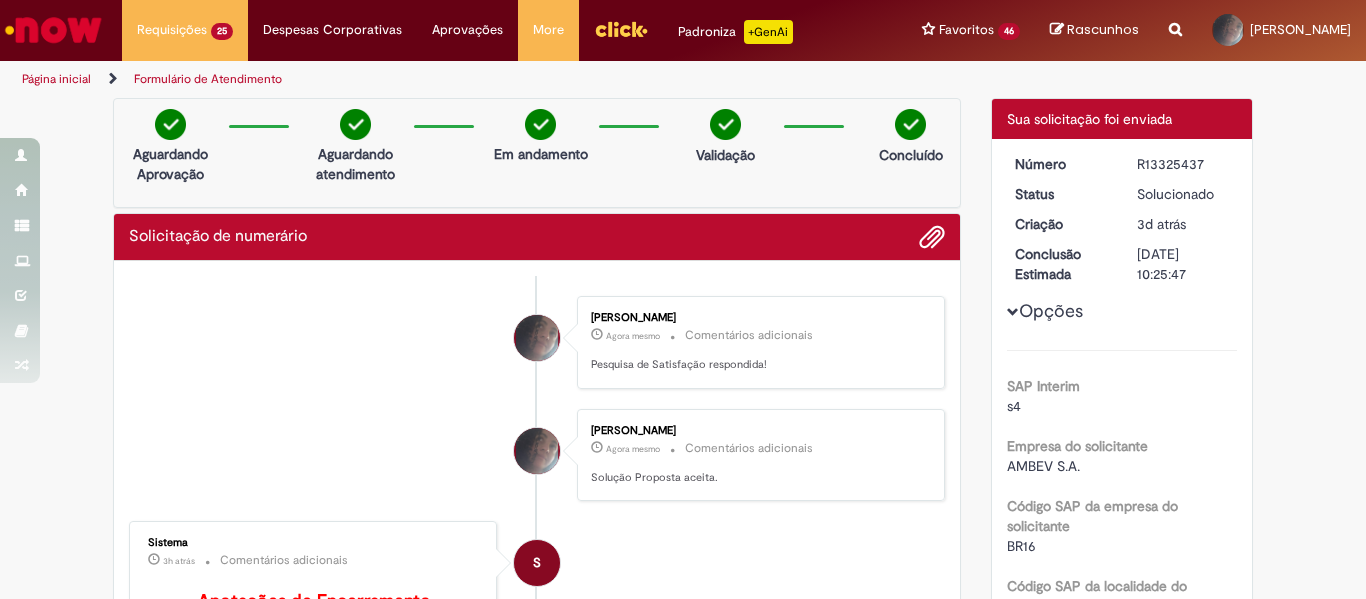 scroll, scrollTop: 0, scrollLeft: 0, axis: both 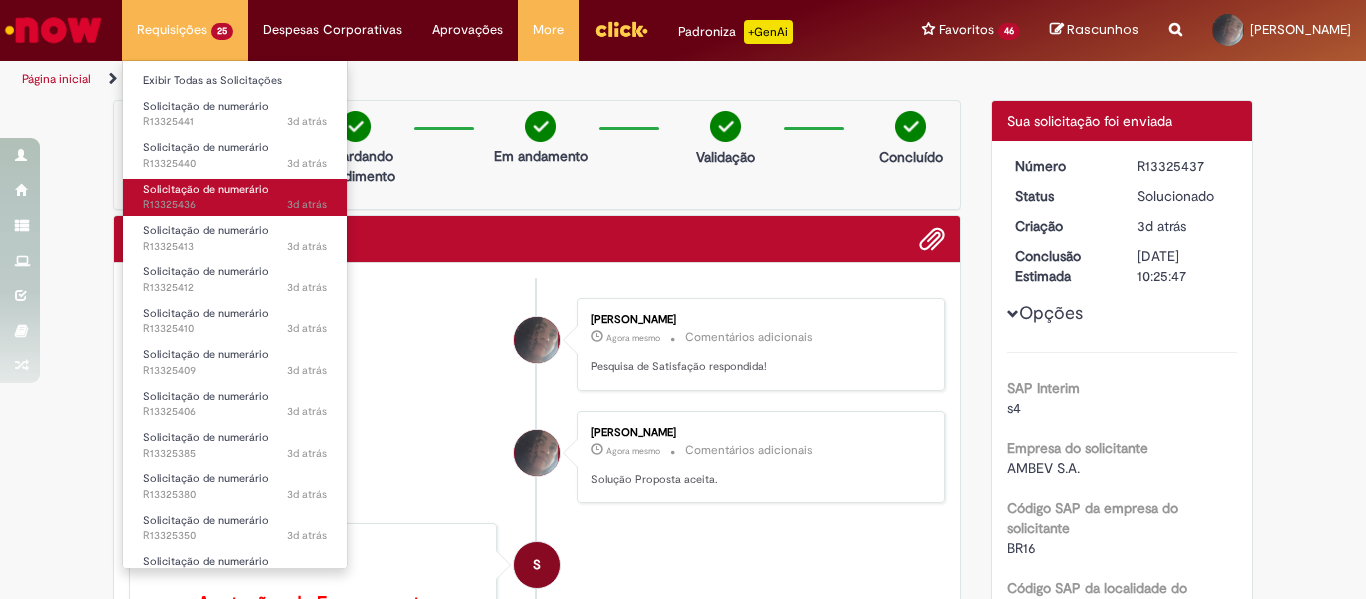 click on "Solicitação de numerário" at bounding box center (206, 189) 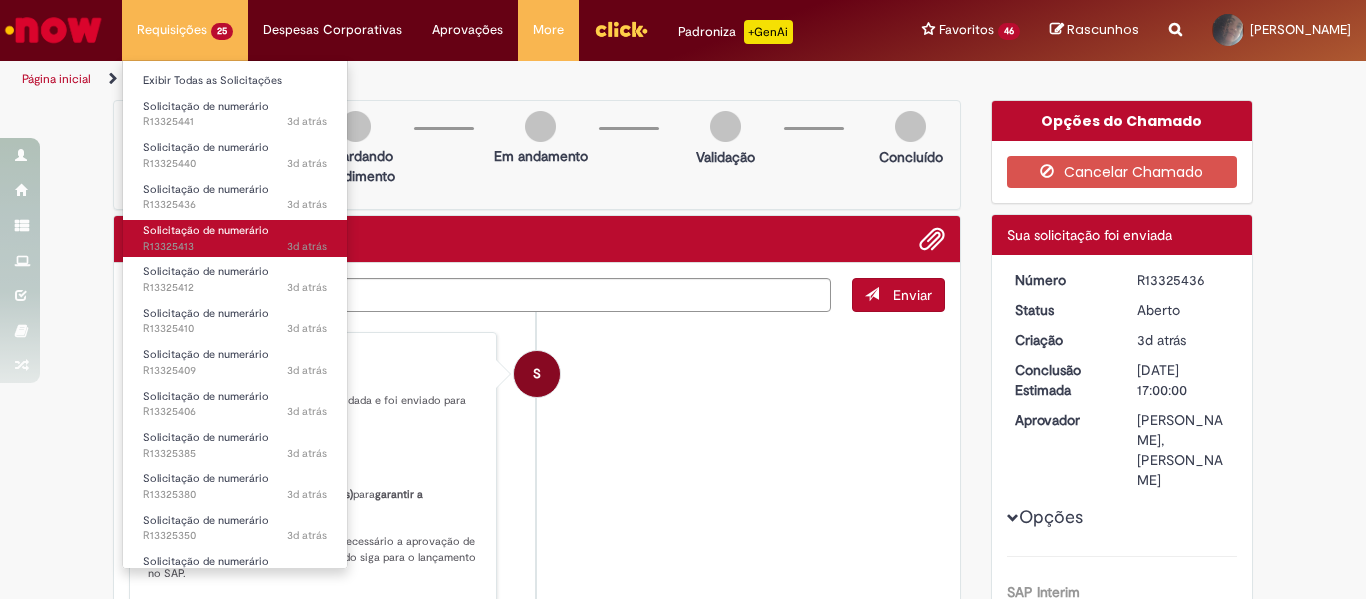 click on "3d atrás 3 dias atrás  R13325413" at bounding box center (235, 247) 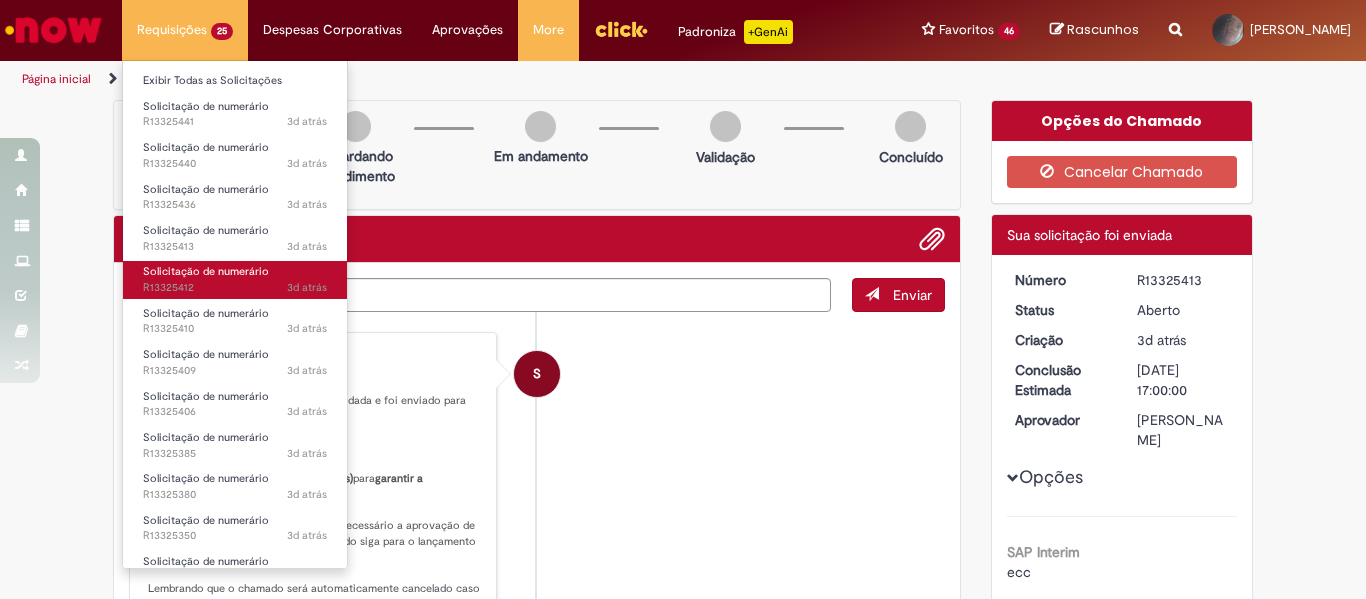 click on "Solicitação de numerário
3d atrás 3 dias atrás  R13325412" at bounding box center [235, 279] 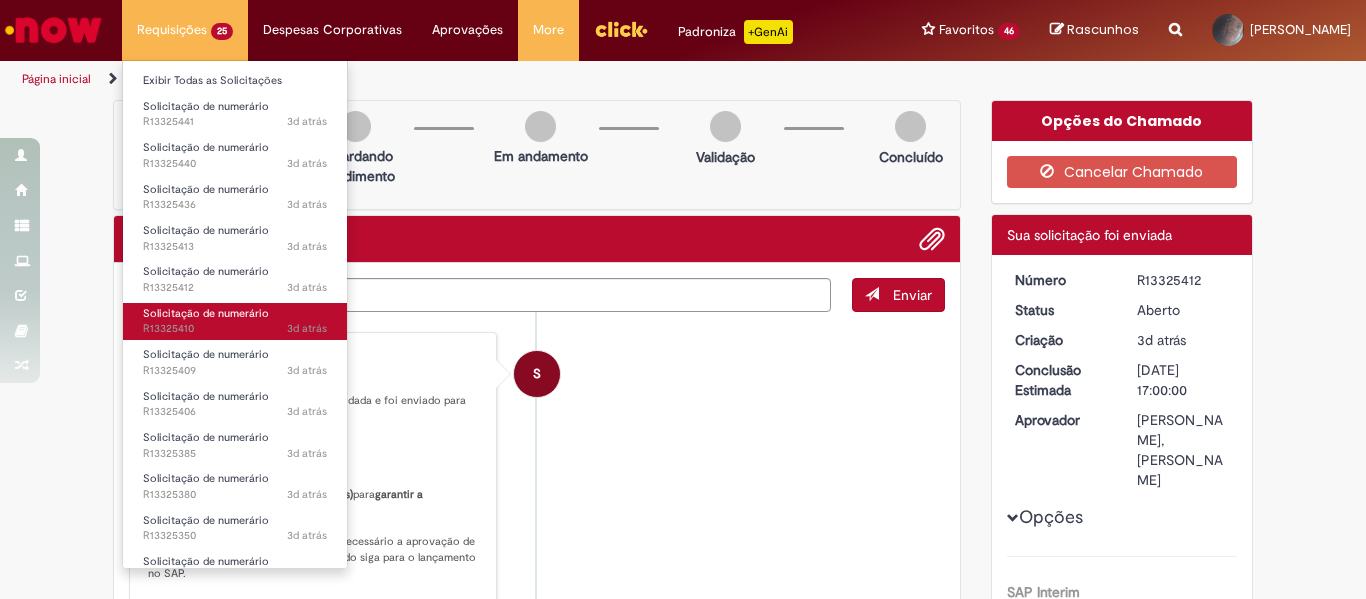 click on "Solicitação de numerário" at bounding box center [206, 313] 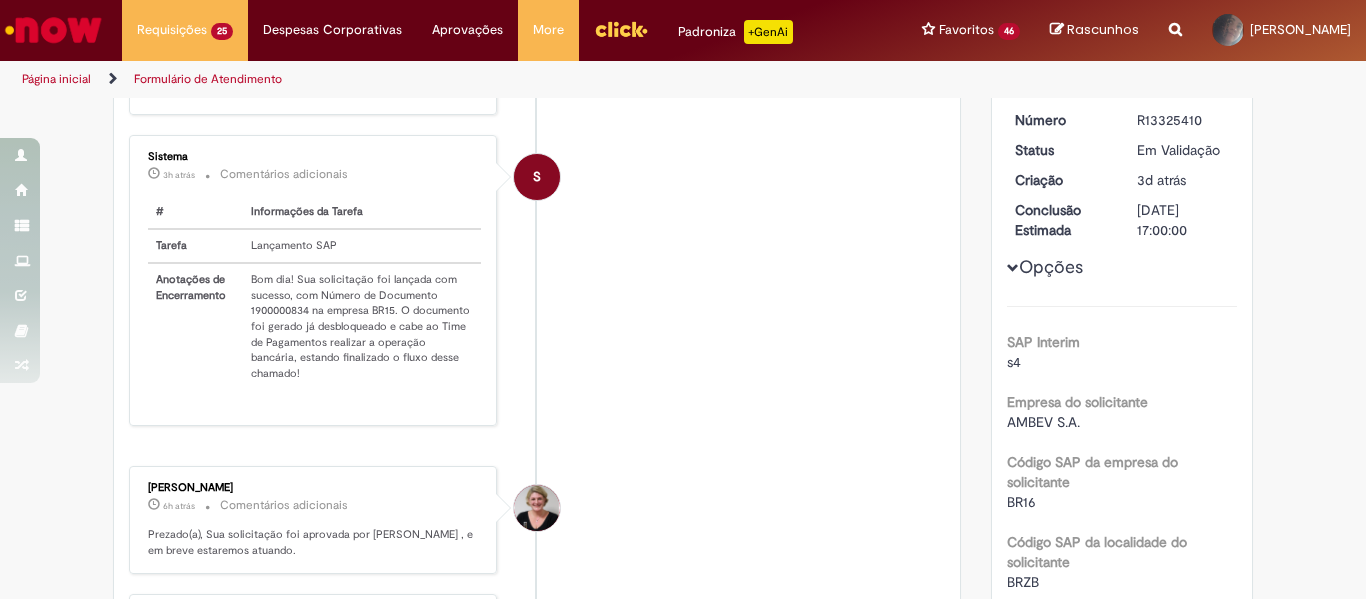 click on "Bom dia! Sua solicitação foi lançada com sucesso, com Número de Documento 1900000834 na empresa BR15. O documento foi gerado já desbloqueado e cabe ao Time de Pagamentos realizar a operação bancária, estando finalizado o fluxo desse chamado!" at bounding box center (362, 326) 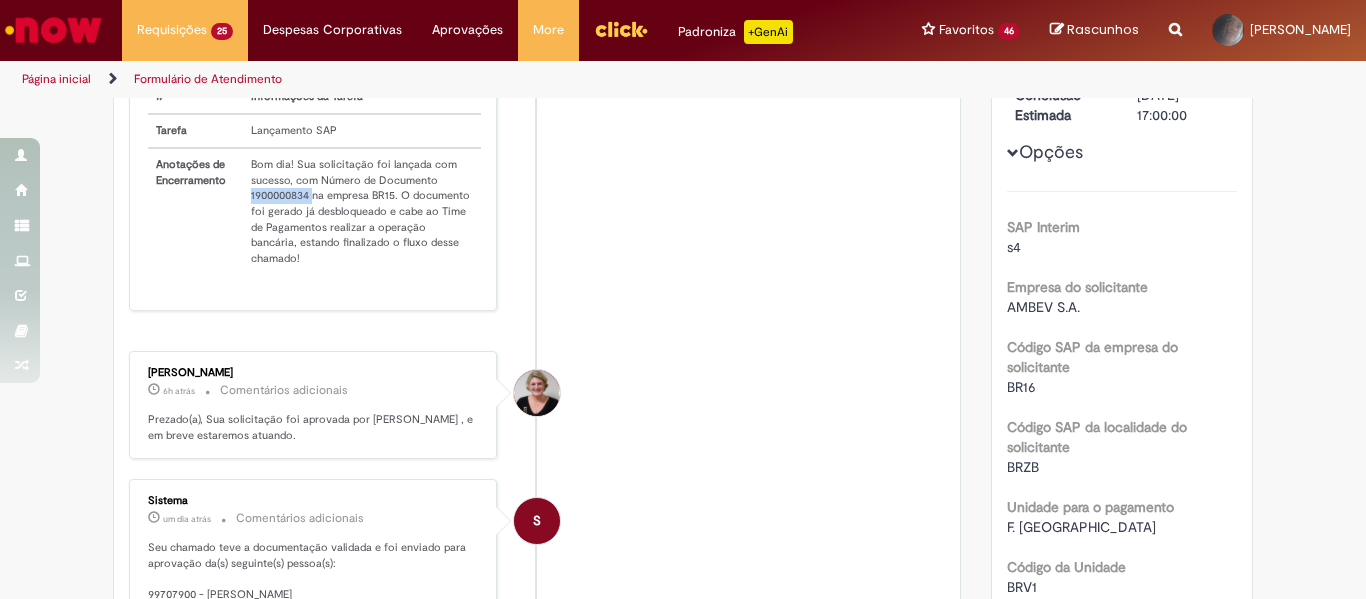 click on "Bom dia! Sua solicitação foi lançada com sucesso, com Número de Documento 1900000834 na empresa BR15. O documento foi gerado já desbloqueado e cabe ao Time de Pagamentos realizar a operação bancária, estando finalizado o fluxo desse chamado!" at bounding box center [362, 211] 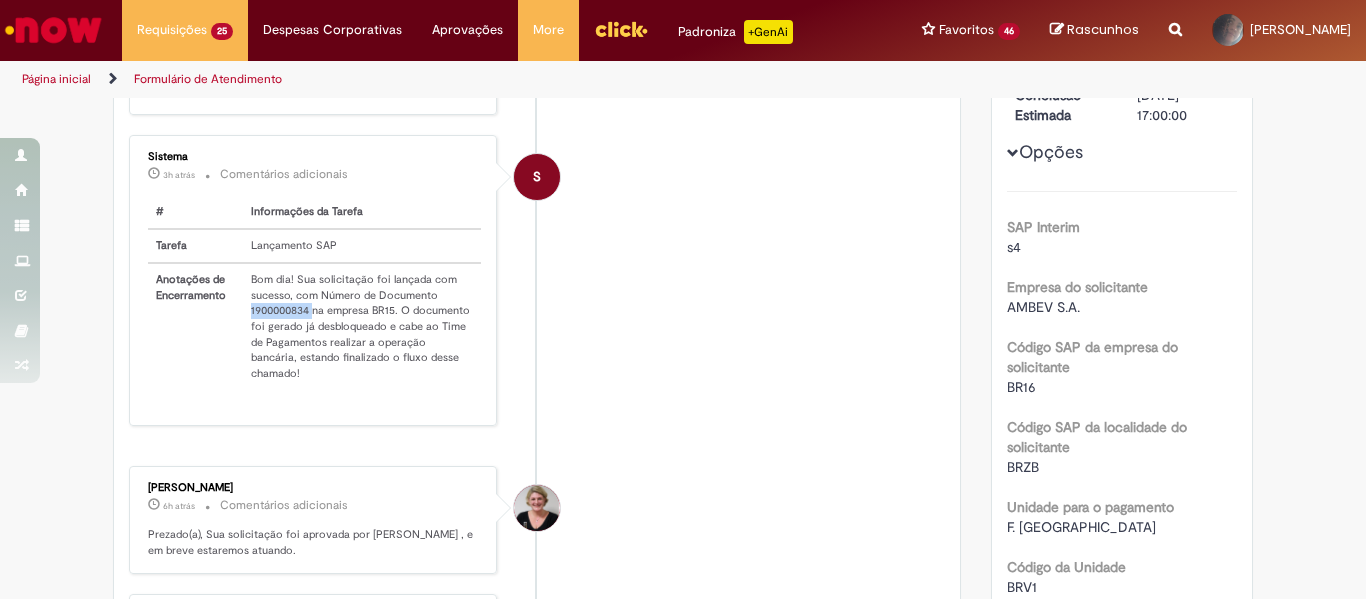 copy on "1900000834" 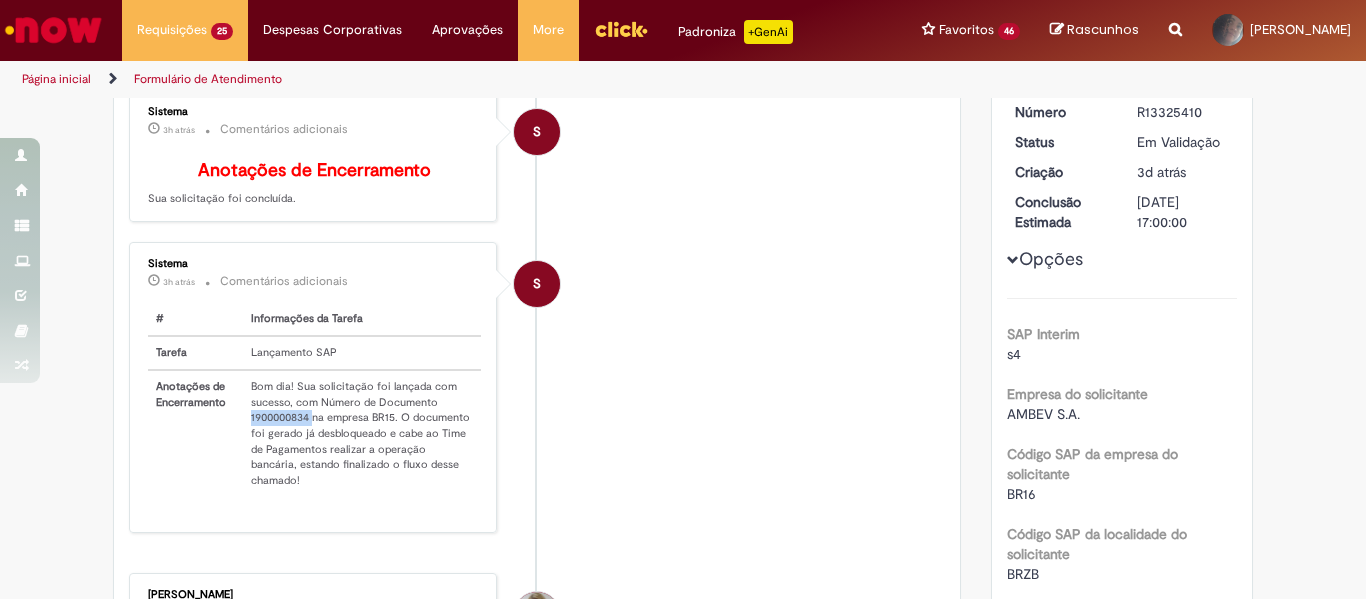 scroll, scrollTop: 0, scrollLeft: 0, axis: both 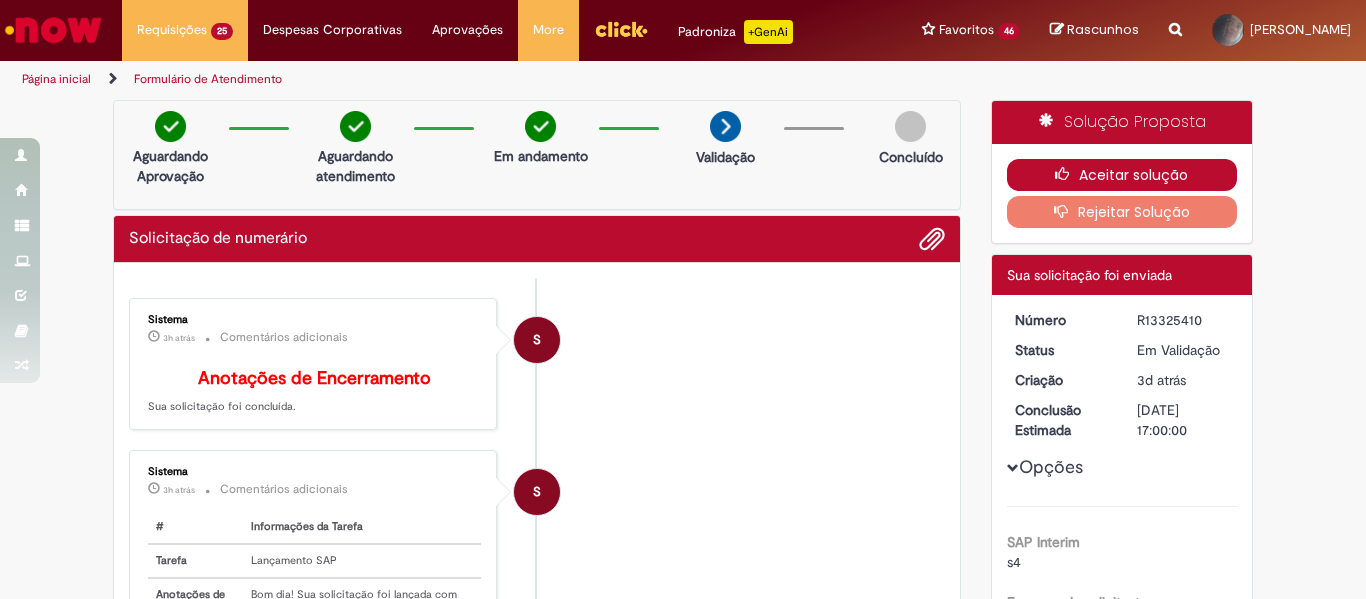 click on "Aceitar solução" at bounding box center (1122, 175) 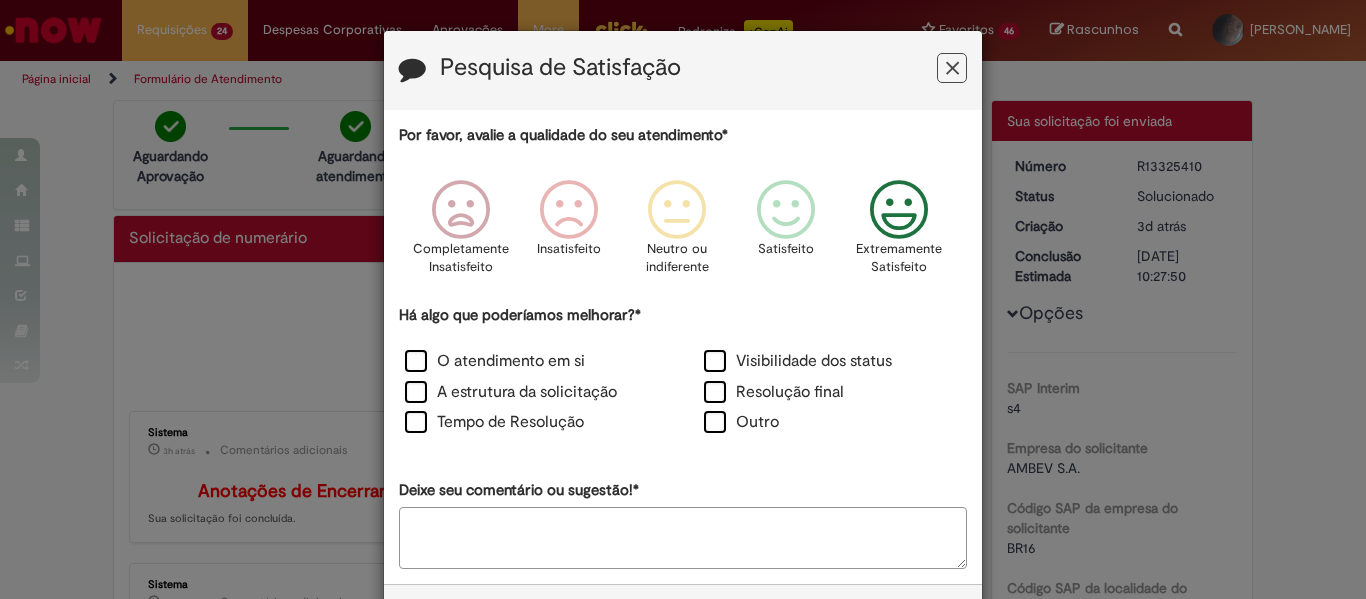 click at bounding box center [899, 210] 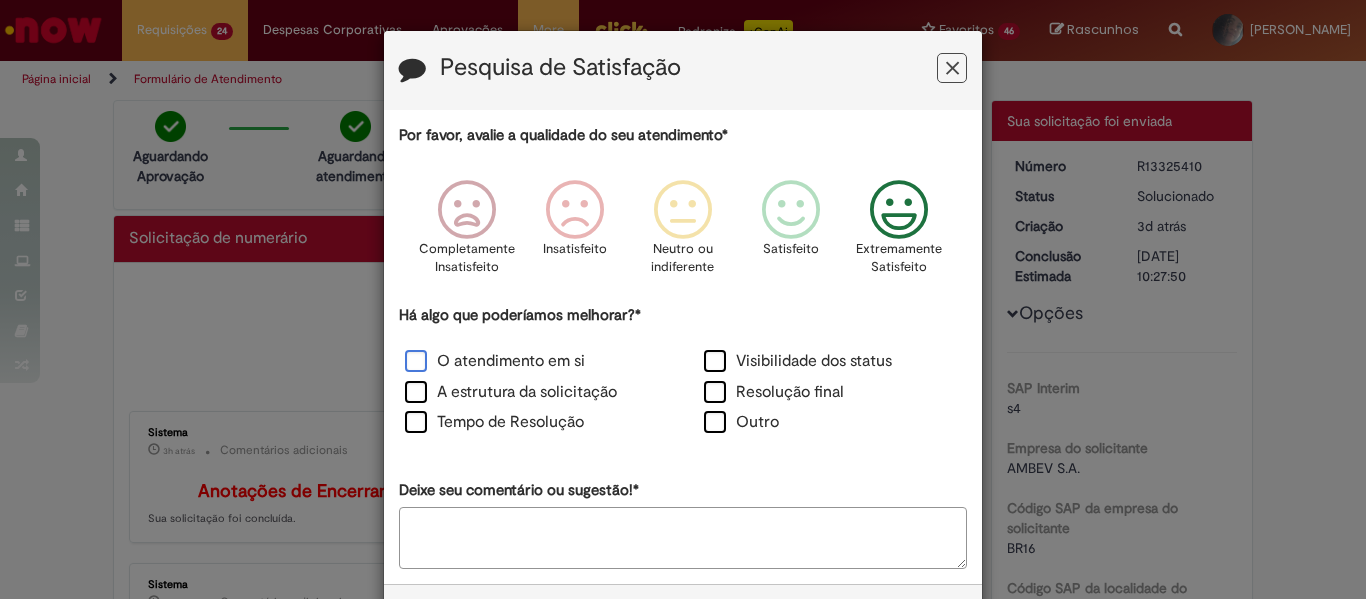click on "O atendimento em si" at bounding box center [495, 361] 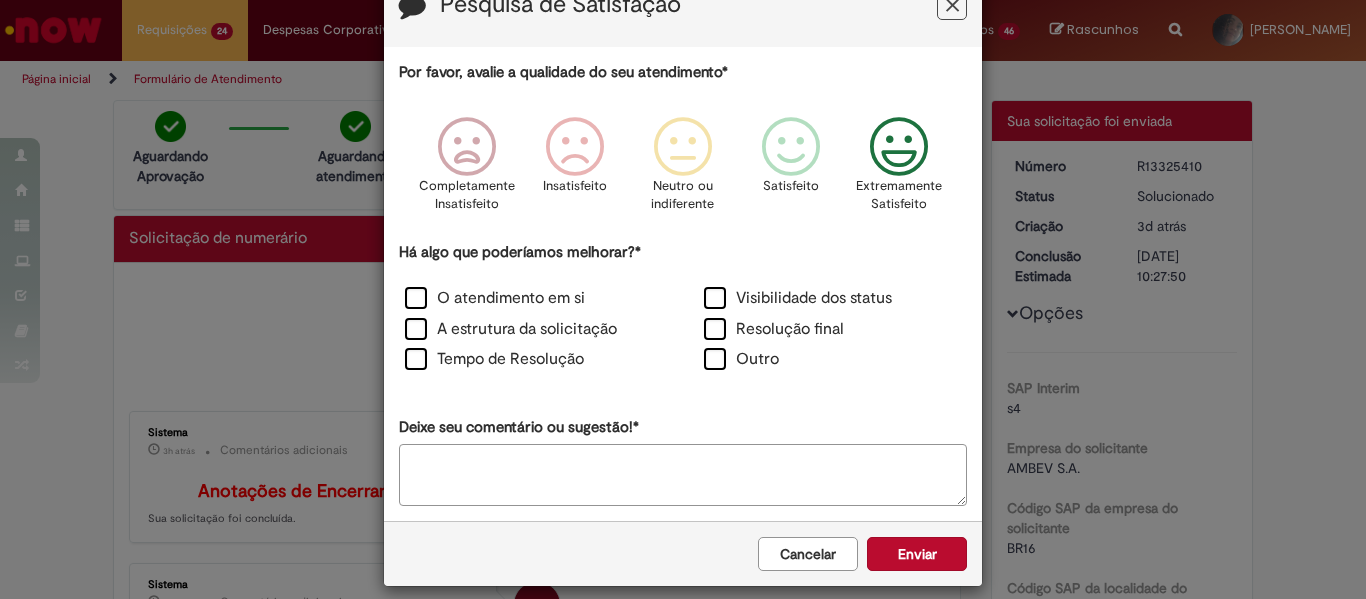 scroll, scrollTop: 81, scrollLeft: 0, axis: vertical 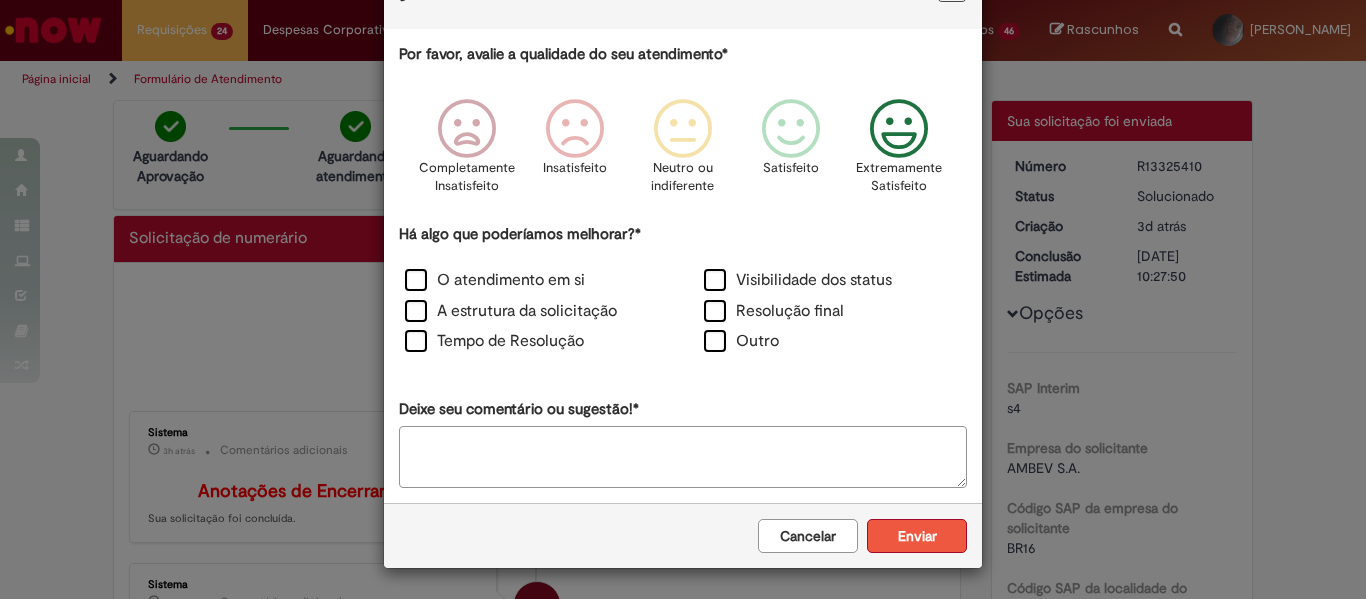 click on "Enviar" at bounding box center (917, 536) 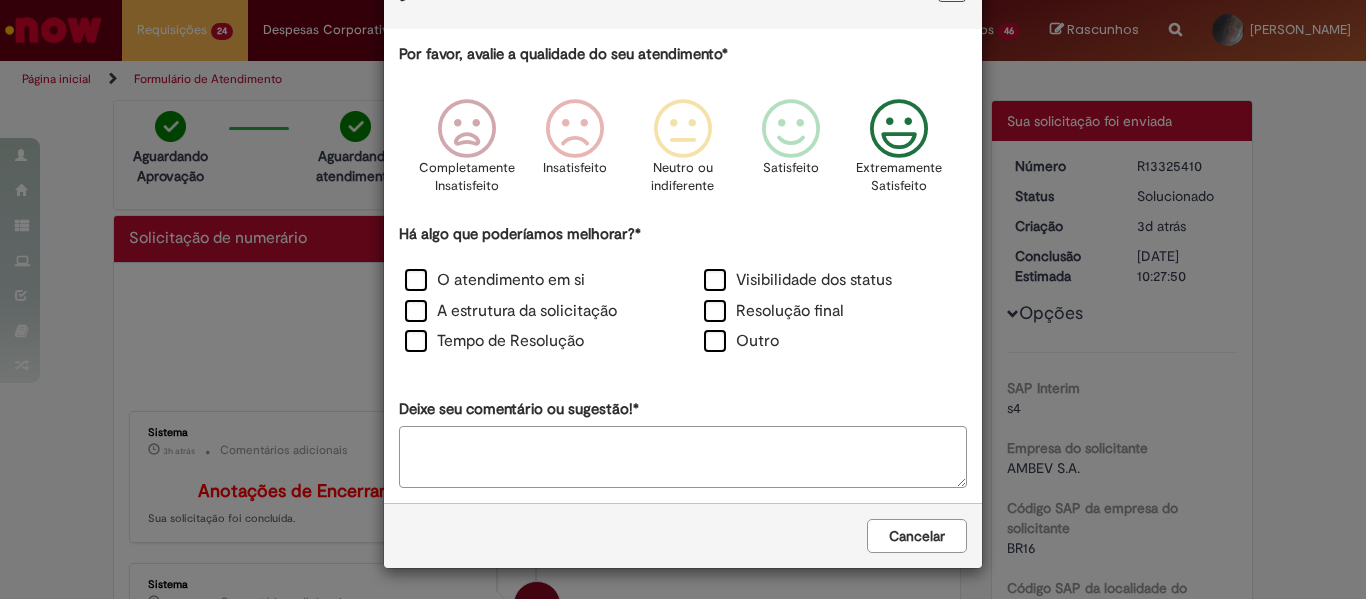 scroll, scrollTop: 0, scrollLeft: 0, axis: both 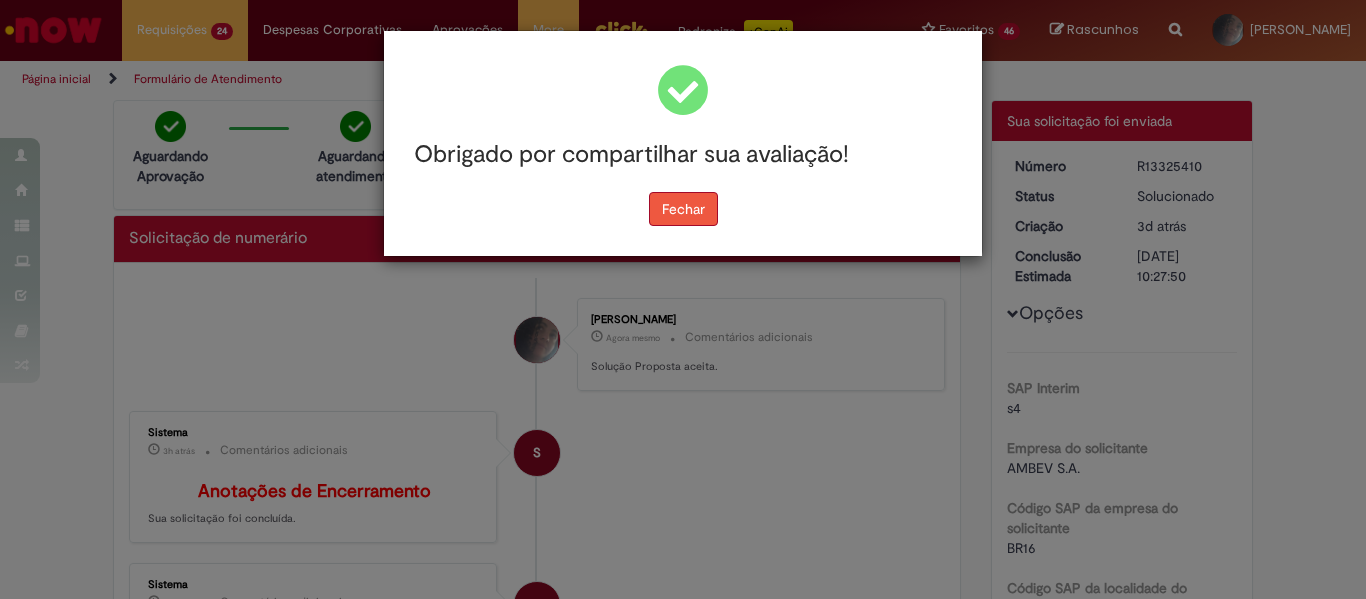click on "Fechar" at bounding box center [683, 209] 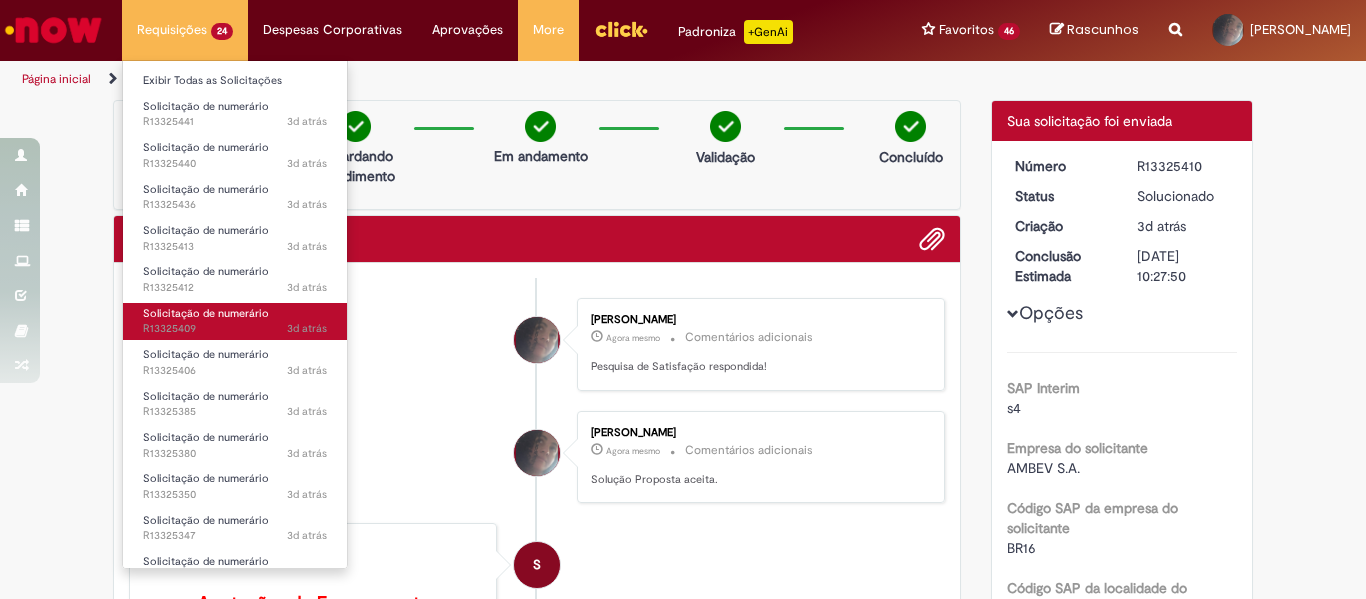 click on "Solicitação de numerário" at bounding box center [206, 313] 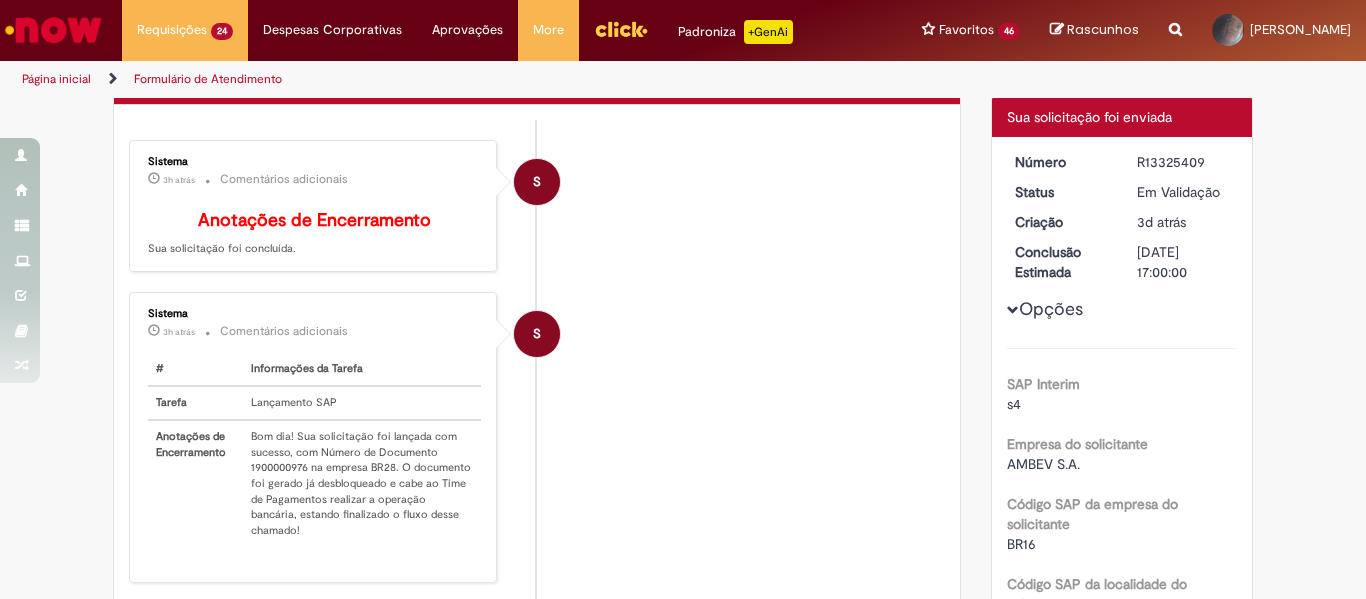 scroll, scrollTop: 200, scrollLeft: 0, axis: vertical 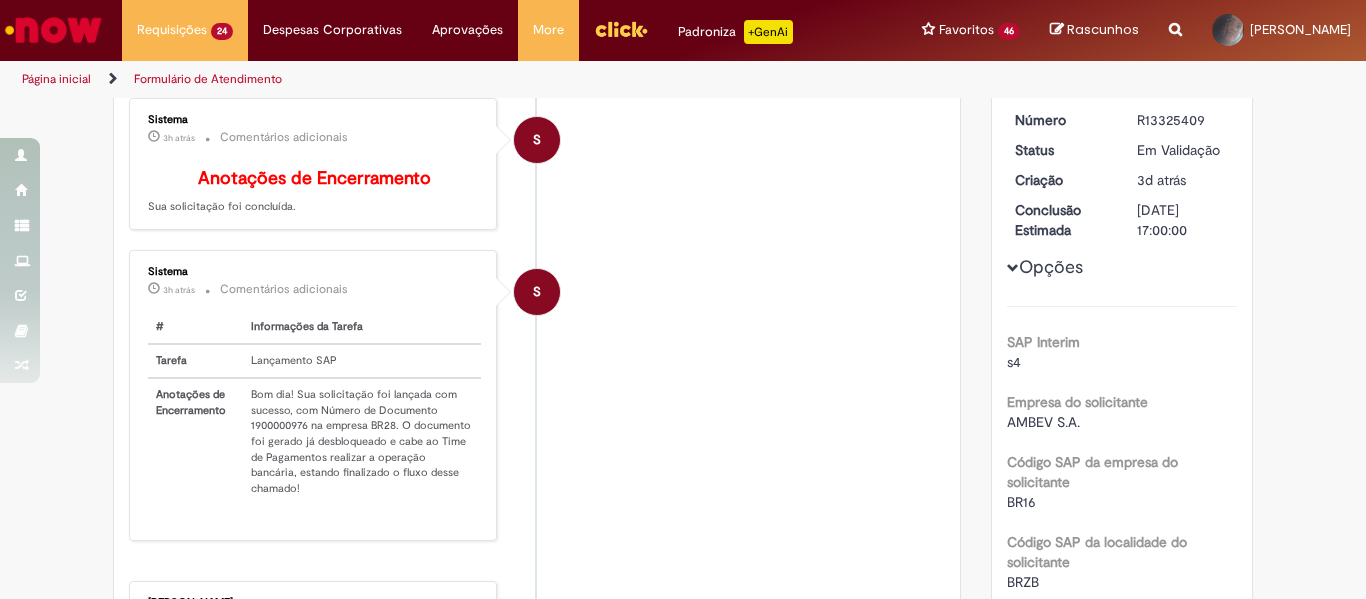 click on "Bom dia! Sua solicitação foi lançada com sucesso, com Número de Documento 1900000976 na empresa BR28. O documento foi gerado já desbloqueado e cabe ao Time de Pagamentos realizar a operação bancária, estando finalizado o fluxo desse chamado!" at bounding box center (362, 441) 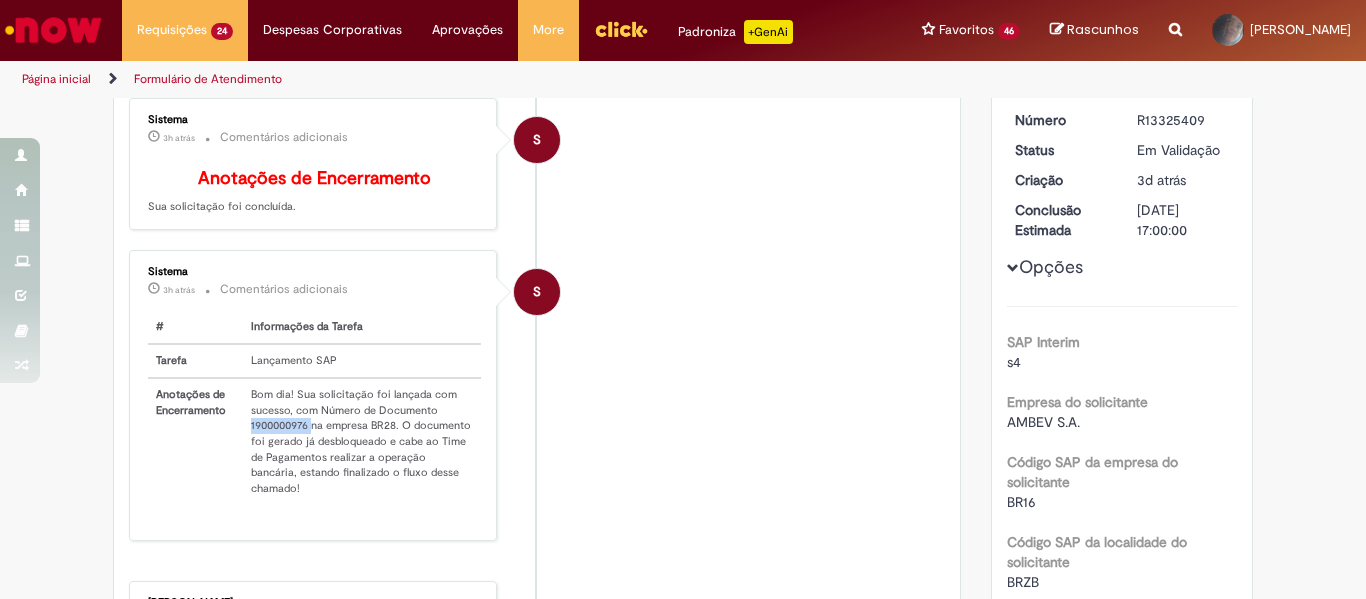 click on "Bom dia! Sua solicitação foi lançada com sucesso, com Número de Documento 1900000976 na empresa BR28. O documento foi gerado já desbloqueado e cabe ao Time de Pagamentos realizar a operação bancária, estando finalizado o fluxo desse chamado!" at bounding box center [362, 441] 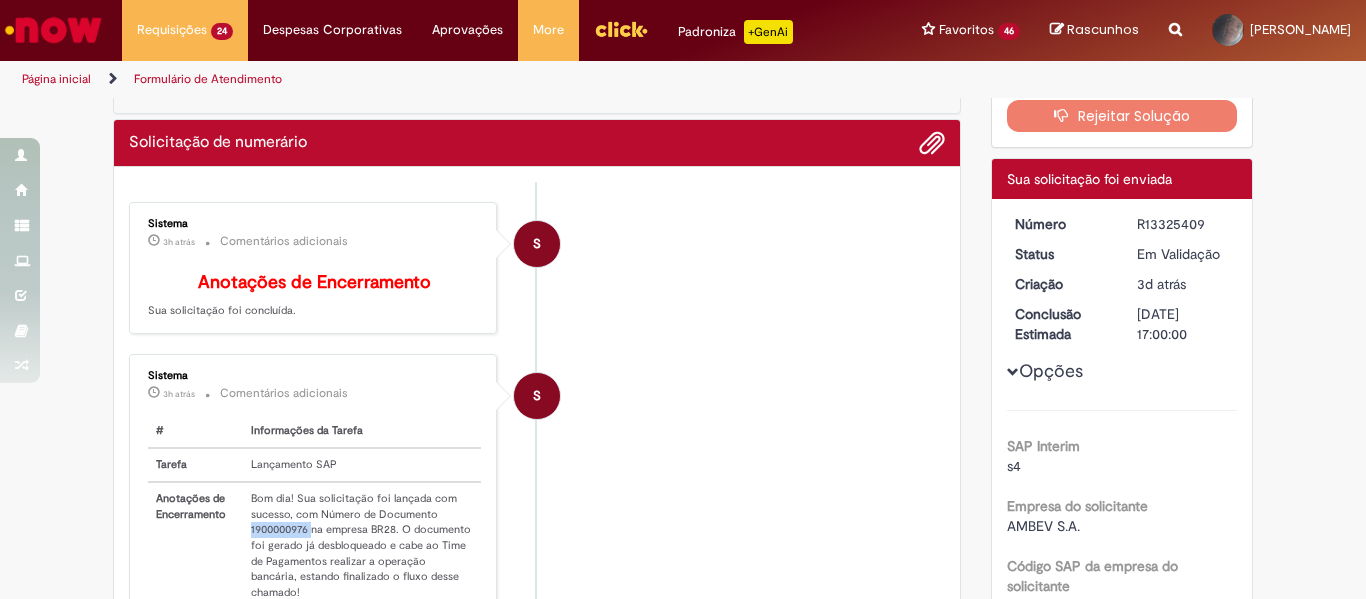 scroll, scrollTop: 0, scrollLeft: 0, axis: both 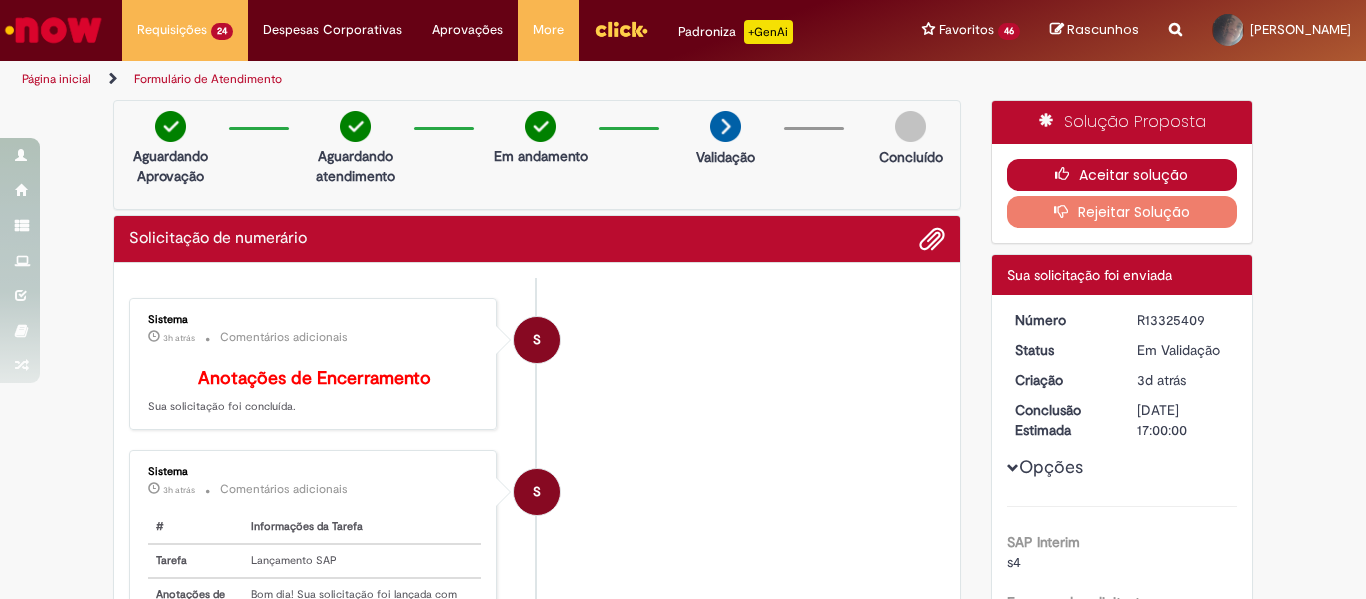 click on "Aceitar solução" at bounding box center (1122, 175) 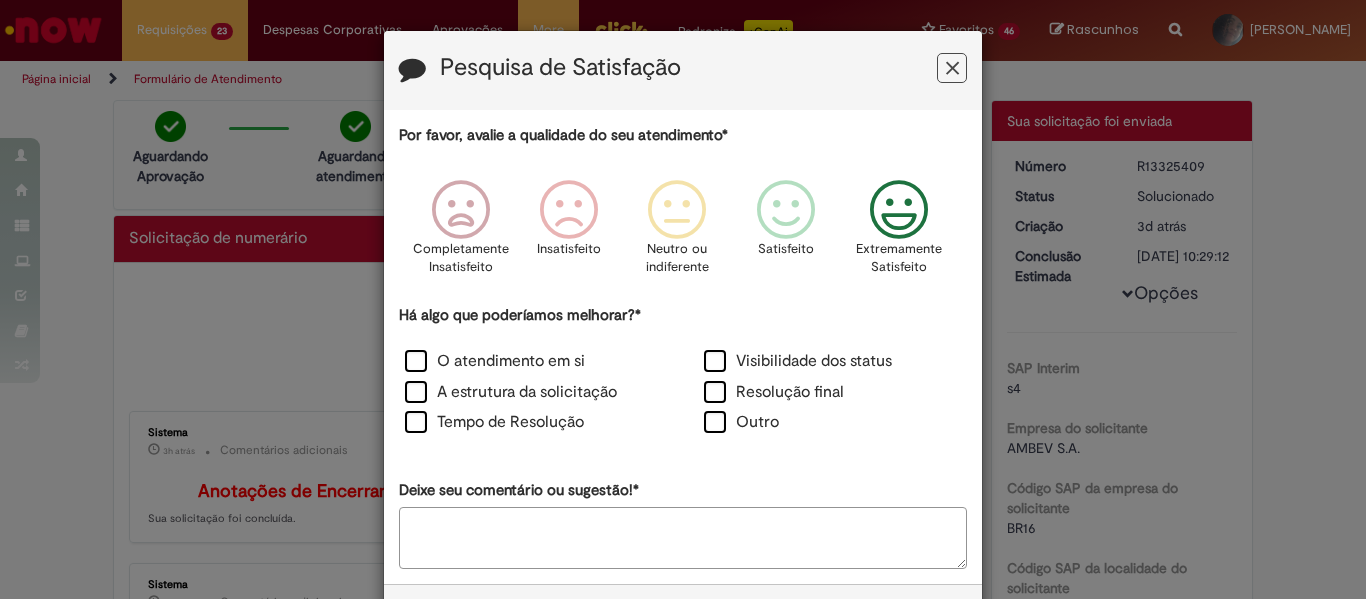 click at bounding box center (899, 210) 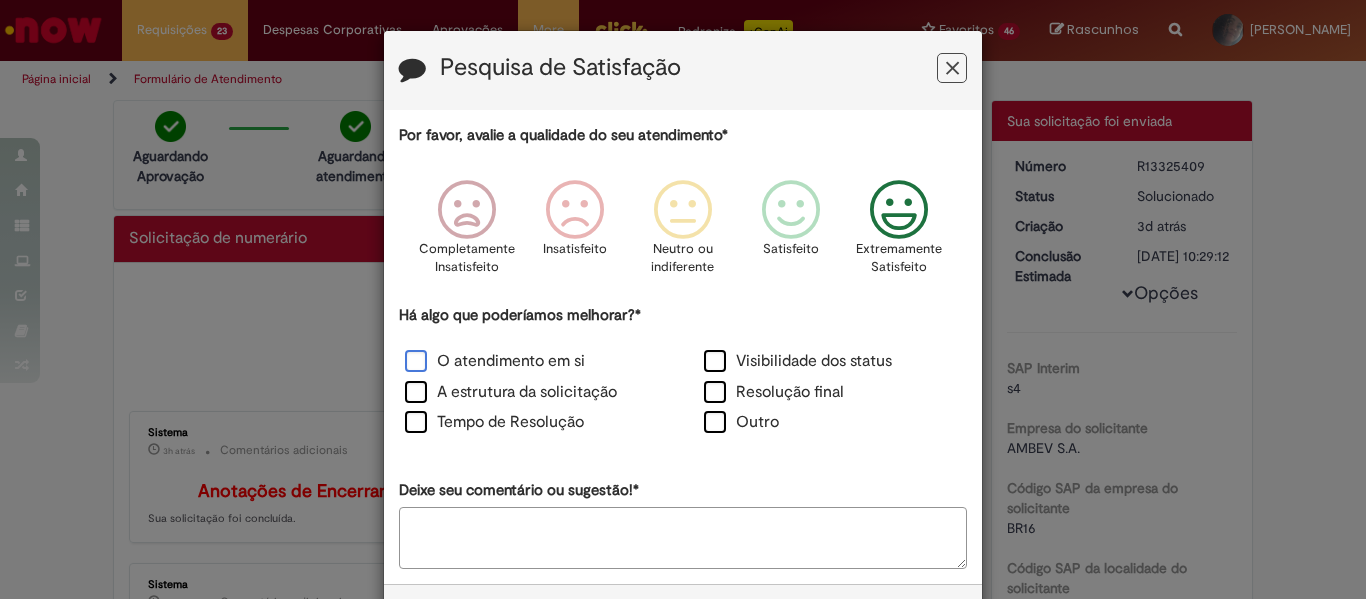 click on "O atendimento em si" at bounding box center [495, 361] 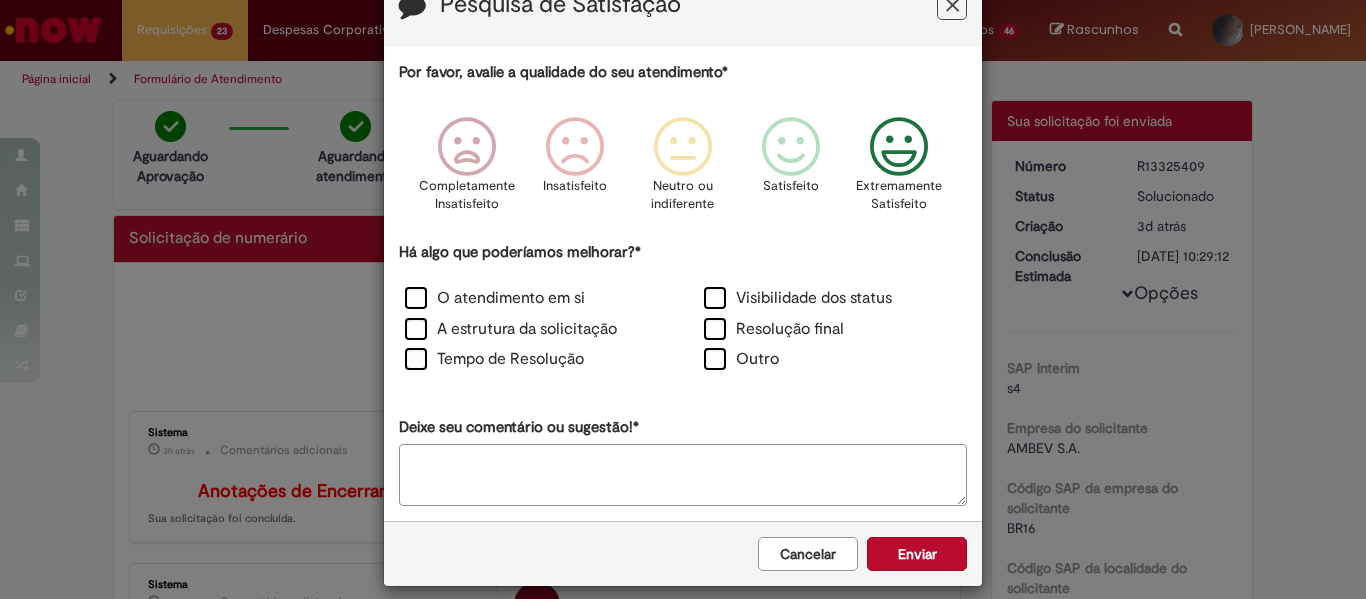 scroll, scrollTop: 81, scrollLeft: 0, axis: vertical 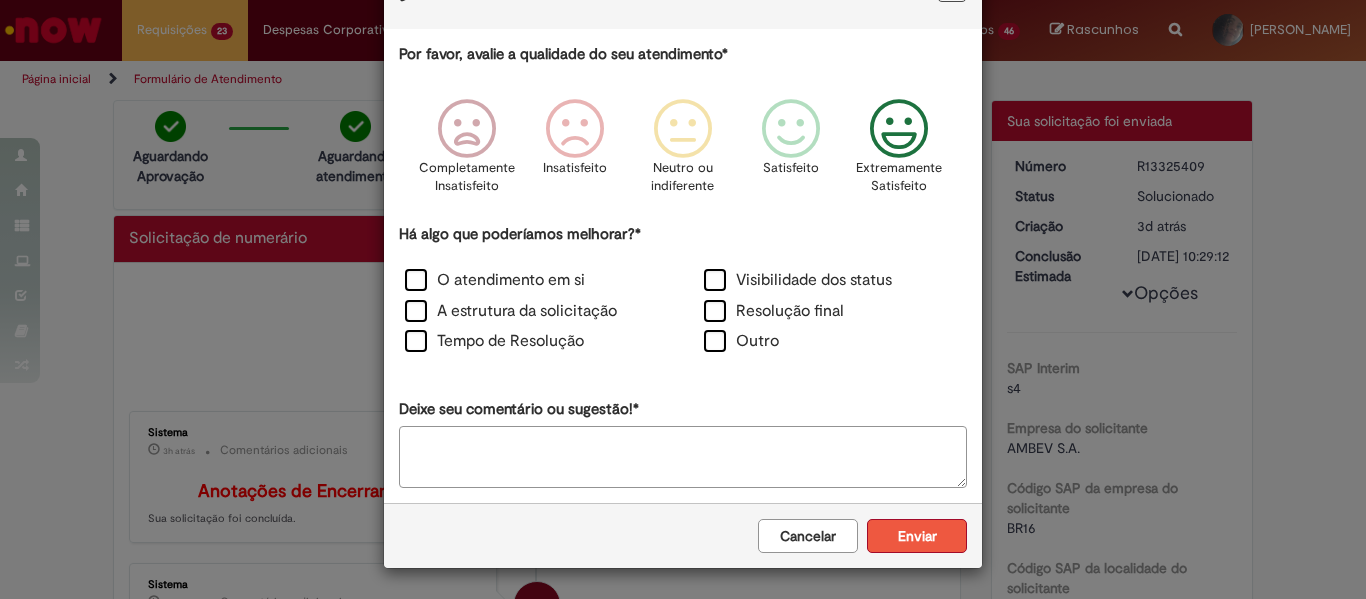 click on "Enviar" at bounding box center [917, 536] 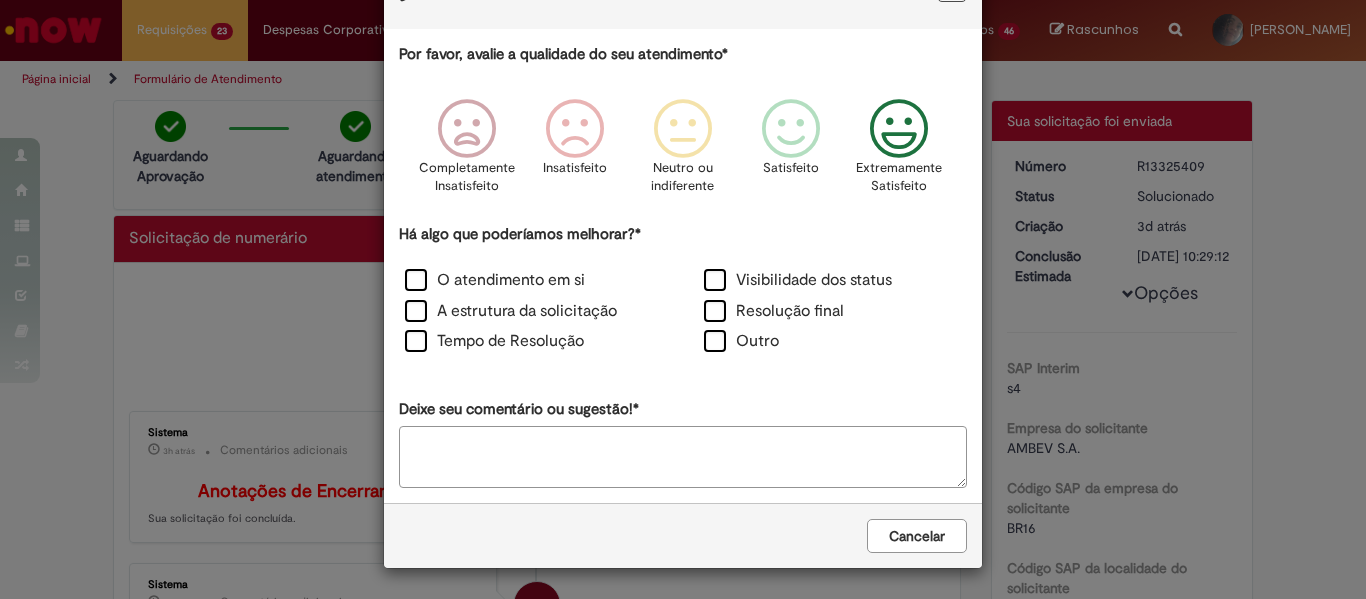 scroll, scrollTop: 0, scrollLeft: 0, axis: both 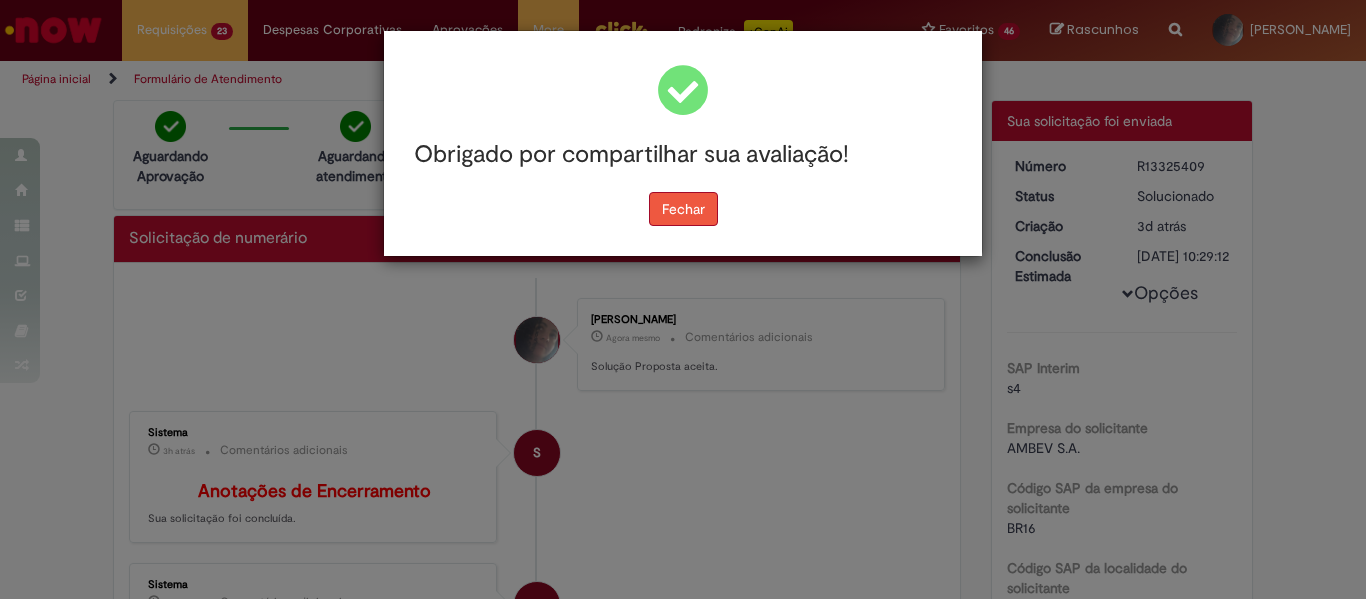 click on "Fechar" at bounding box center [683, 209] 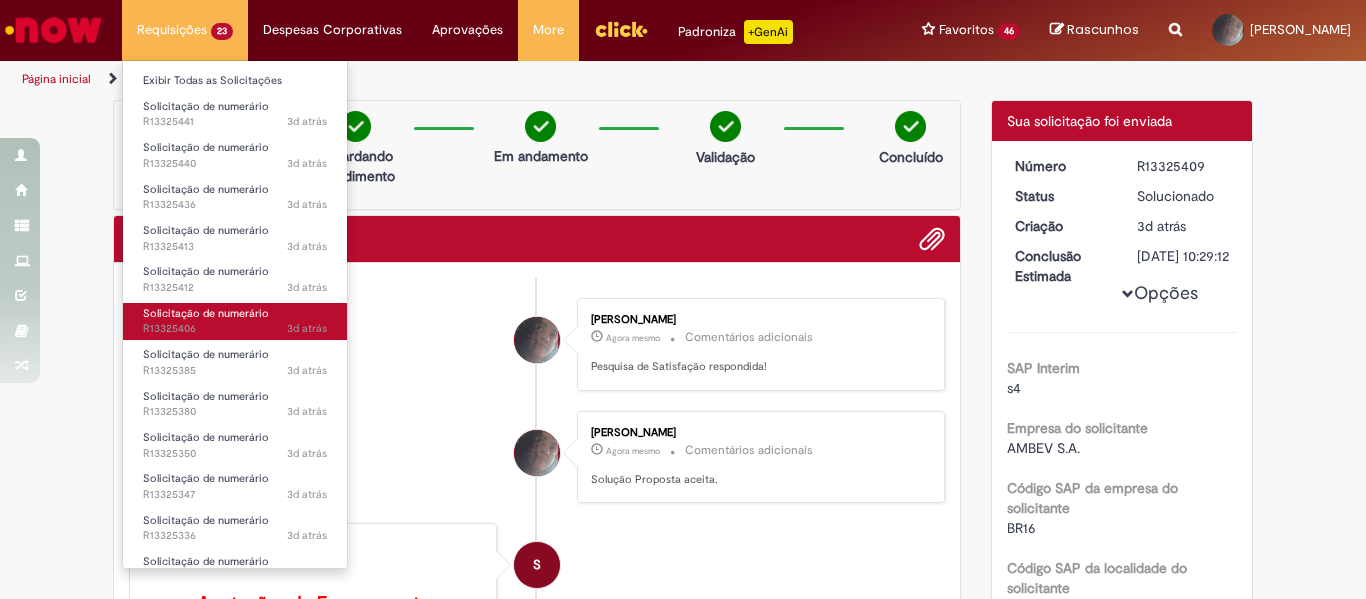 click on "Solicitação de numerário" at bounding box center (206, 313) 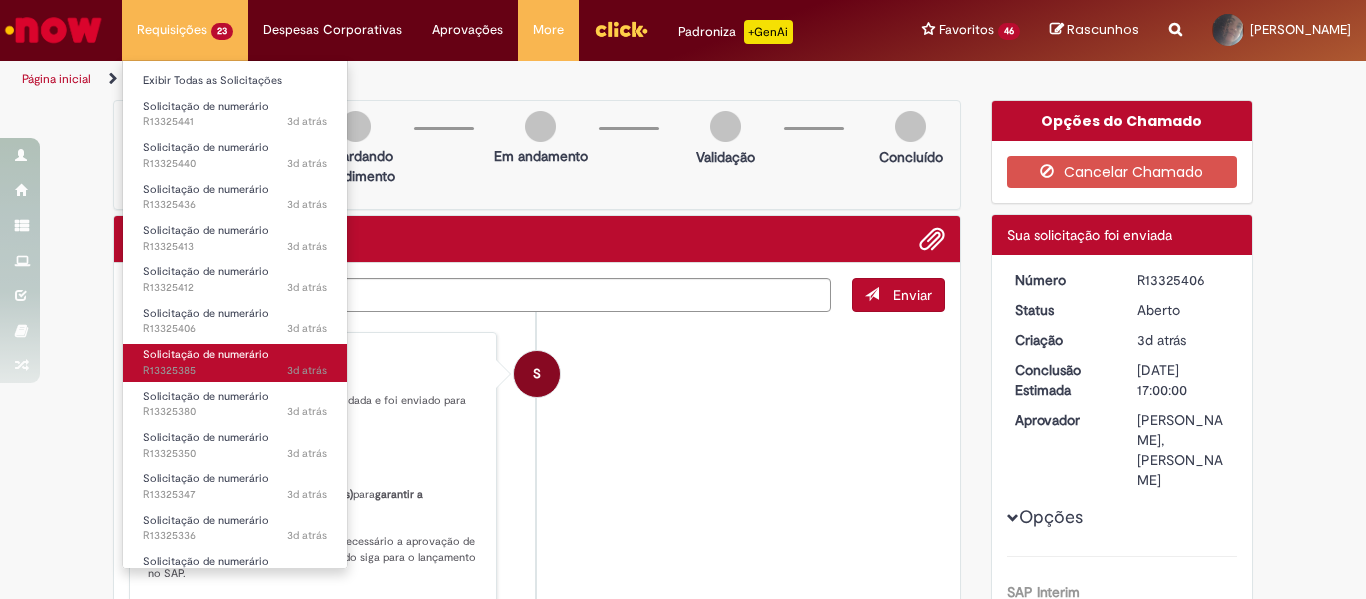 click on "3d atrás 3 dias atrás  R13325385" at bounding box center [235, 371] 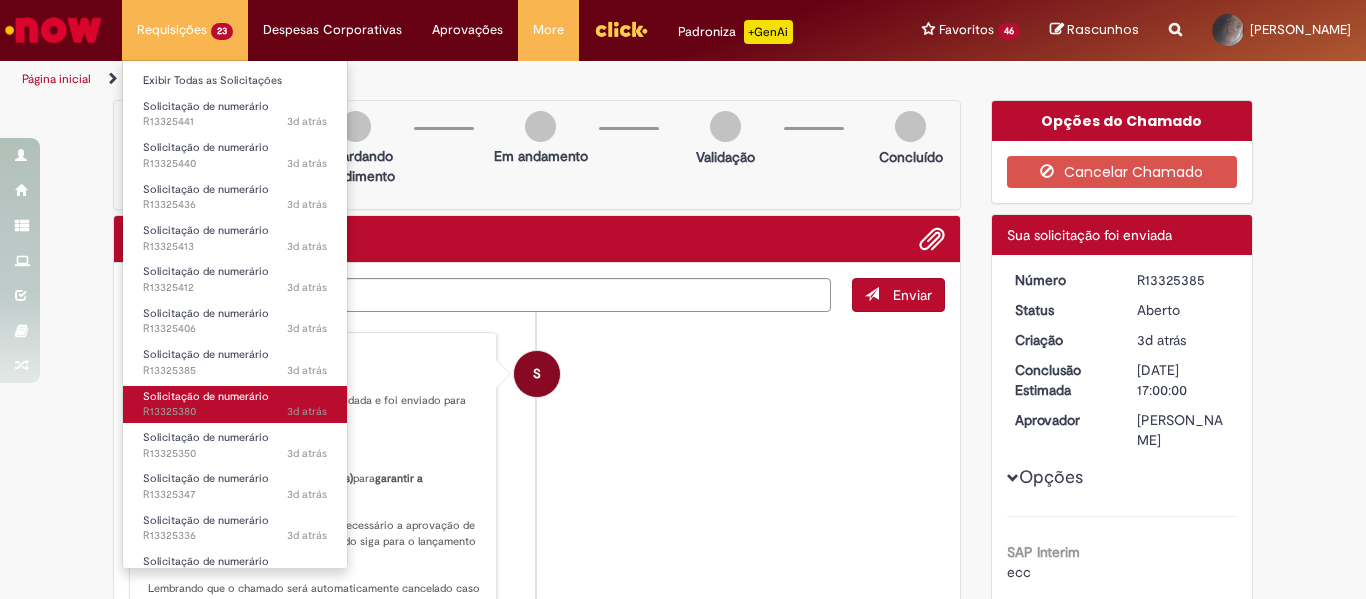 click on "Solicitação de numerário
3d atrás 3 dias atrás  R13325380" at bounding box center [235, 404] 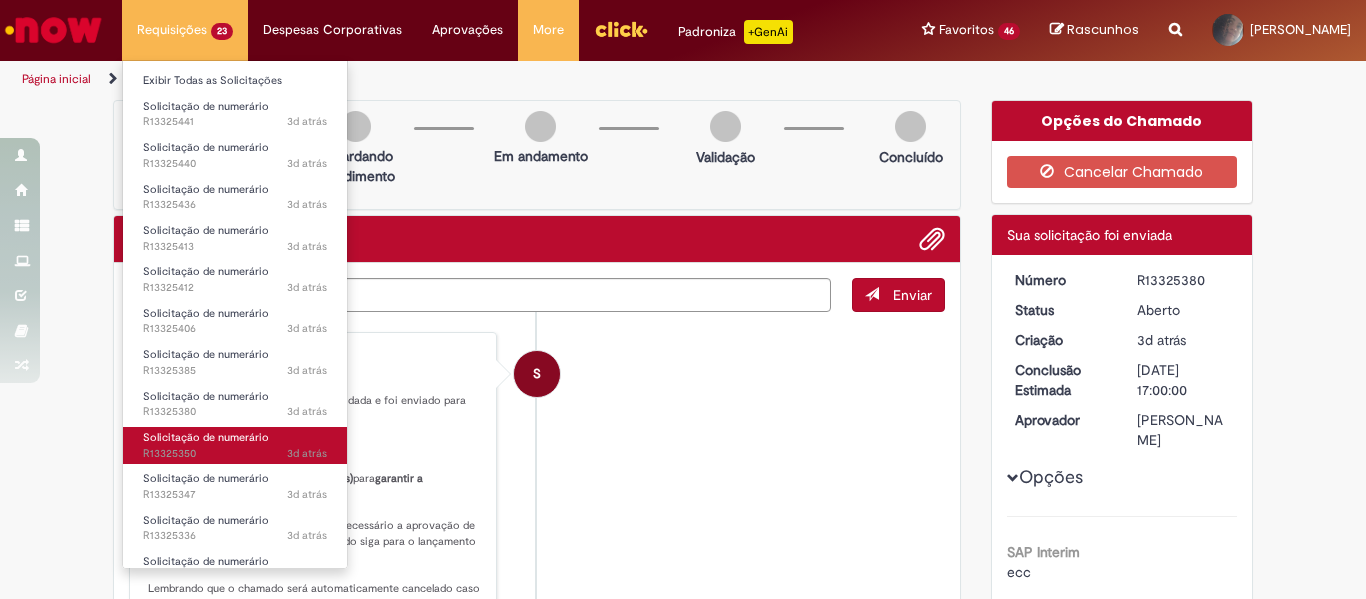 click on "Solicitação de numerário" at bounding box center (206, 437) 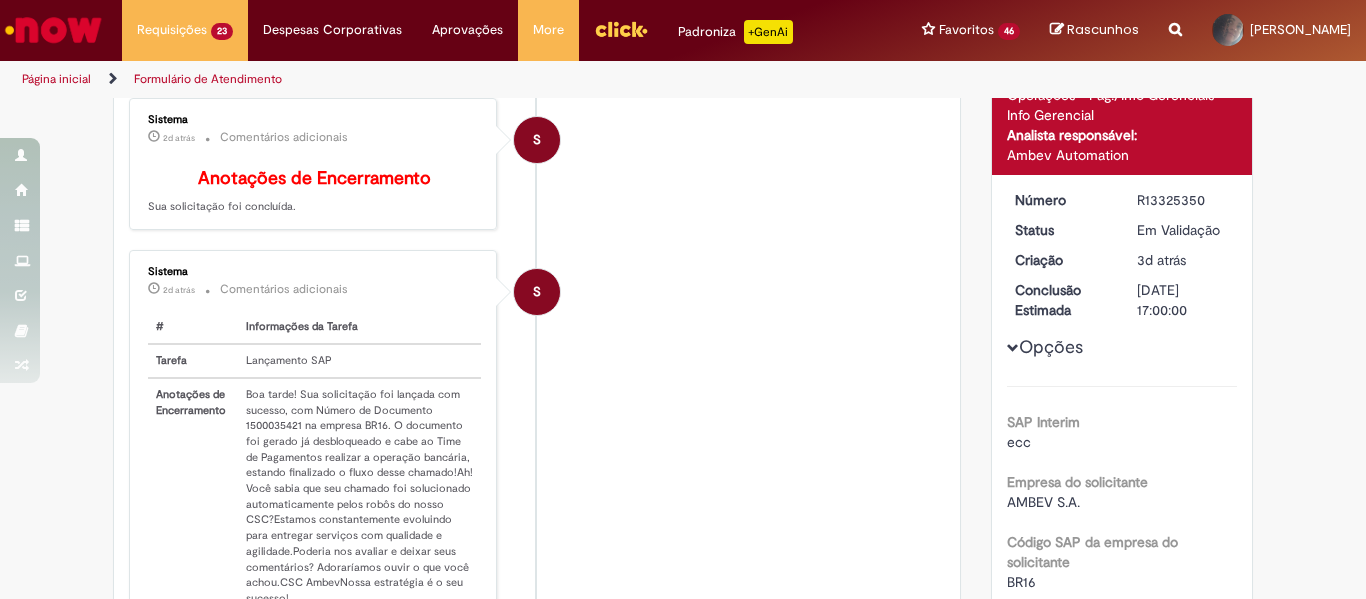 scroll, scrollTop: 300, scrollLeft: 0, axis: vertical 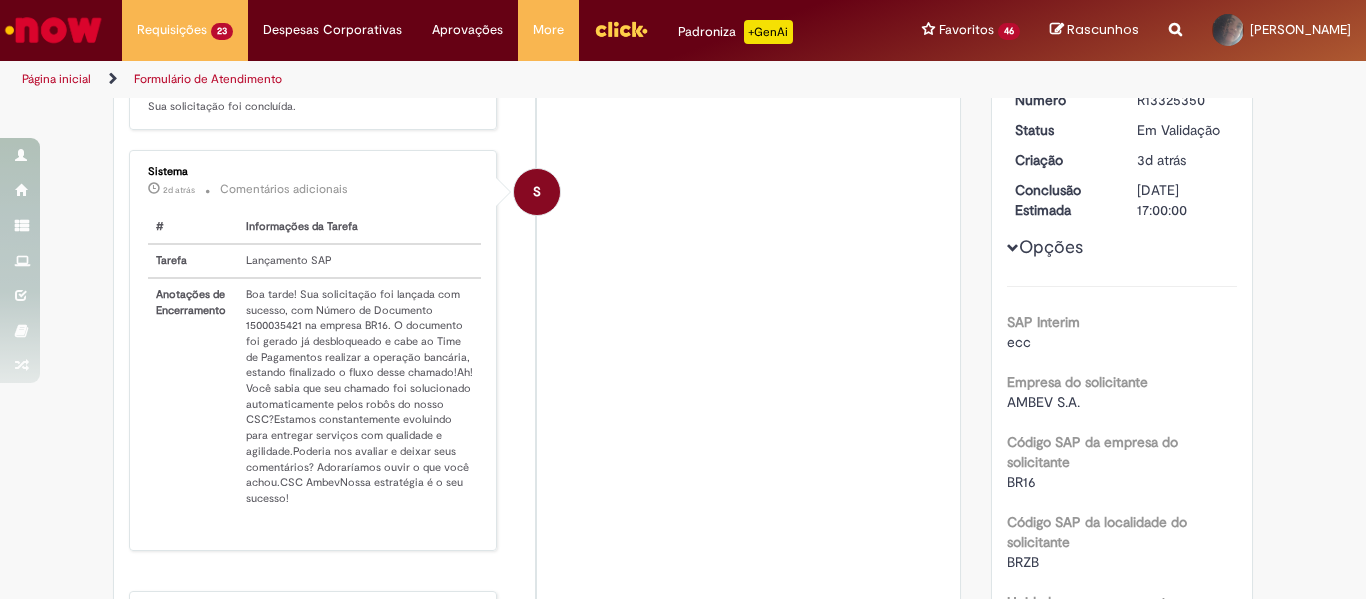 click on "Boa tarde! Sua solicitação foi lançada com sucesso, com Número de Documento 1500035421 na empresa BR16. O documento foi gerado já desbloqueado e cabe ao Time de Pagamentos realizar a operação bancária, estando finalizado o fluxo desse chamado!Ah! Você sabia que seu chamado foi solucionado automaticamente pelos robôs do nosso CSC?Estamos constantemente evoluindo para entregar serviços com qualidade e agilidade.Poderia nos avaliar e deixar seus comentários? Adoraríamos ouvir o que você achou.CSC AmbevNossa estratégia é o seu sucesso!" at bounding box center [359, 396] 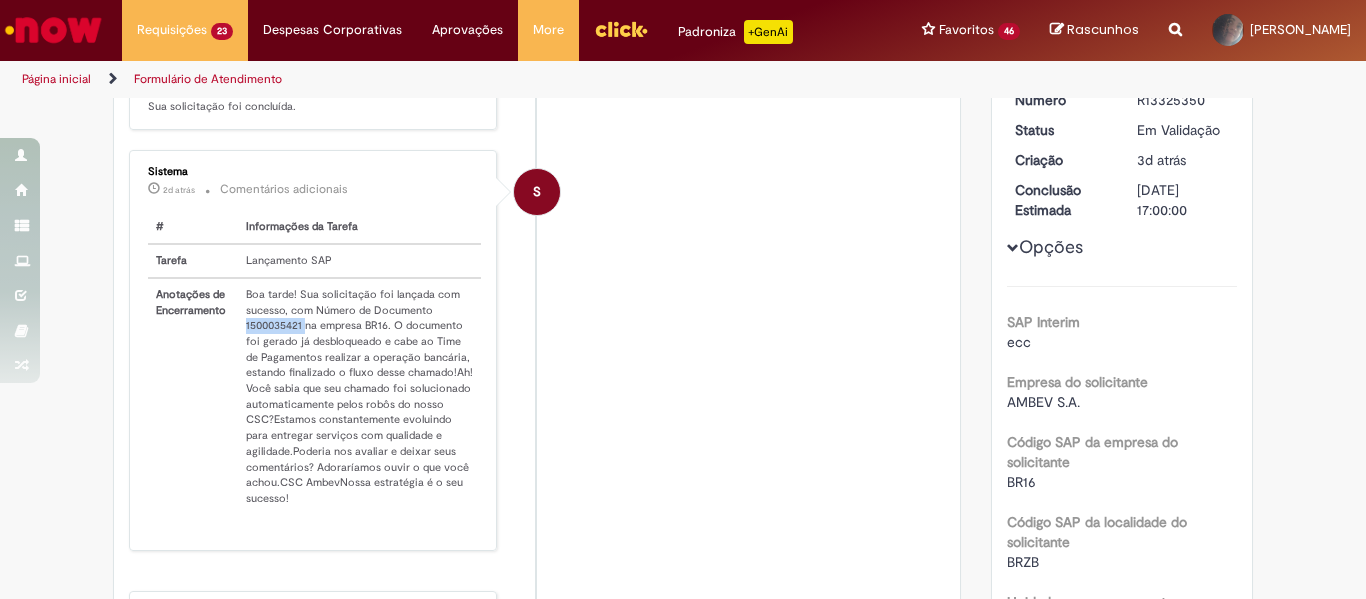 click on "Boa tarde! Sua solicitação foi lançada com sucesso, com Número de Documento 1500035421 na empresa BR16. O documento foi gerado já desbloqueado e cabe ao Time de Pagamentos realizar a operação bancária, estando finalizado o fluxo desse chamado!Ah! Você sabia que seu chamado foi solucionado automaticamente pelos robôs do nosso CSC?Estamos constantemente evoluindo para entregar serviços com qualidade e agilidade.Poderia nos avaliar e deixar seus comentários? Adoraríamos ouvir o que você achou.CSC AmbevNossa estratégia é o seu sucesso!" at bounding box center [359, 396] 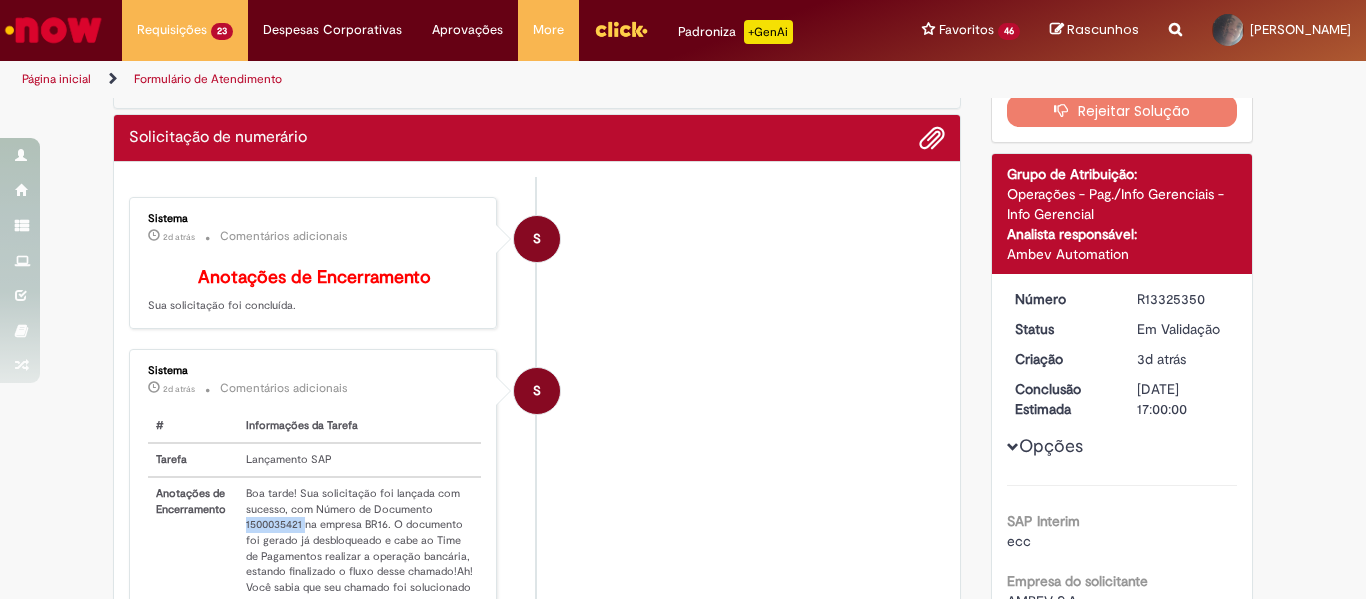 scroll, scrollTop: 100, scrollLeft: 0, axis: vertical 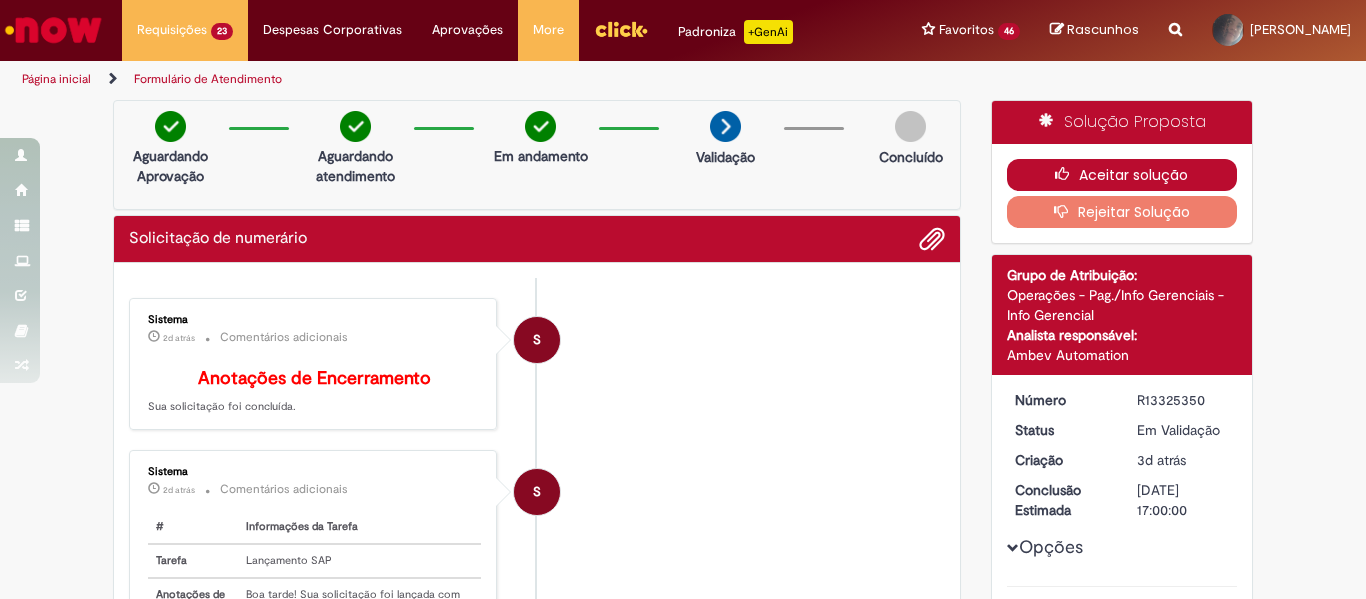 click on "Aceitar solução" at bounding box center (1122, 175) 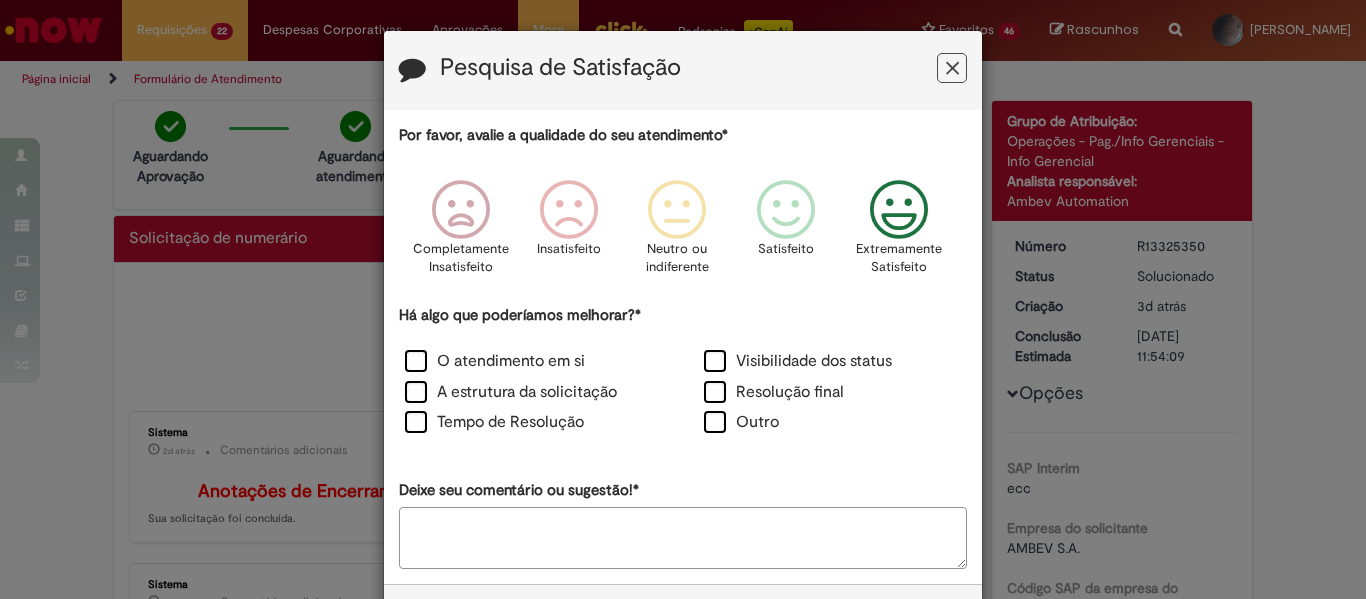 click at bounding box center (899, 210) 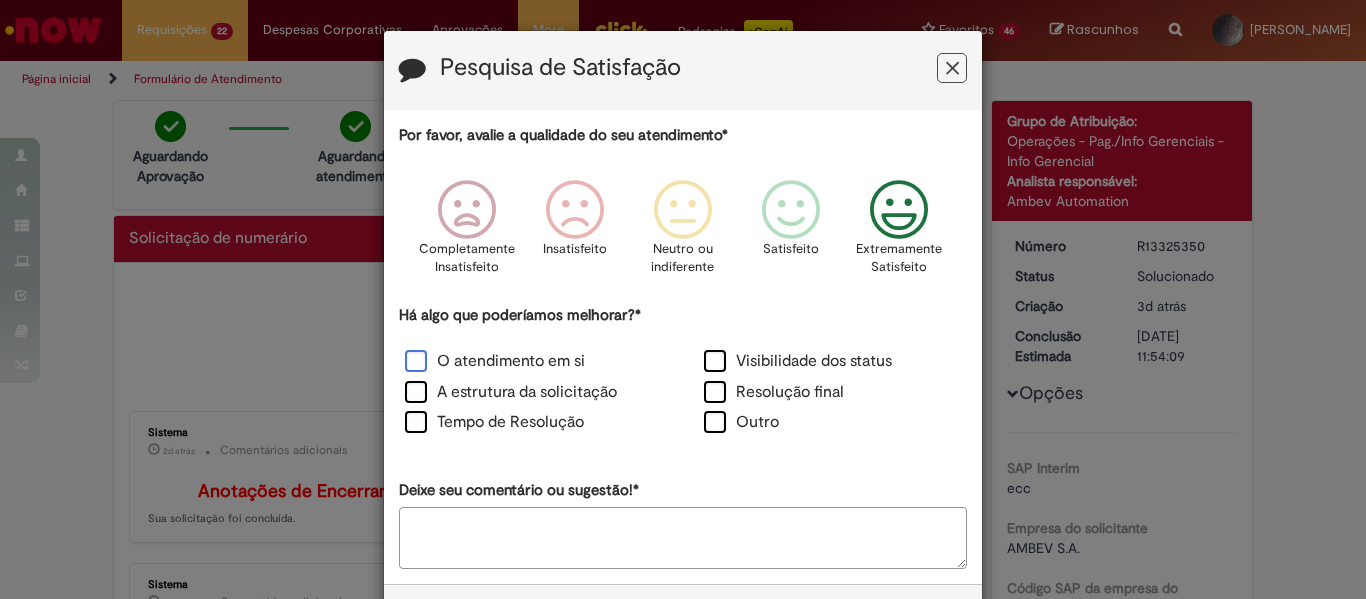click on "O atendimento em si" at bounding box center (495, 361) 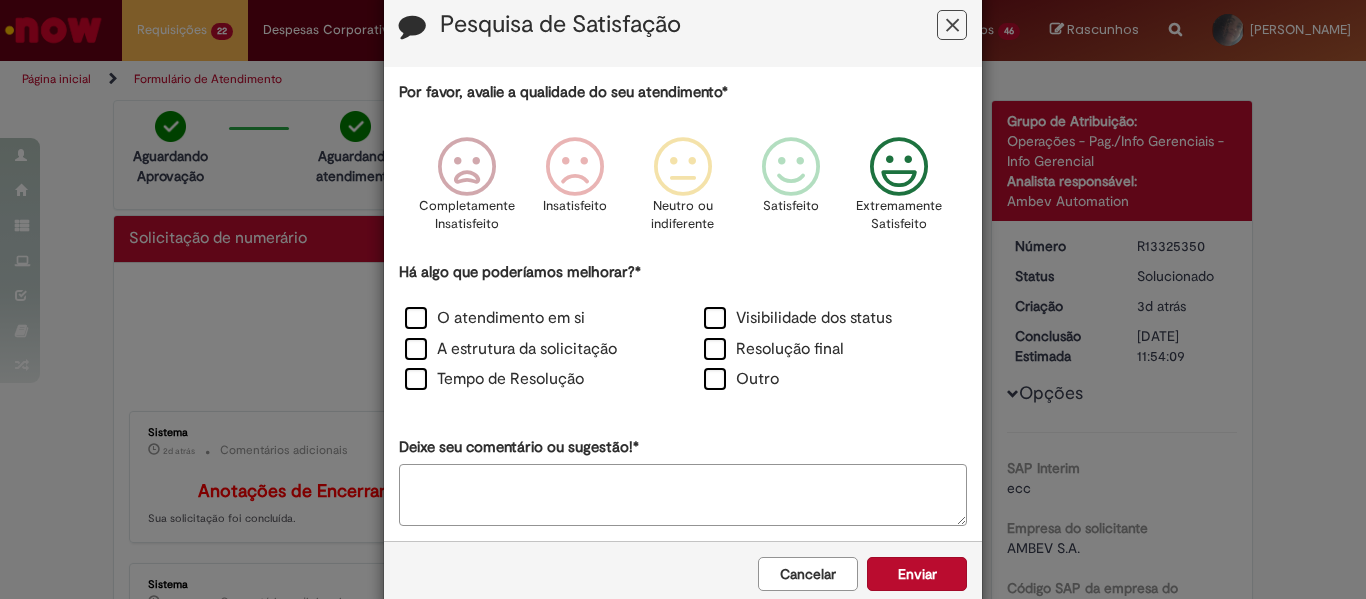 scroll, scrollTop: 81, scrollLeft: 0, axis: vertical 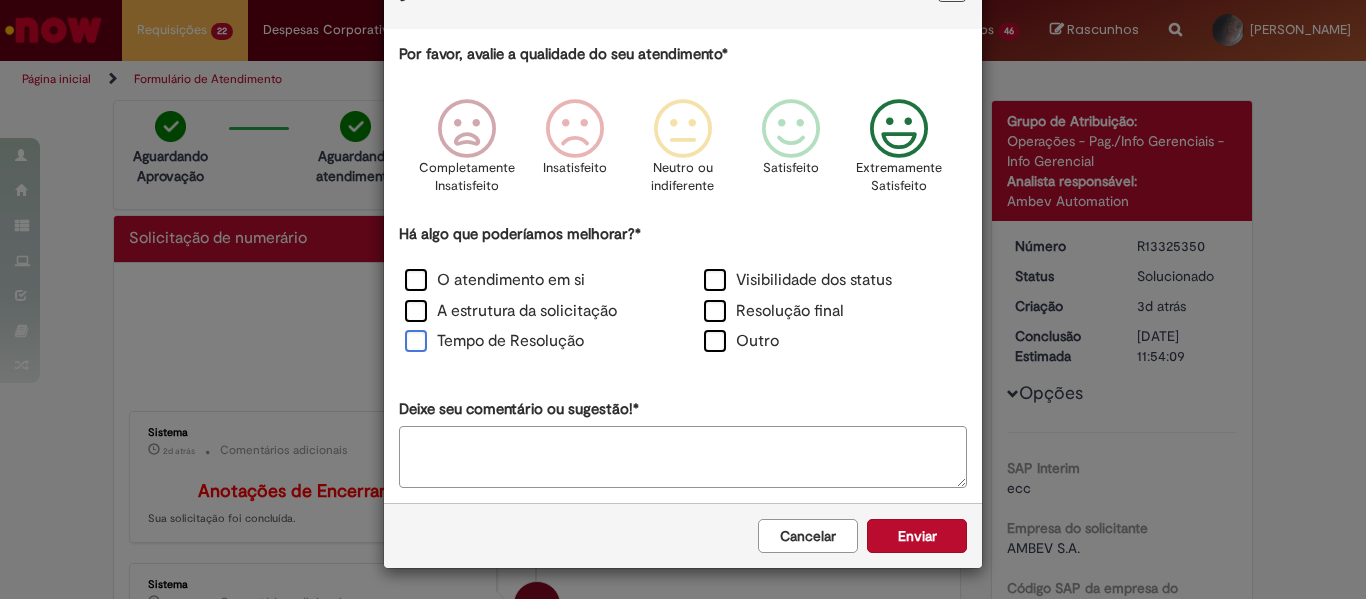 drag, startPoint x: 417, startPoint y: 316, endPoint x: 404, endPoint y: 336, distance: 23.853722 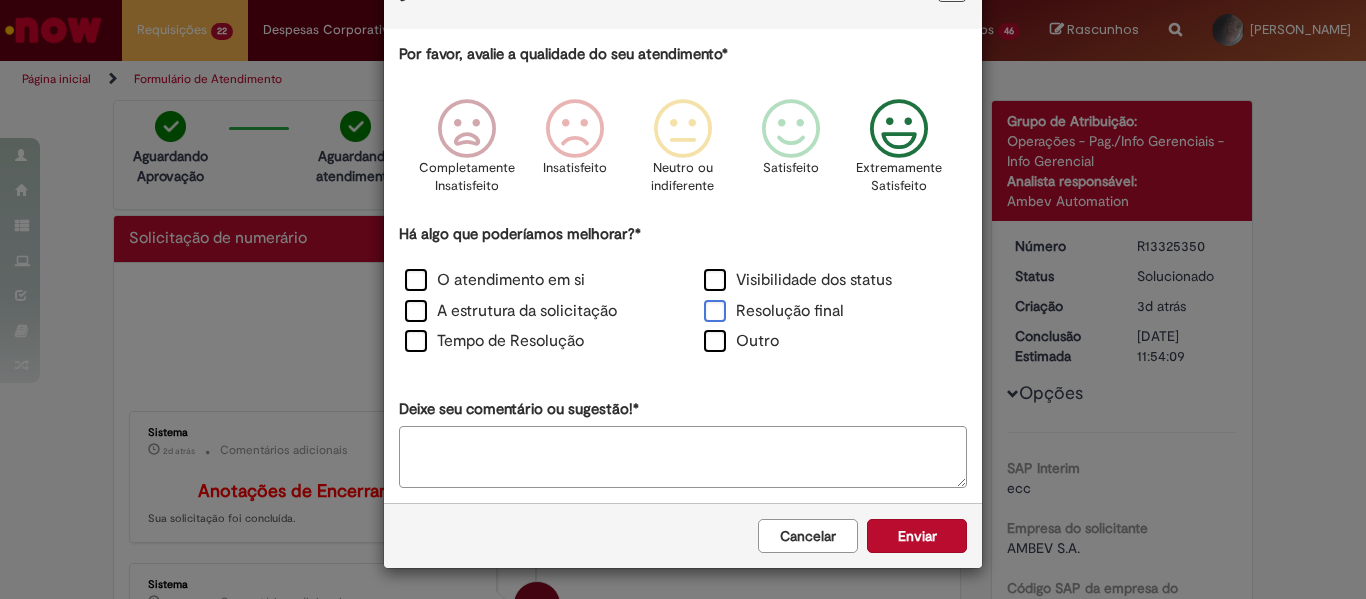 drag, startPoint x: 703, startPoint y: 277, endPoint x: 704, endPoint y: 301, distance: 24.020824 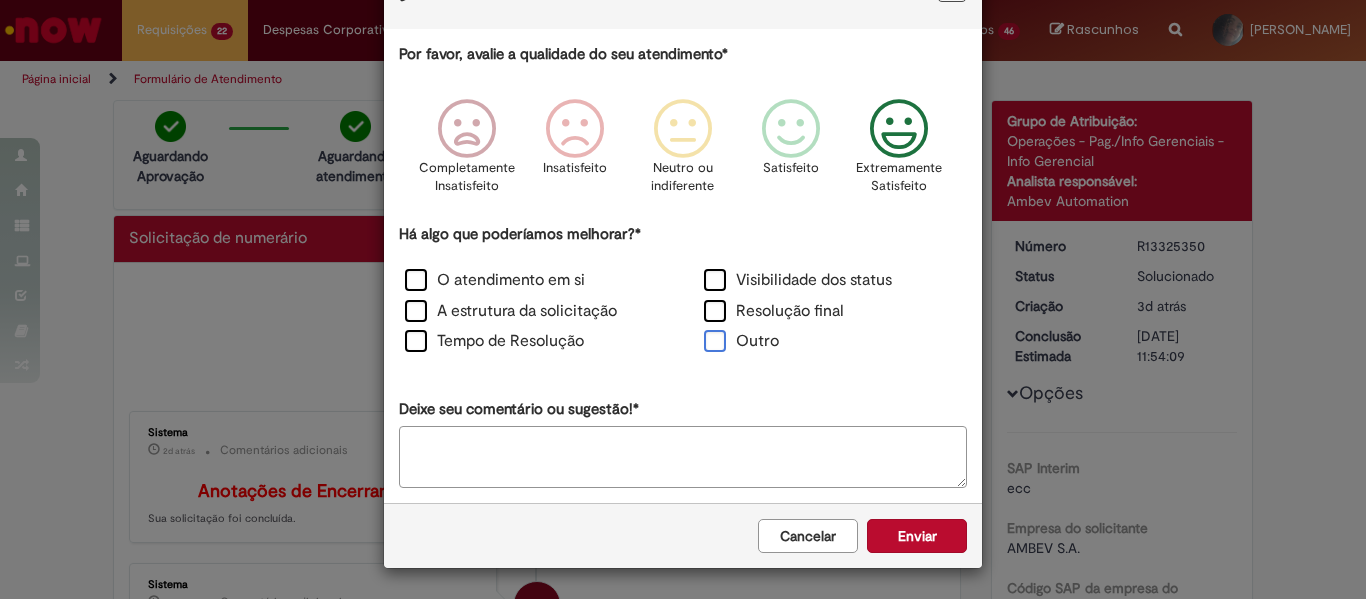 click on "Outro" at bounding box center [741, 341] 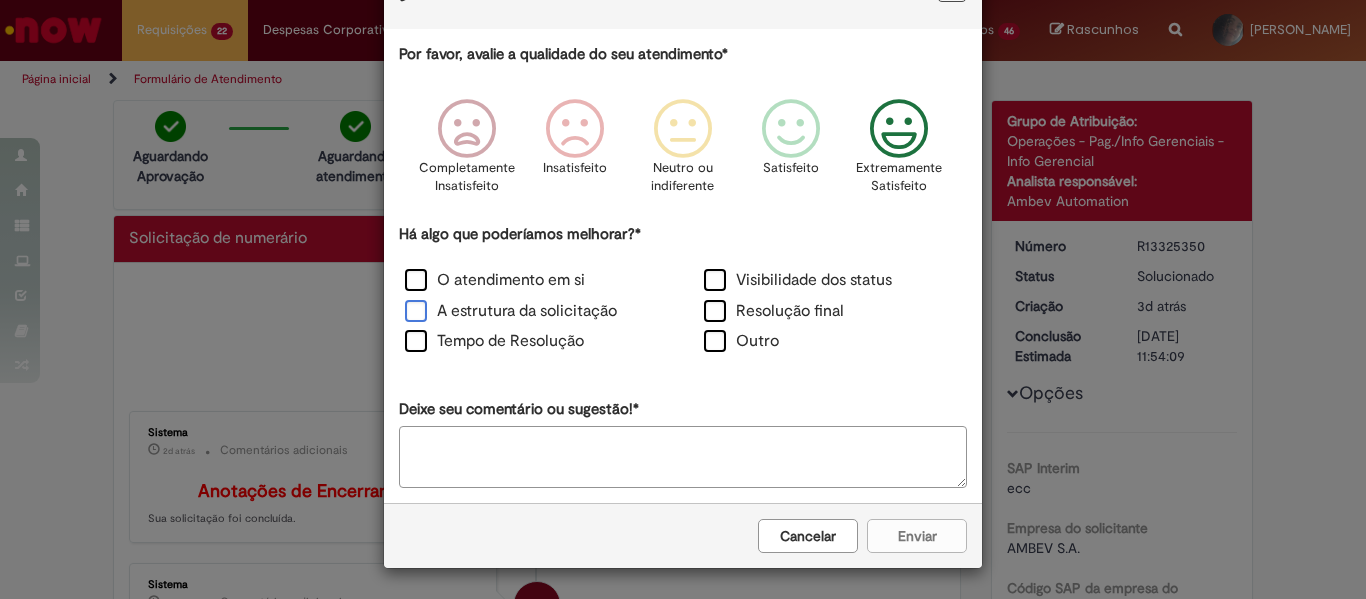 click on "A estrutura da solicitação" at bounding box center (511, 311) 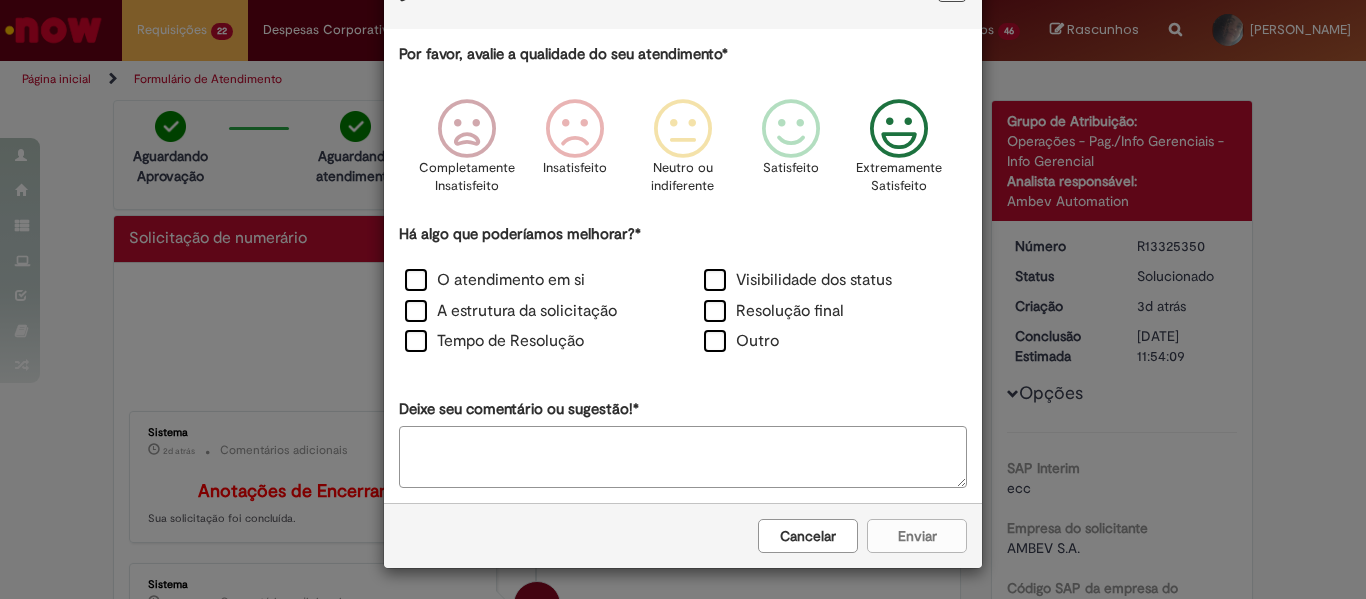 click on "A estrutura da solicitação" at bounding box center (533, 313) 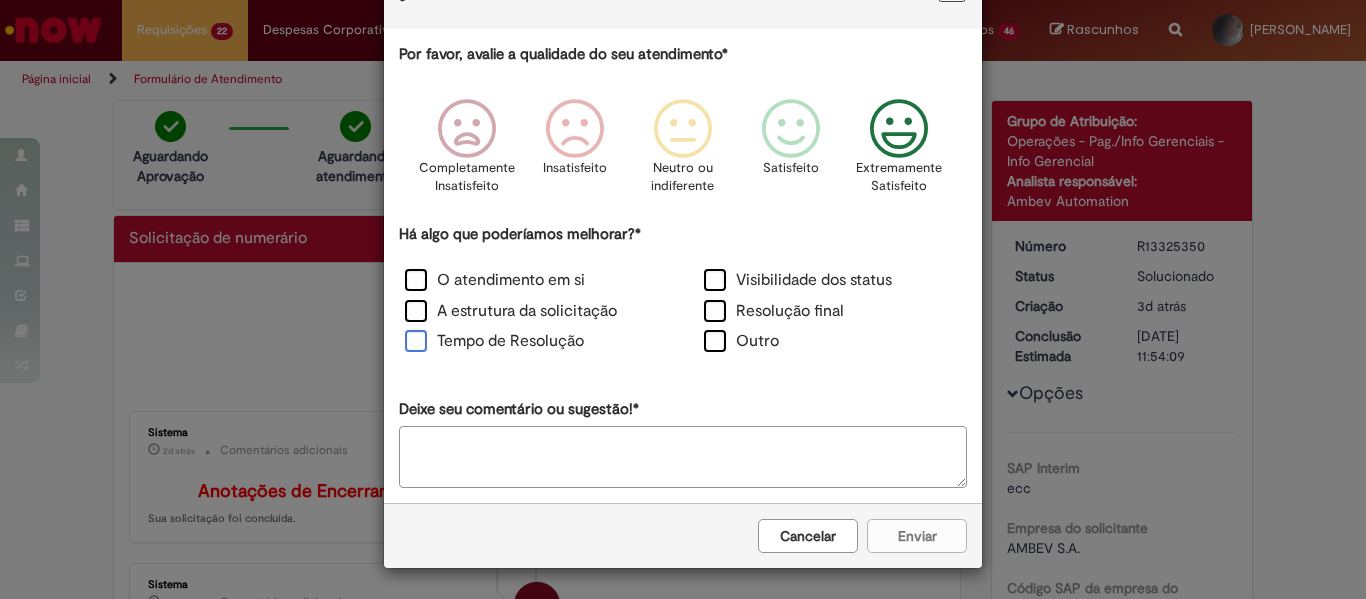 click on "Tempo de Resolução" at bounding box center [494, 341] 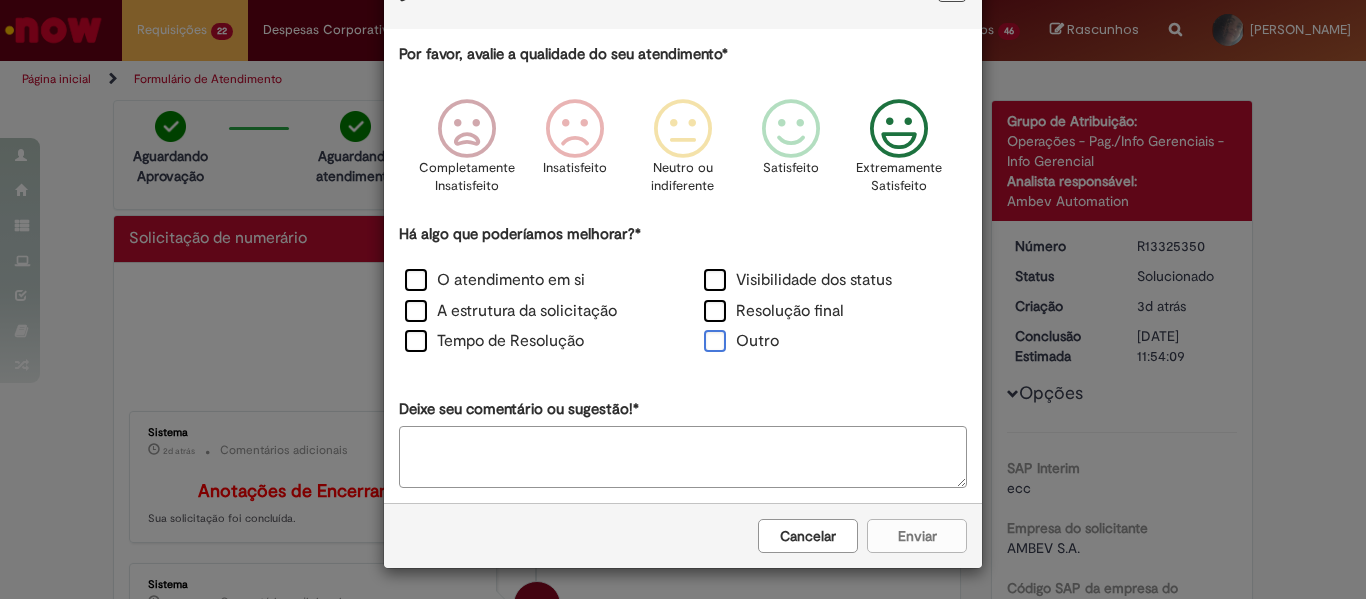 drag, startPoint x: 712, startPoint y: 277, endPoint x: 725, endPoint y: 344, distance: 68.24954 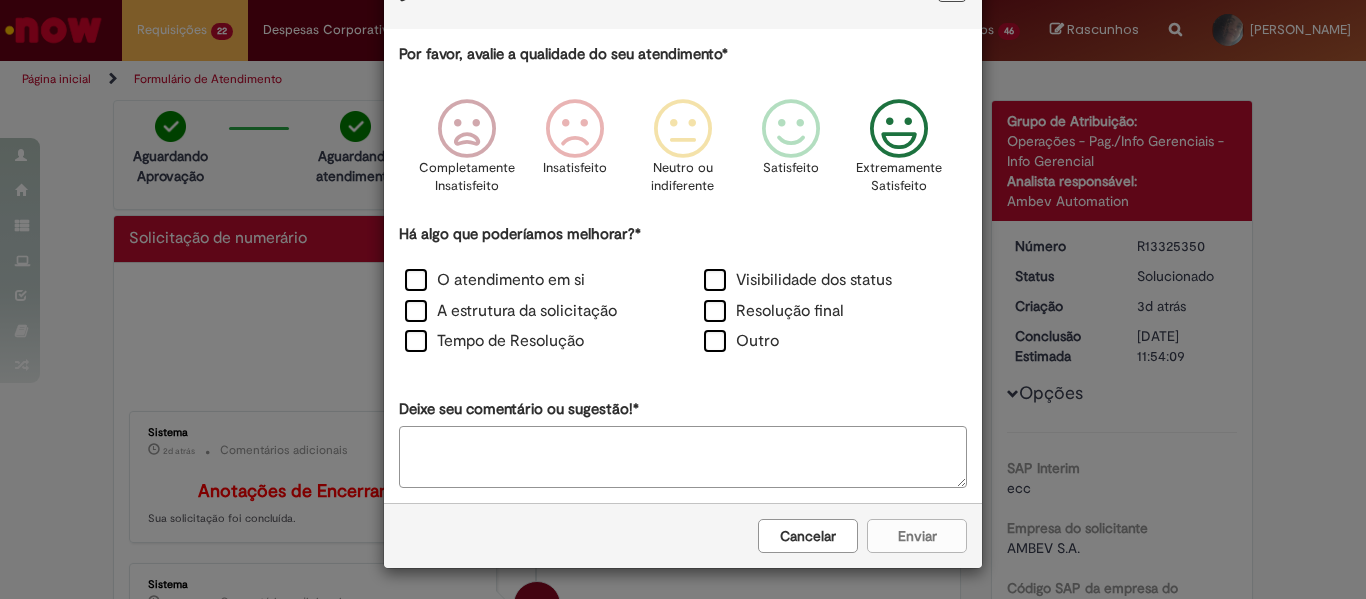 scroll, scrollTop: 81, scrollLeft: 0, axis: vertical 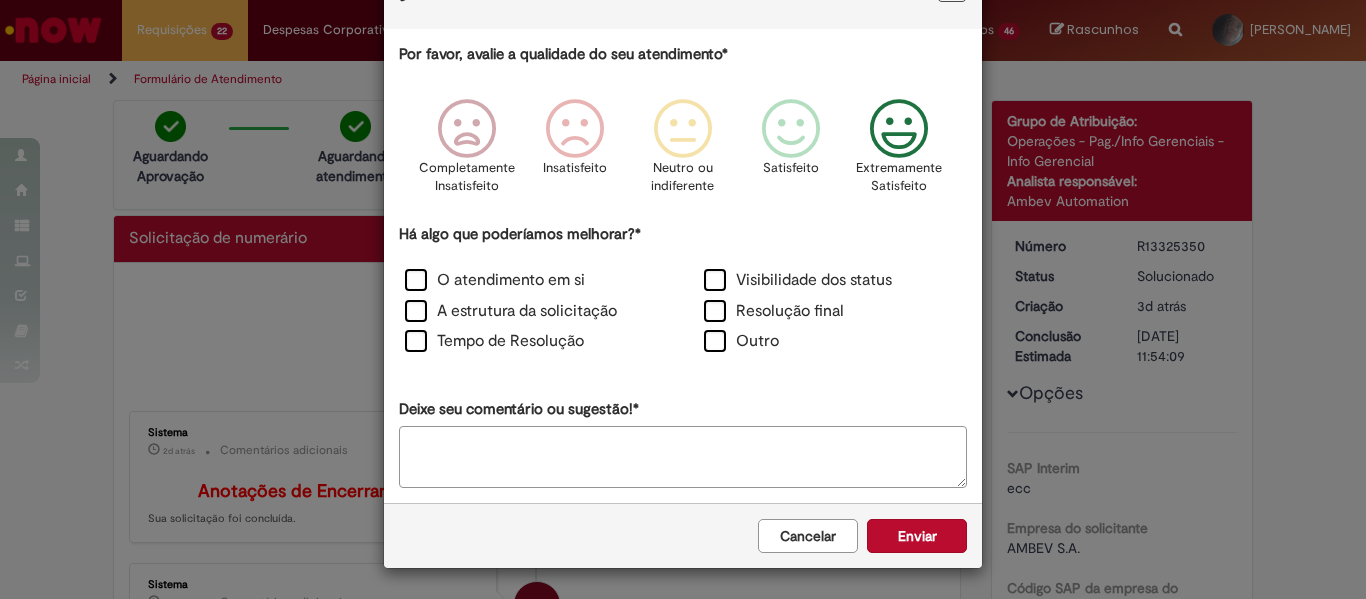 click on "Enviar" at bounding box center (917, 536) 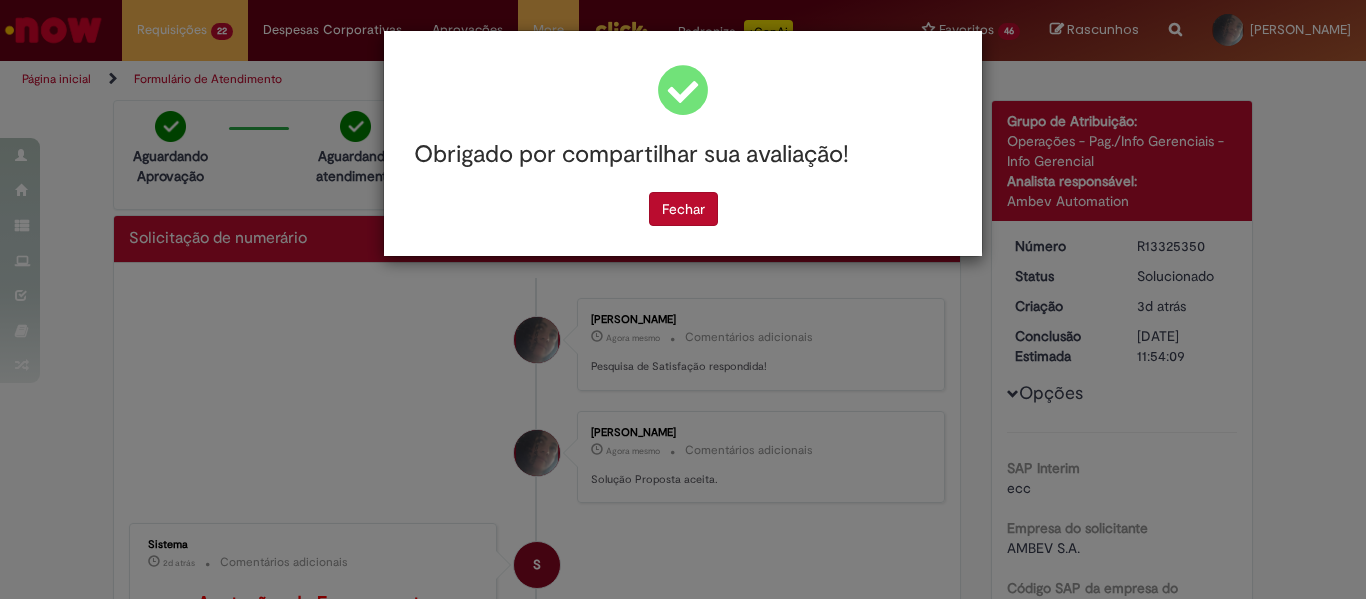 scroll, scrollTop: 0, scrollLeft: 0, axis: both 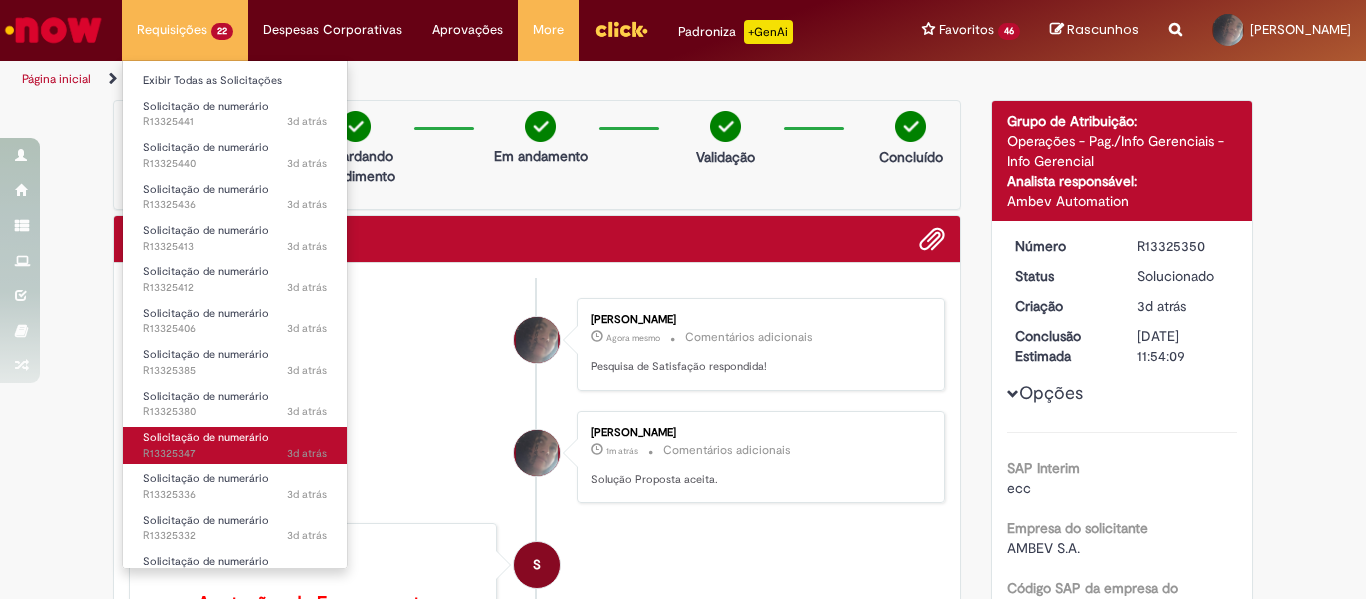 click on "Solicitação de numerário" at bounding box center (206, 437) 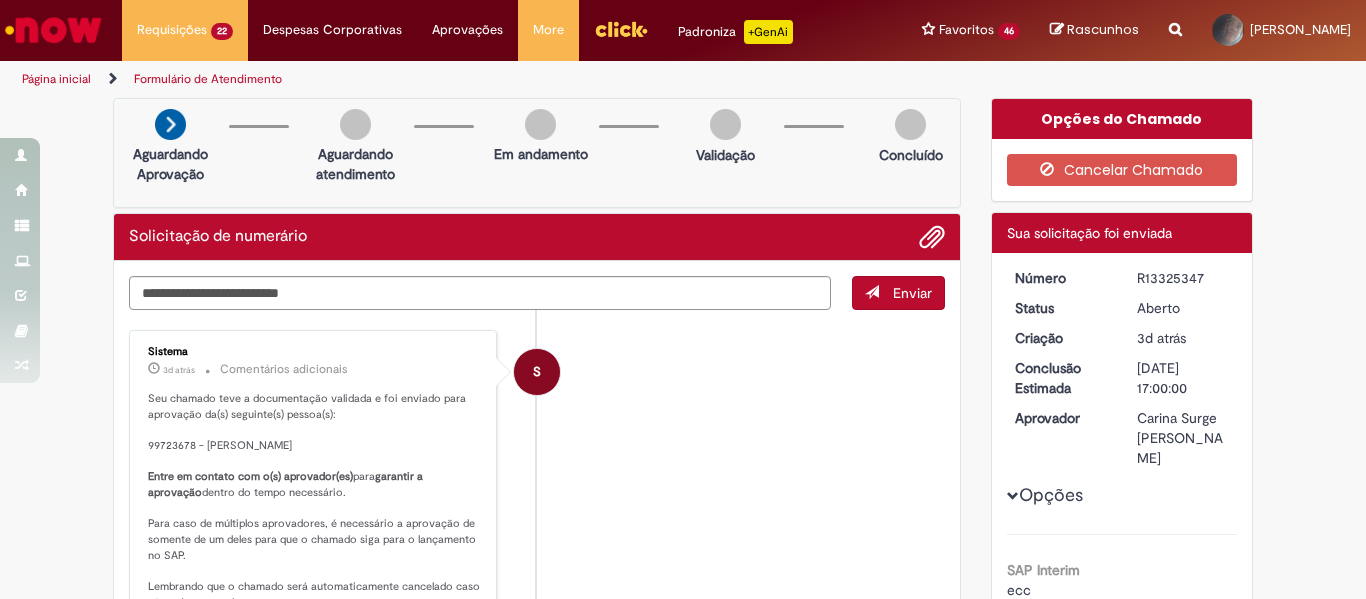 scroll, scrollTop: 0, scrollLeft: 0, axis: both 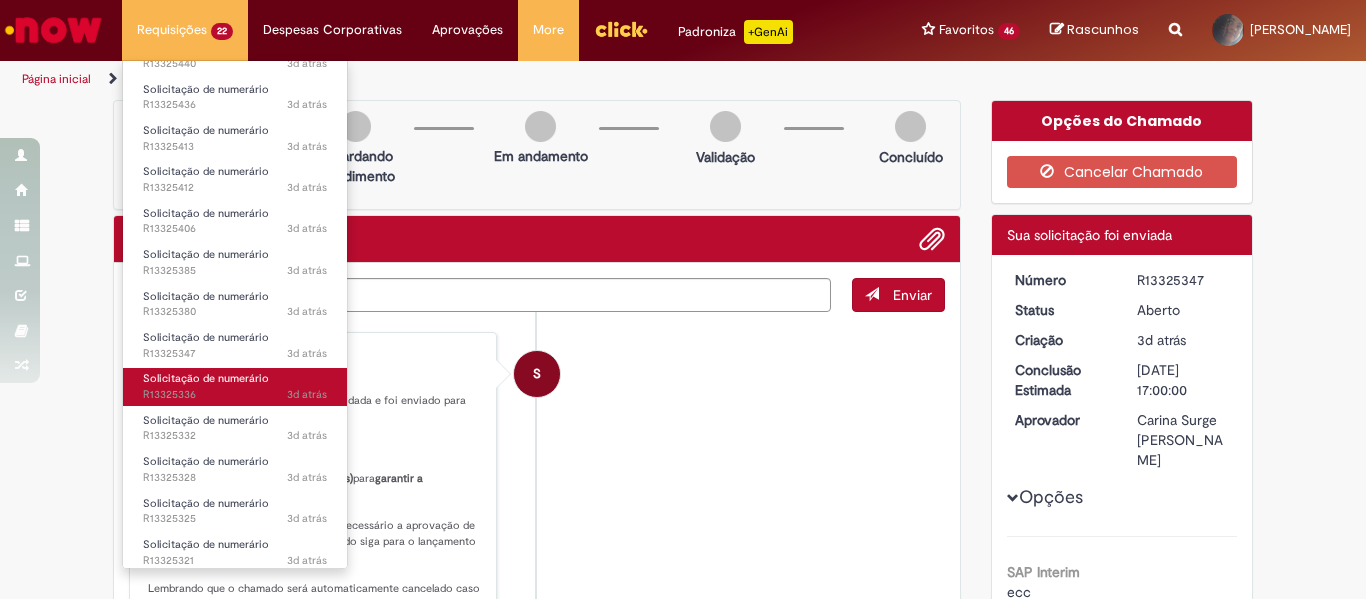 click on "3d atrás 3 dias atrás  R13325336" at bounding box center (235, 395) 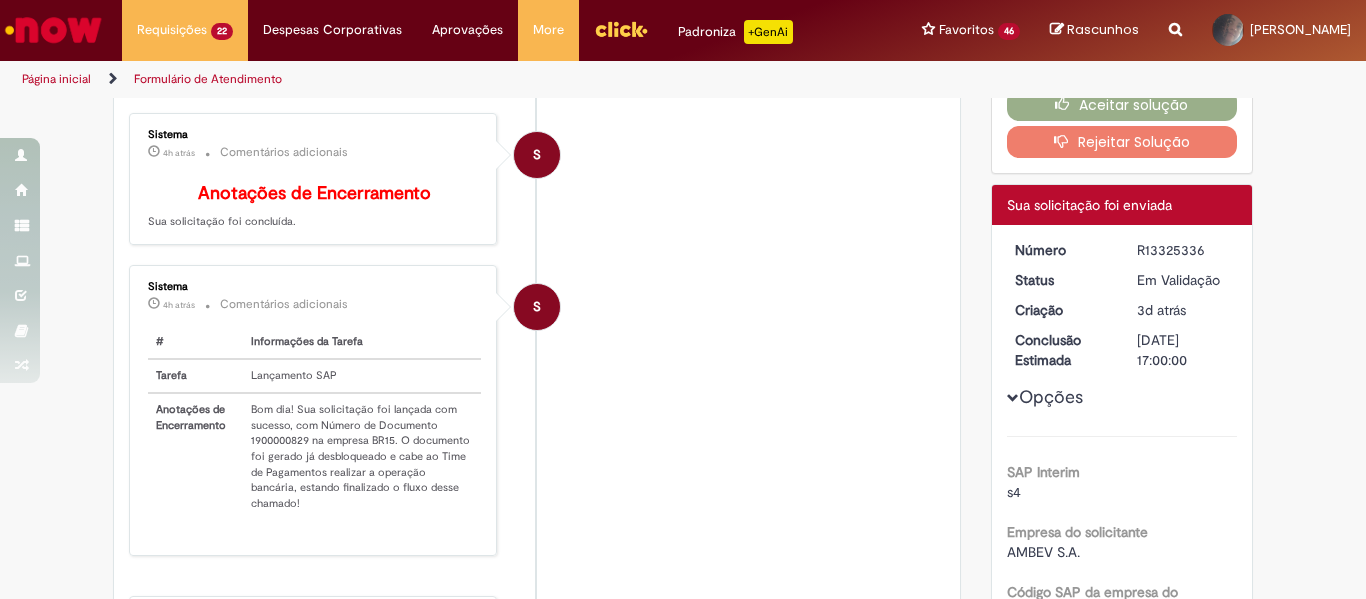 scroll, scrollTop: 100, scrollLeft: 0, axis: vertical 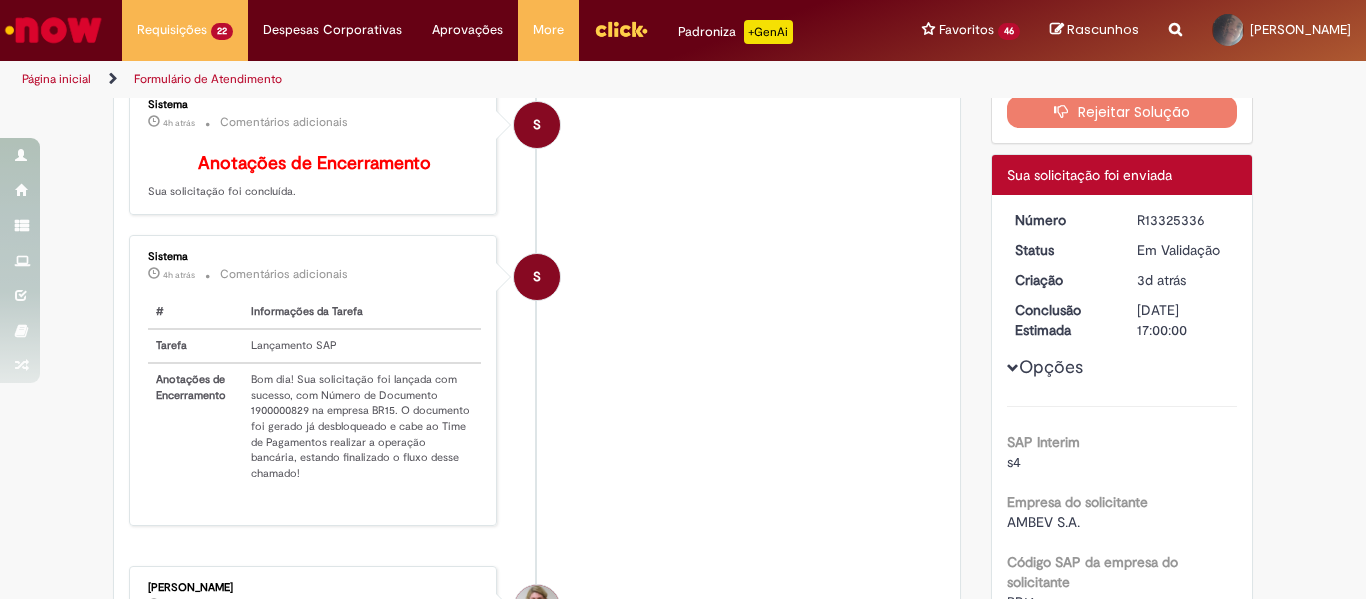 click on "Bom dia! Sua solicitação foi lançada com sucesso, com Número de Documento 1900000829 na empresa BR15. O documento foi gerado já desbloqueado e cabe ao Time de Pagamentos realizar a operação bancária, estando finalizado o fluxo desse chamado!" at bounding box center (362, 426) 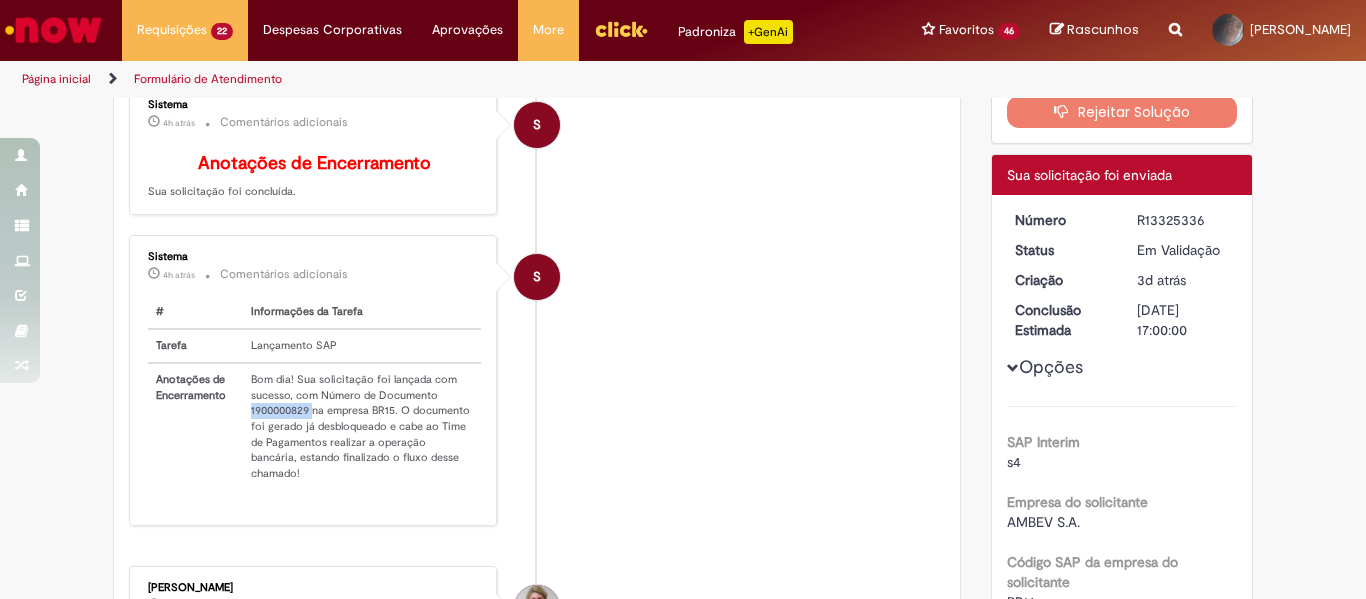click on "Bom dia! Sua solicitação foi lançada com sucesso, com Número de Documento 1900000829 na empresa BR15. O documento foi gerado já desbloqueado e cabe ao Time de Pagamentos realizar a operação bancária, estando finalizado o fluxo desse chamado!" at bounding box center (362, 426) 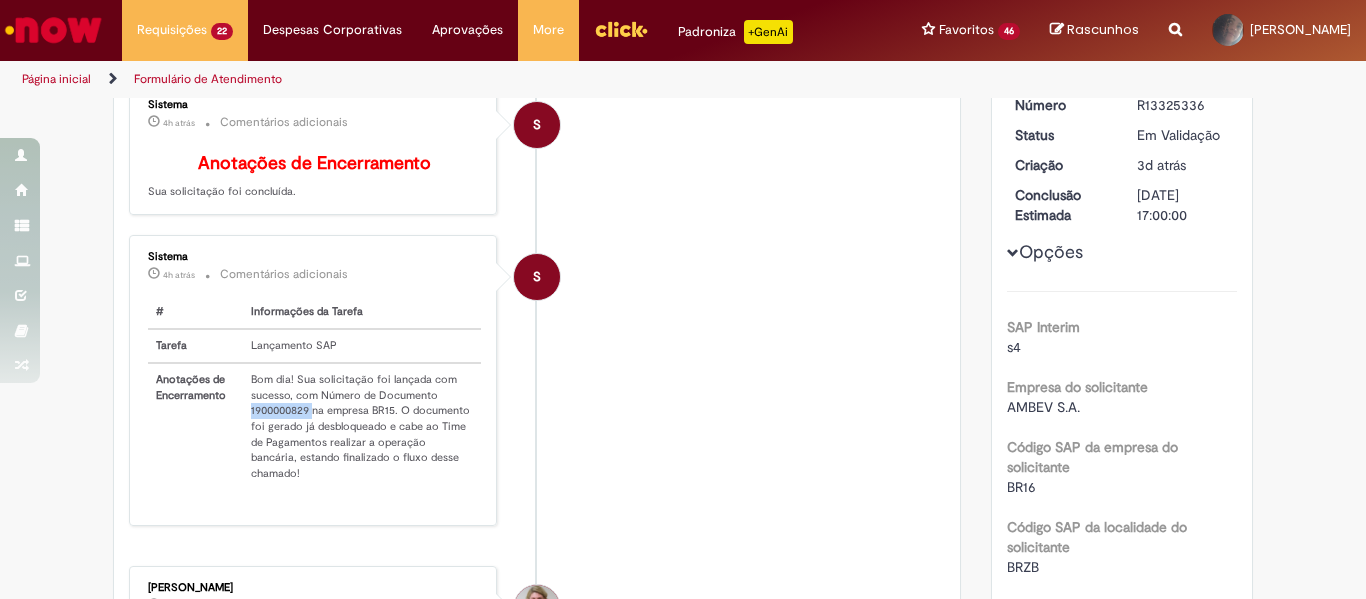 copy on "1900000829" 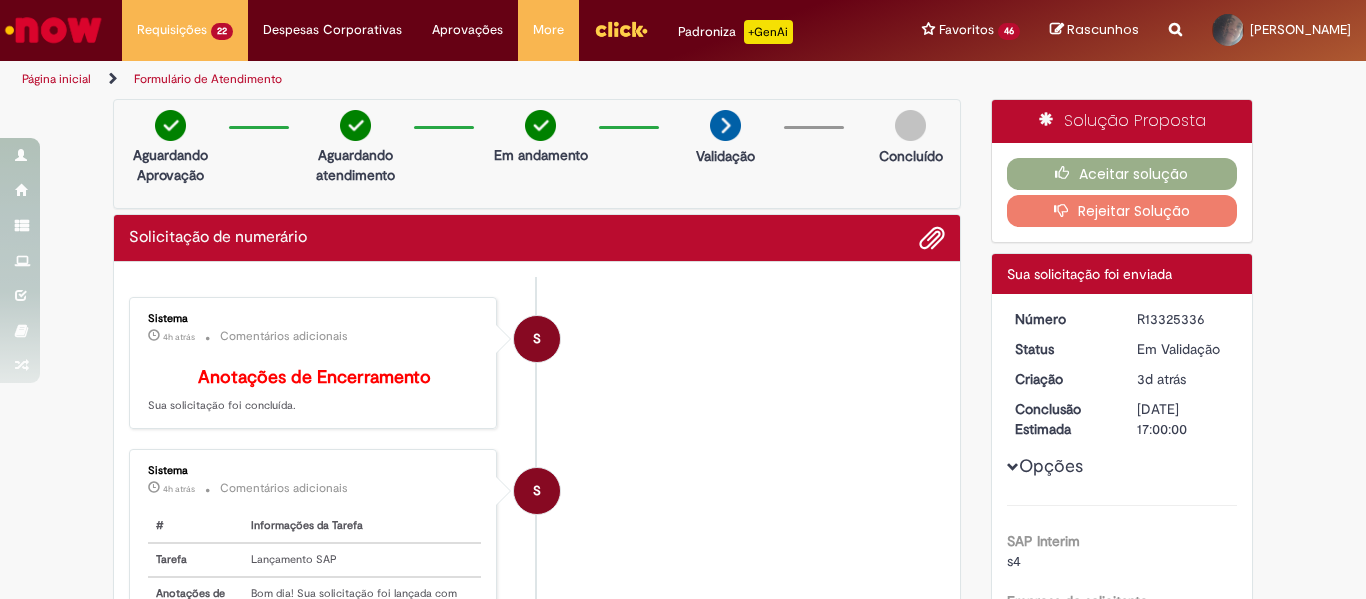 scroll, scrollTop: 0, scrollLeft: 0, axis: both 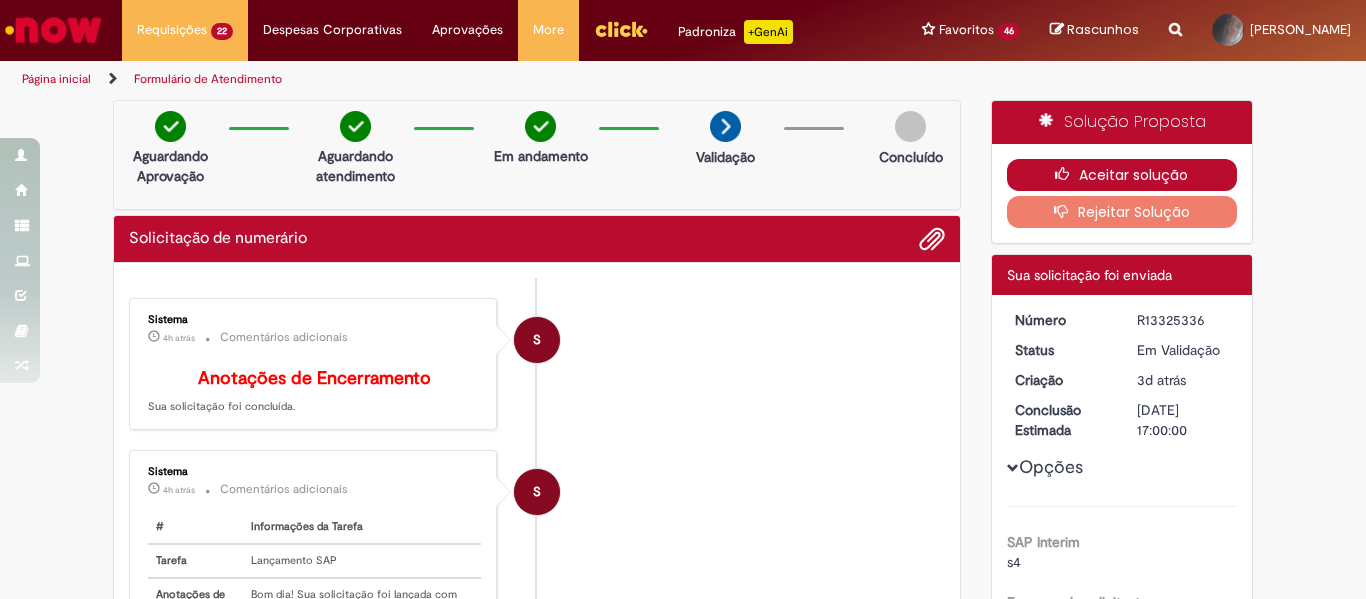 click on "Aceitar solução" at bounding box center (1122, 175) 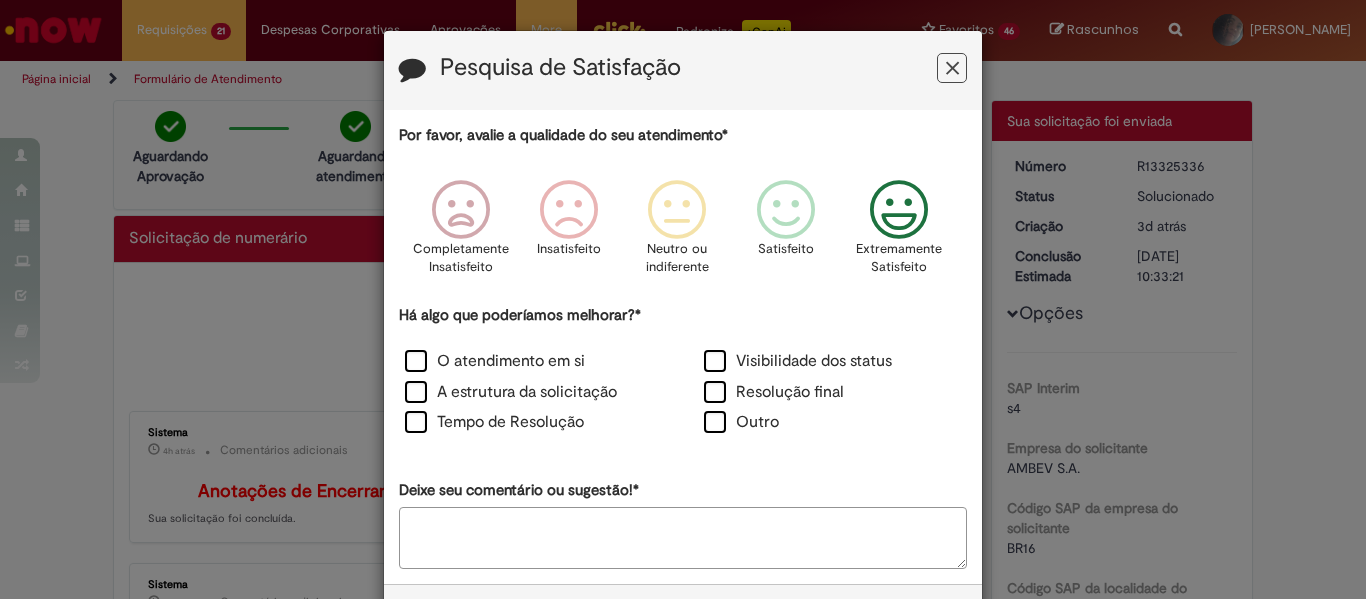 click at bounding box center [899, 210] 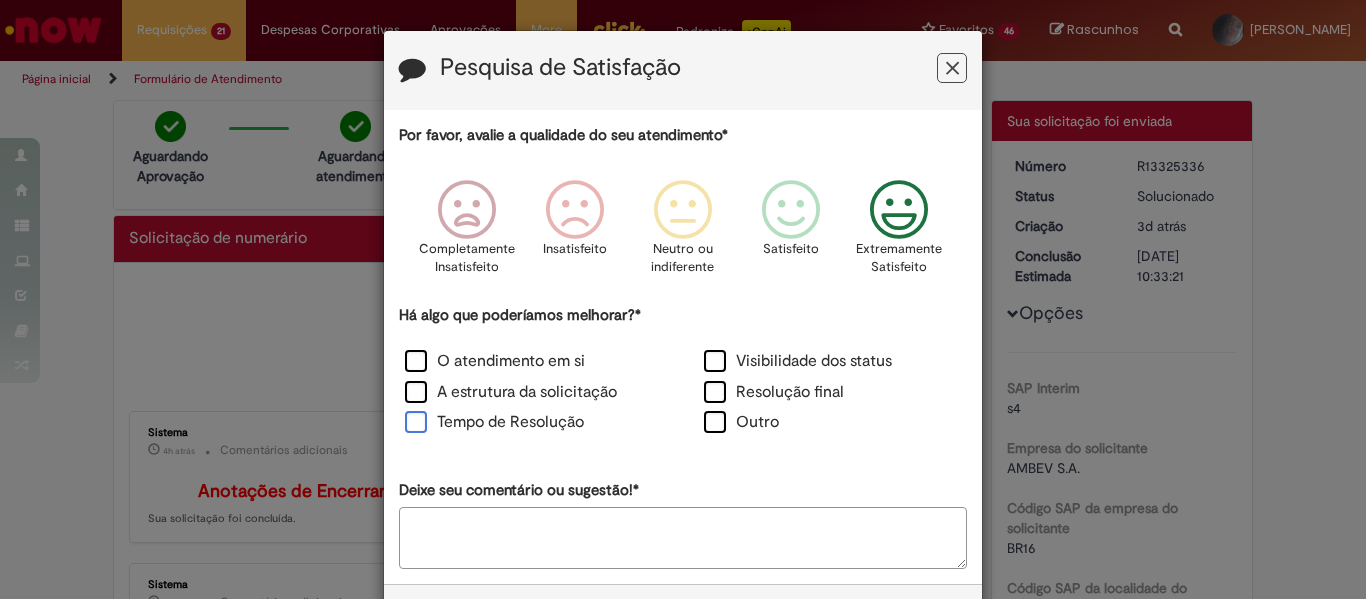 click on "O atendimento em si" at bounding box center (495, 361) 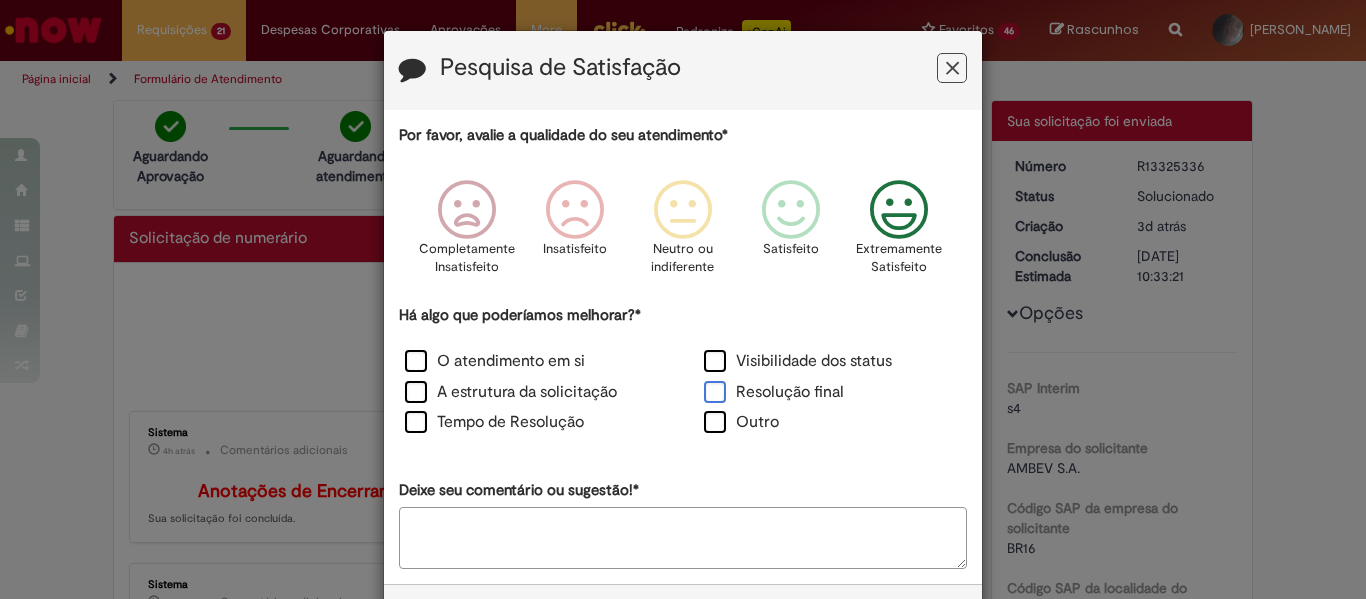 drag, startPoint x: 711, startPoint y: 389, endPoint x: 727, endPoint y: 435, distance: 48.703182 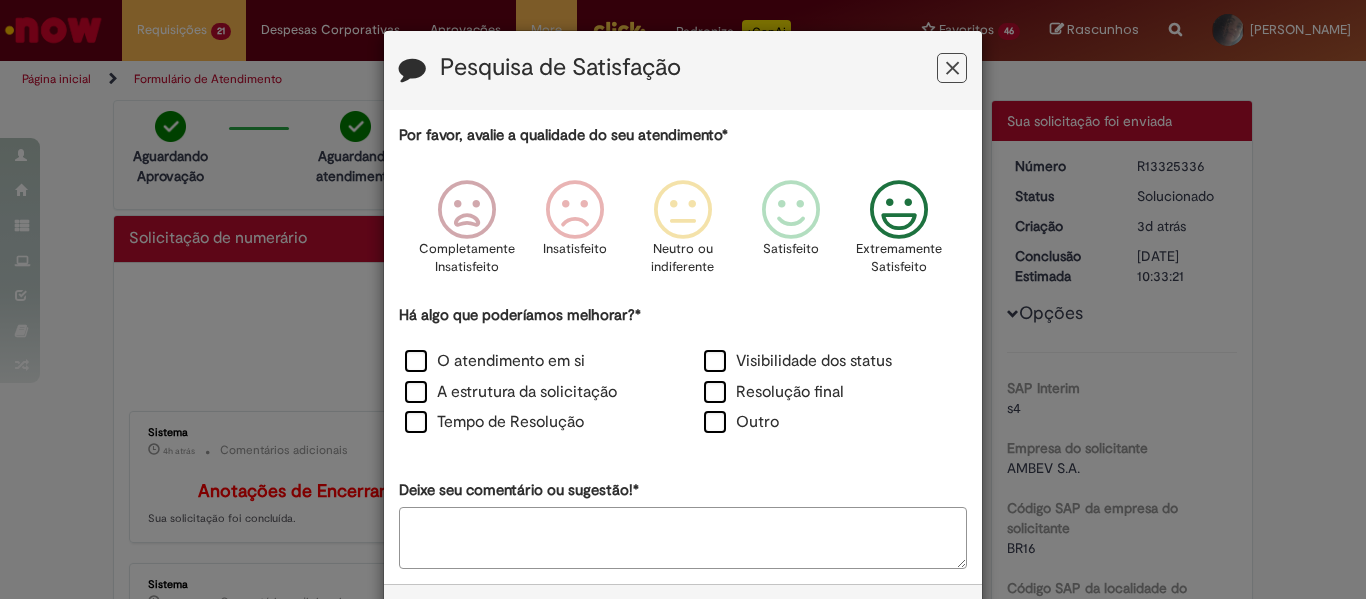 click on "Resolução final" at bounding box center [774, 392] 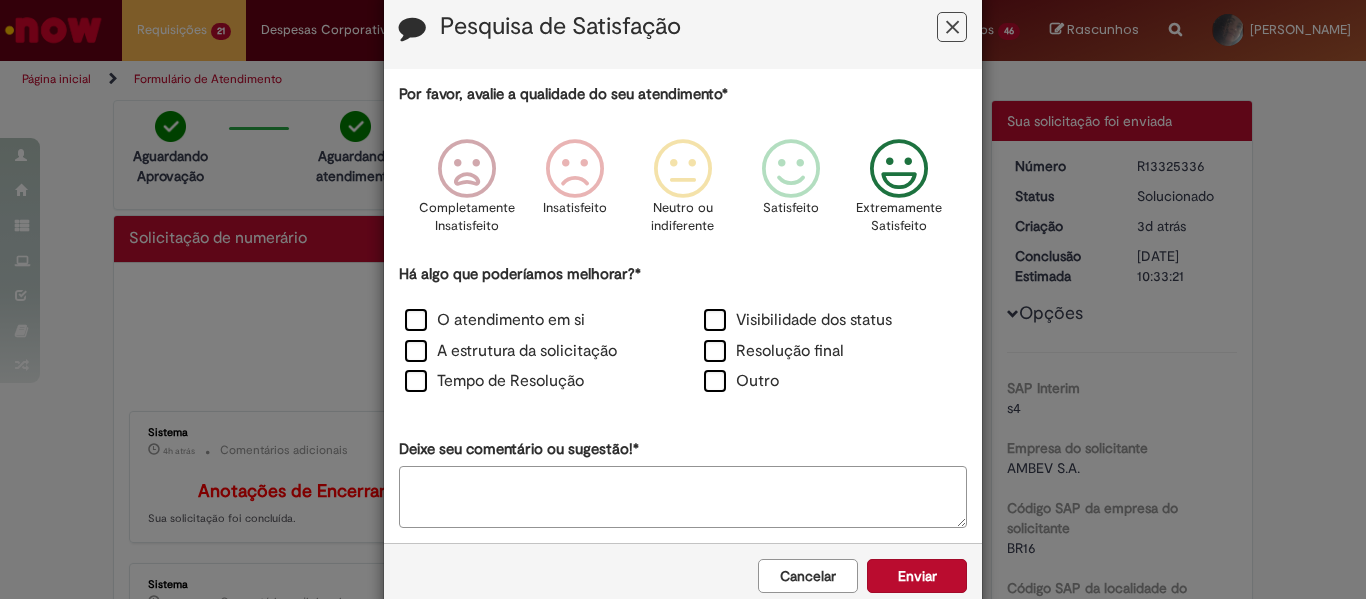 scroll, scrollTop: 81, scrollLeft: 0, axis: vertical 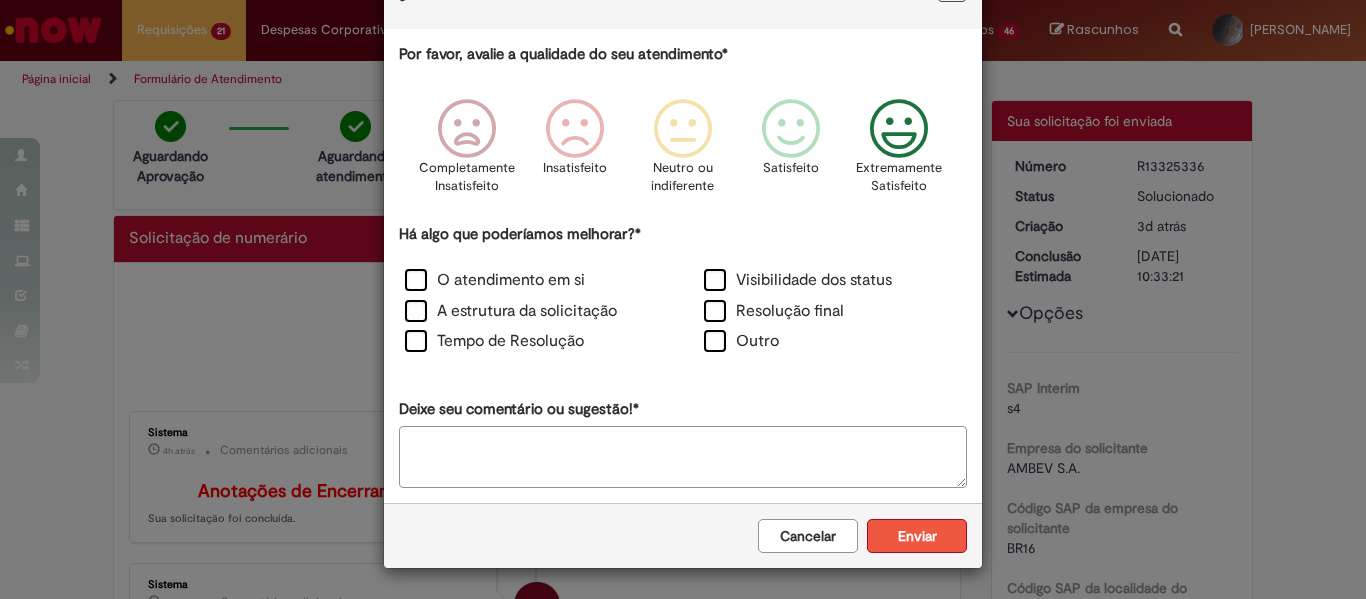 click on "Enviar" at bounding box center (917, 536) 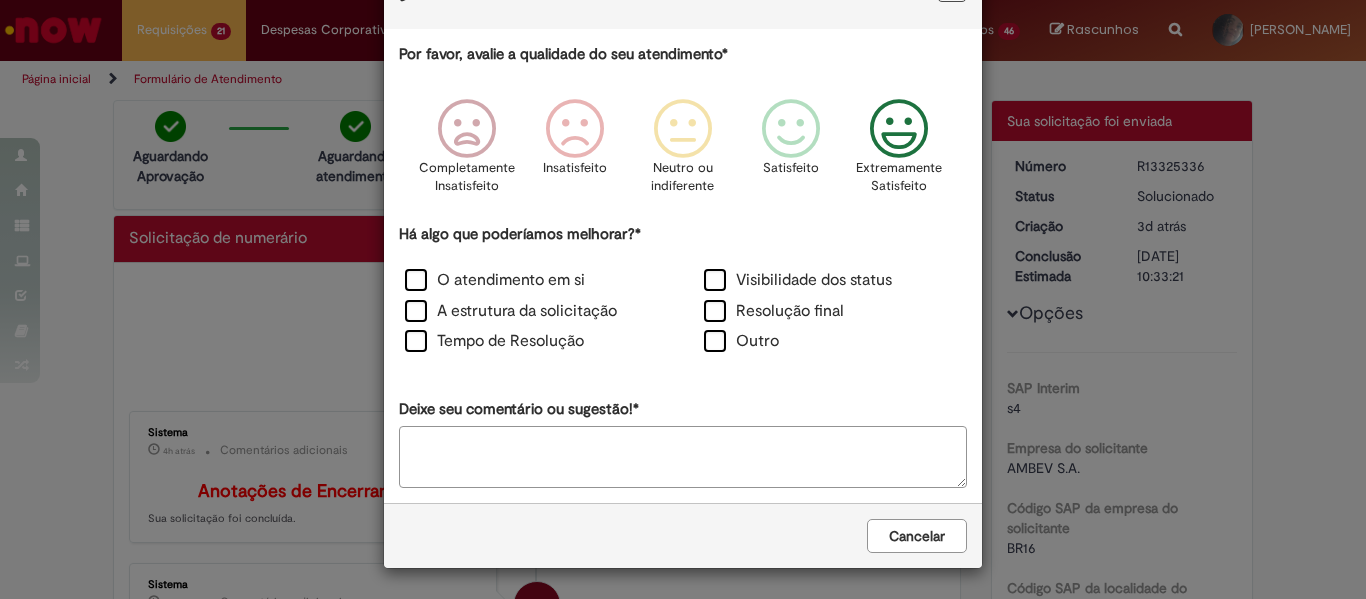 scroll, scrollTop: 0, scrollLeft: 0, axis: both 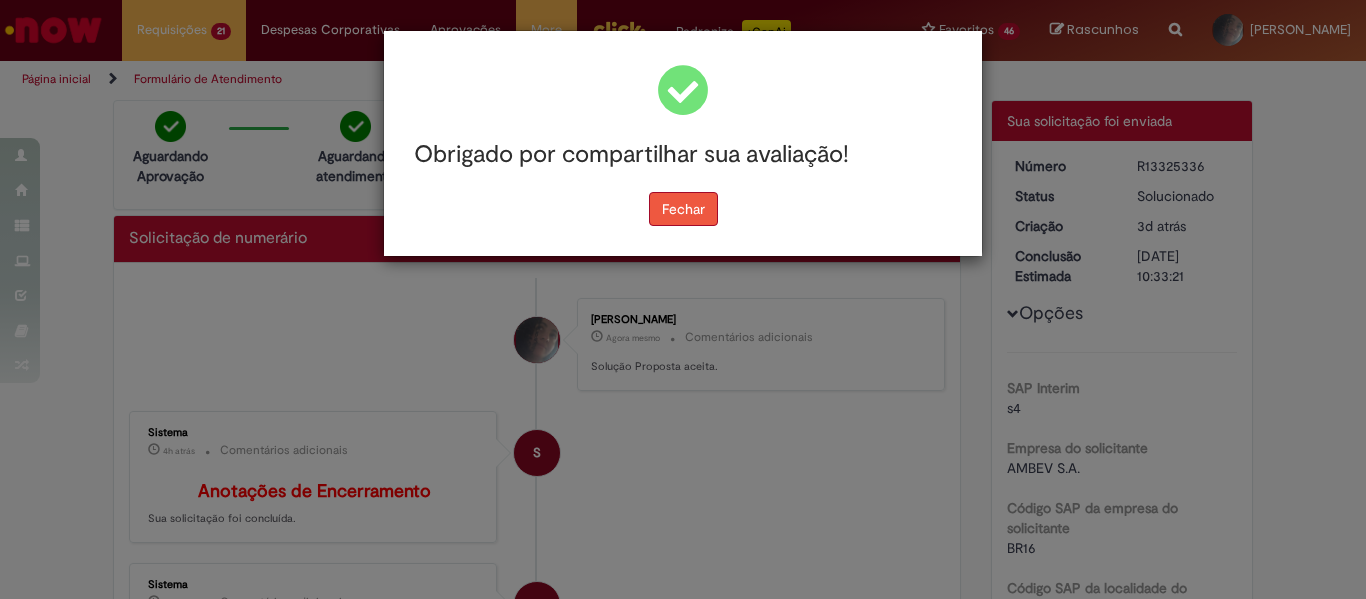 drag, startPoint x: 686, startPoint y: 203, endPoint x: 673, endPoint y: 204, distance: 13.038404 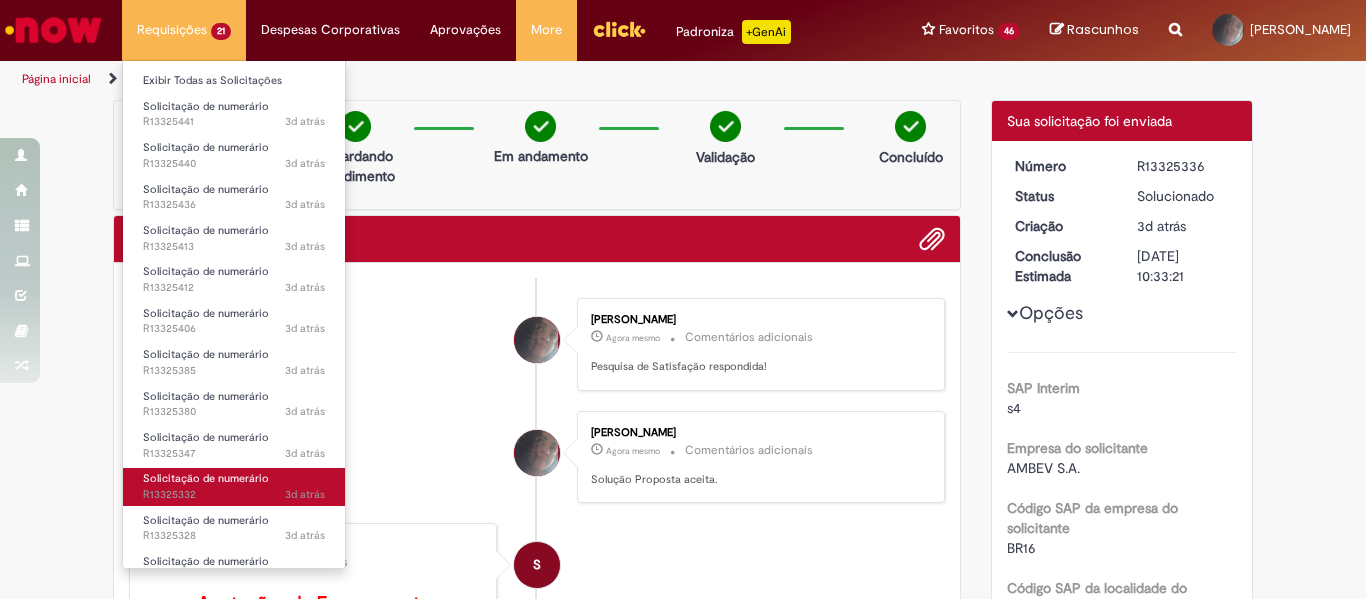 click on "3d atrás 3 dias atrás  R13325332" at bounding box center [234, 495] 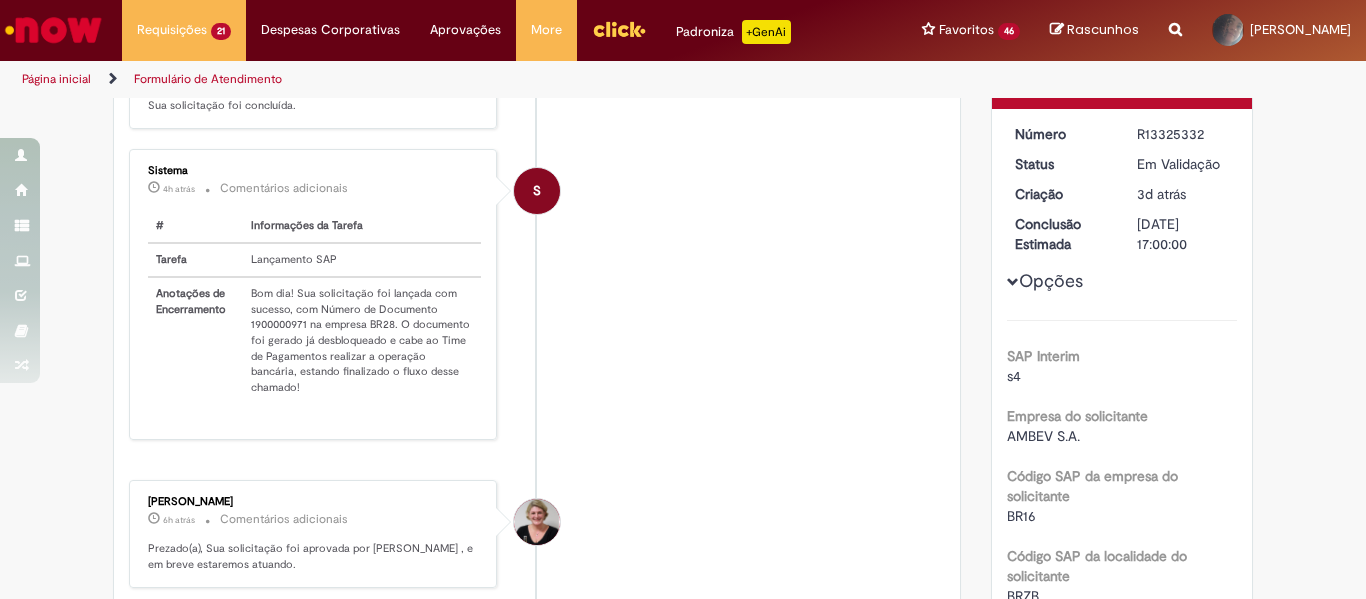 scroll, scrollTop: 200, scrollLeft: 0, axis: vertical 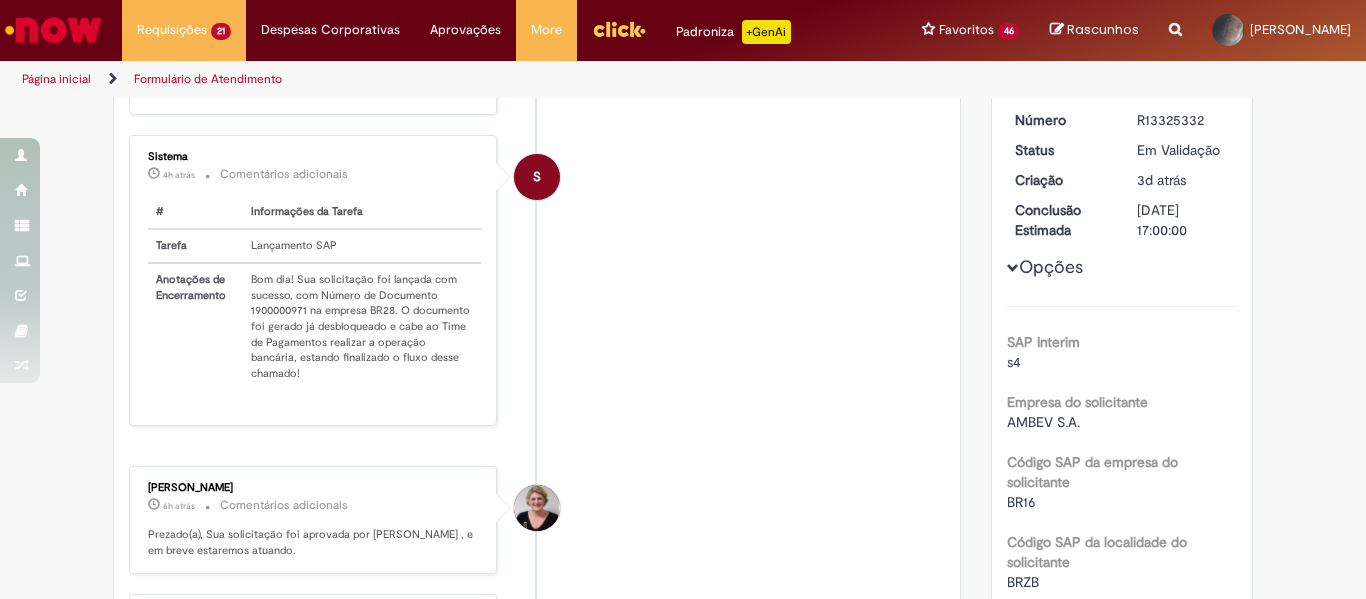 click on "Bom dia! Sua solicitação foi lançada com sucesso, com Número de Documento 1900000971 na empresa BR28. O documento foi gerado já desbloqueado e cabe ao Time de Pagamentos realizar a operação bancária, estando finalizado o fluxo desse chamado!" at bounding box center [362, 326] 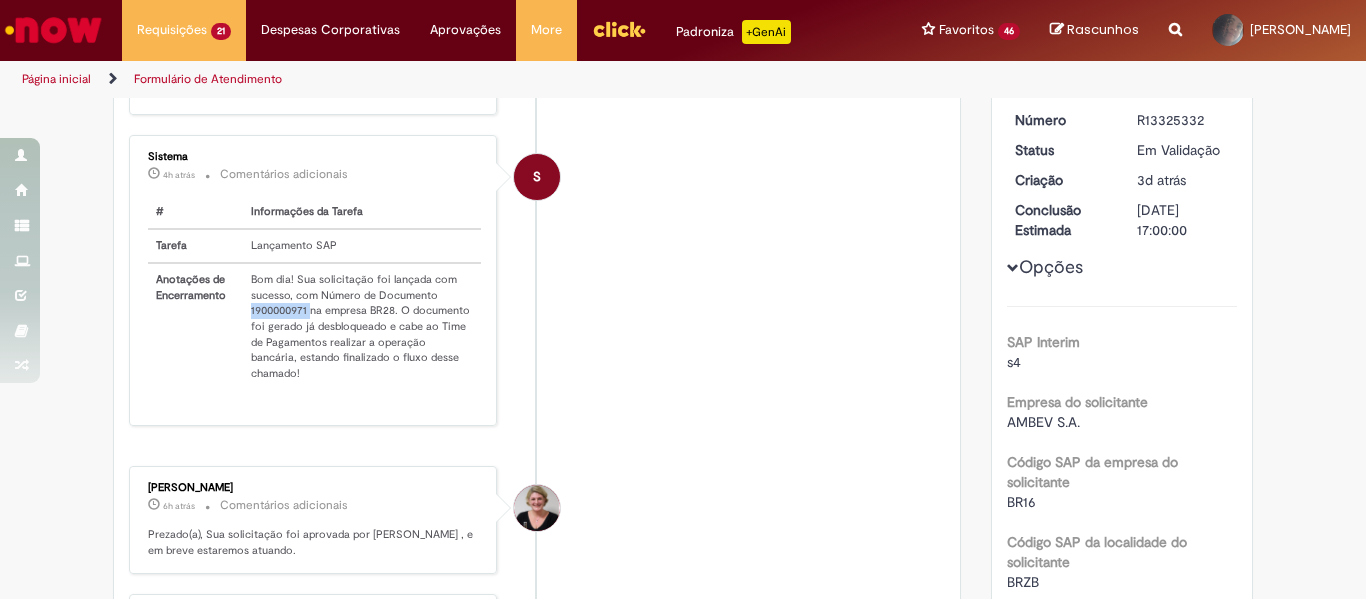 click on "Bom dia! Sua solicitação foi lançada com sucesso, com Número de Documento 1900000971 na empresa BR28. O documento foi gerado já desbloqueado e cabe ao Time de Pagamentos realizar a operação bancária, estando finalizado o fluxo desse chamado!" at bounding box center (362, 326) 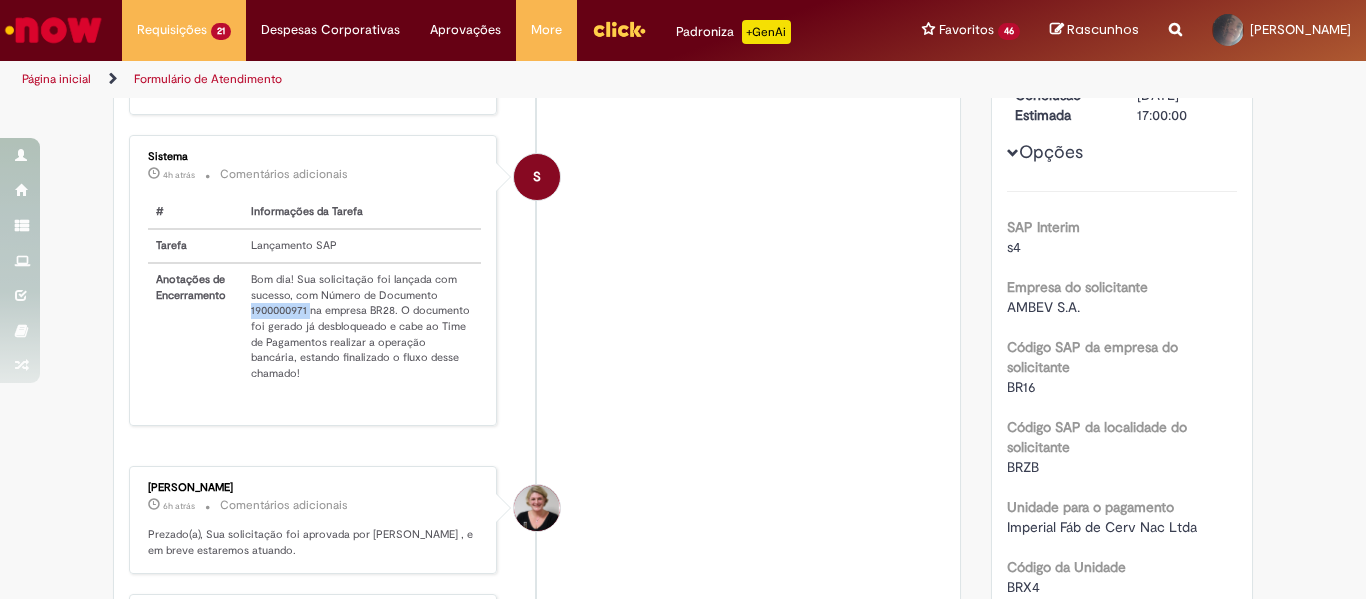 copy on "1900000971" 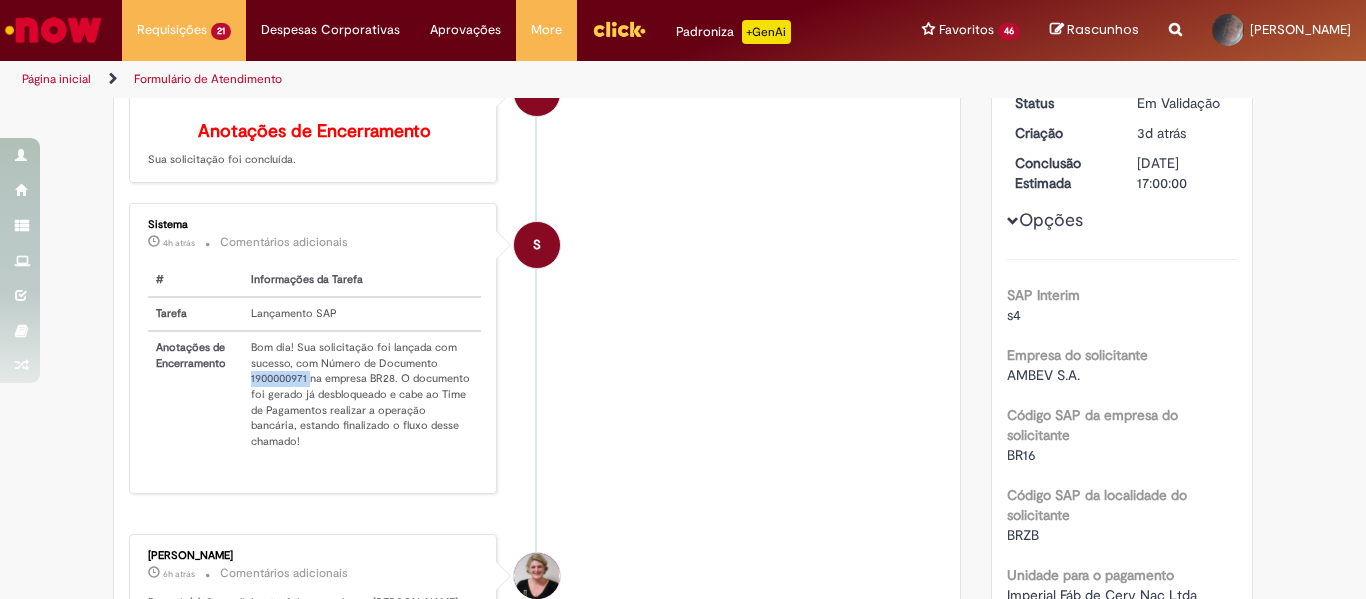scroll, scrollTop: 115, scrollLeft: 0, axis: vertical 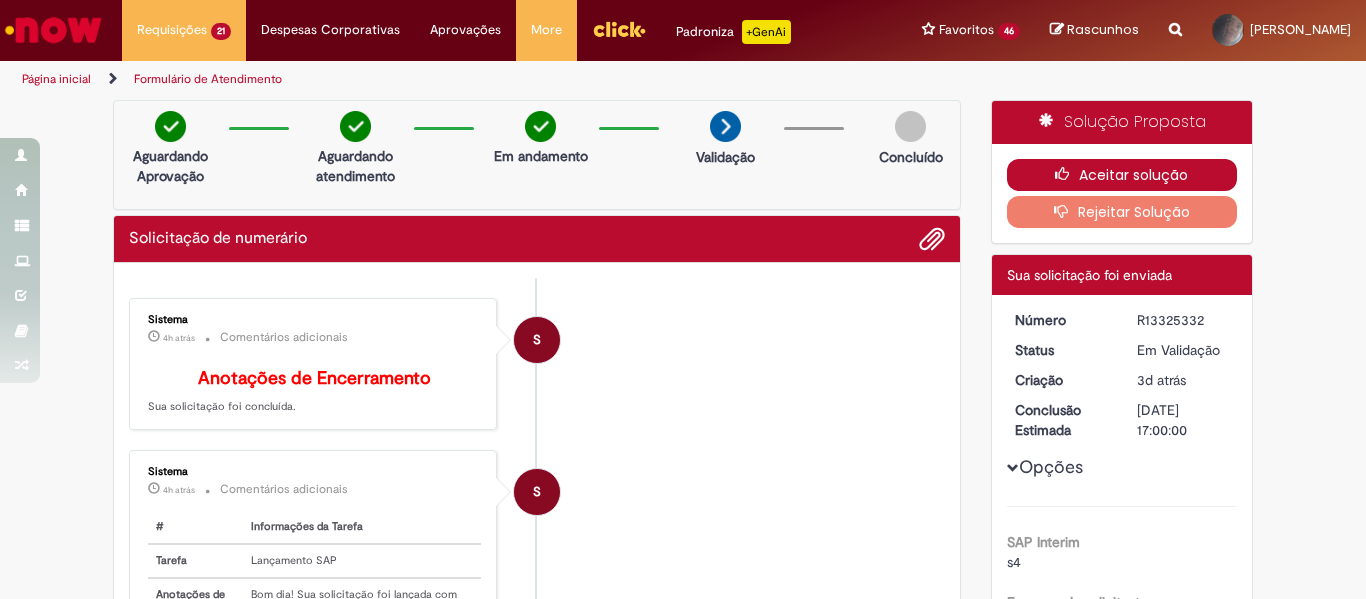 click on "Aceitar solução" at bounding box center (1122, 175) 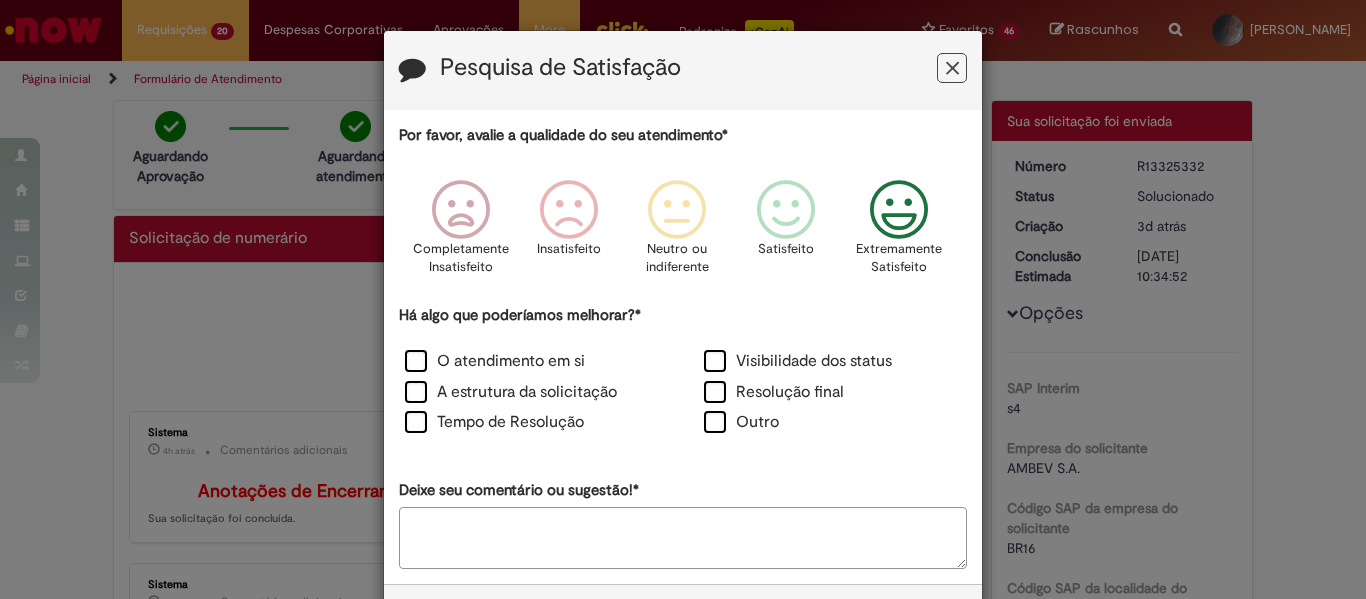 click at bounding box center (899, 210) 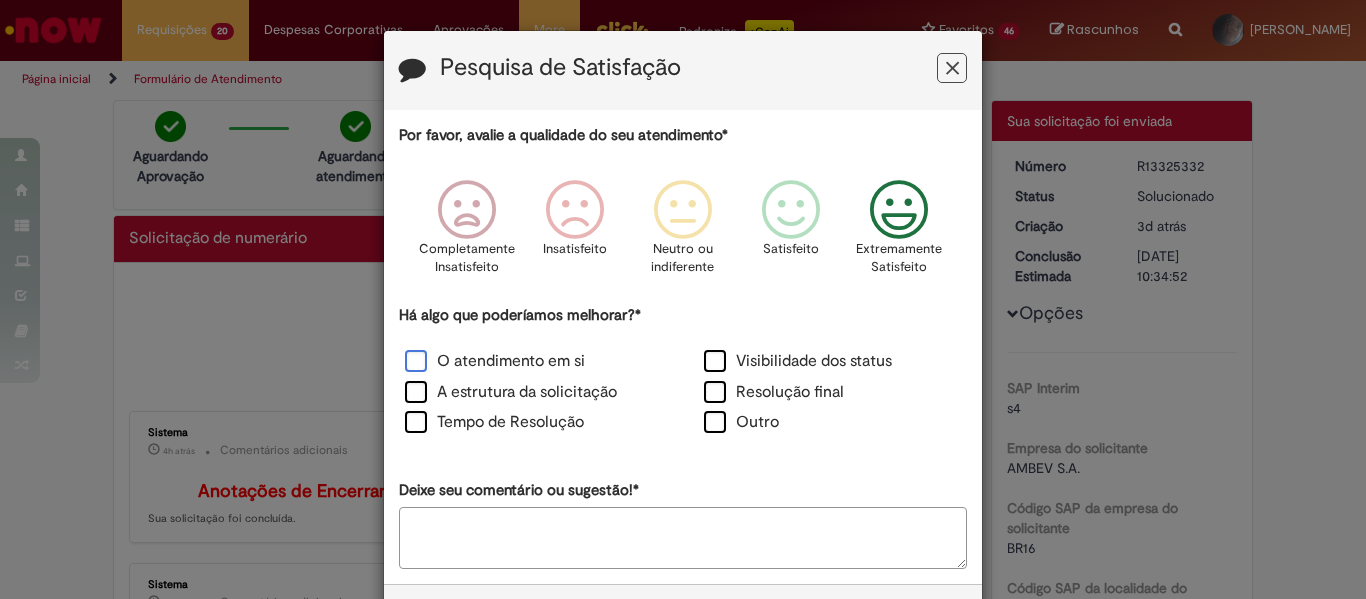 click on "O atendimento em si" at bounding box center [495, 361] 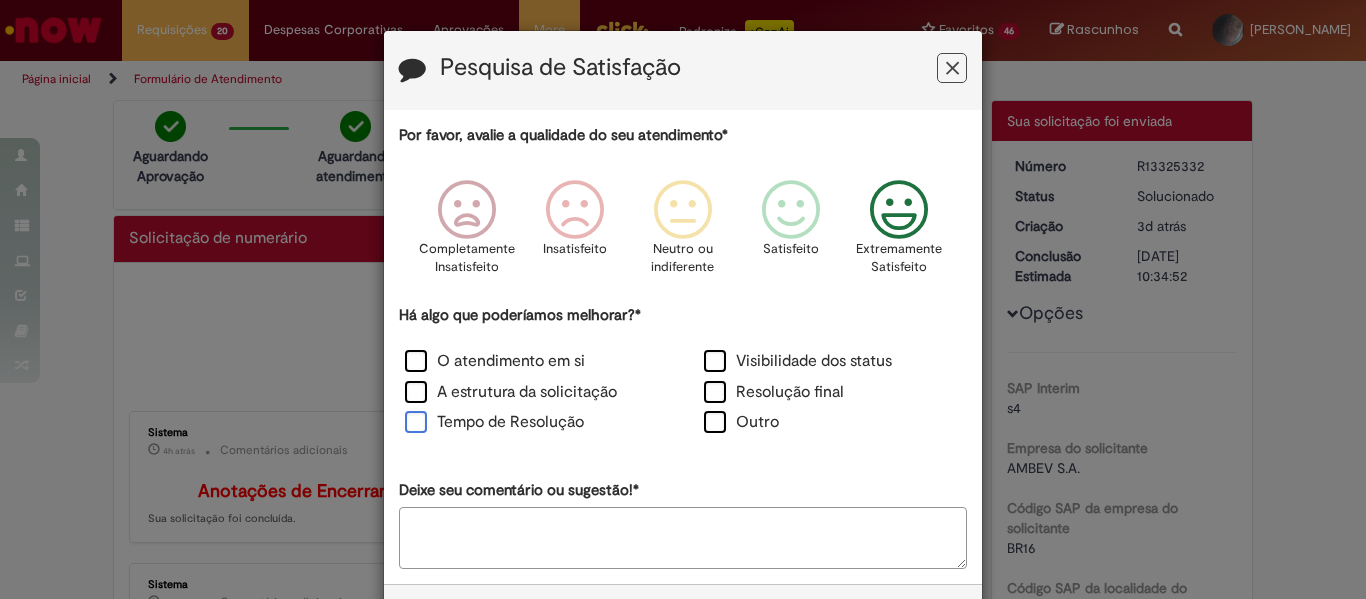 click on "Tempo de Resolução" at bounding box center (494, 422) 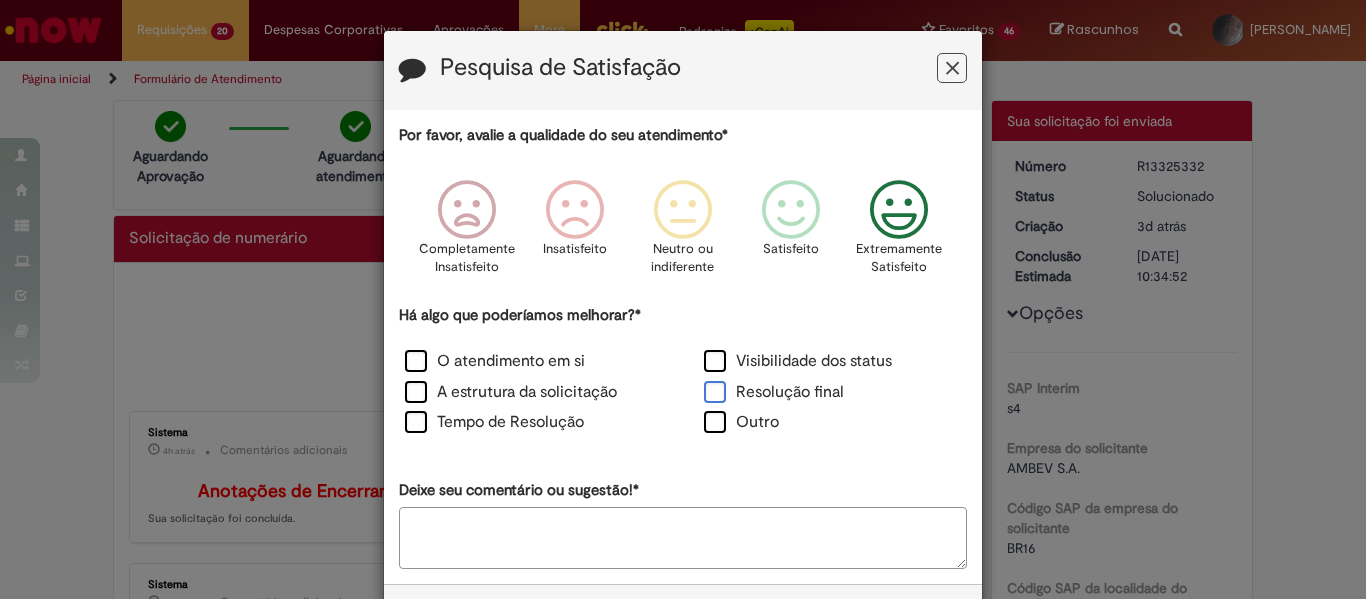 drag, startPoint x: 698, startPoint y: 393, endPoint x: 728, endPoint y: 443, distance: 58.30952 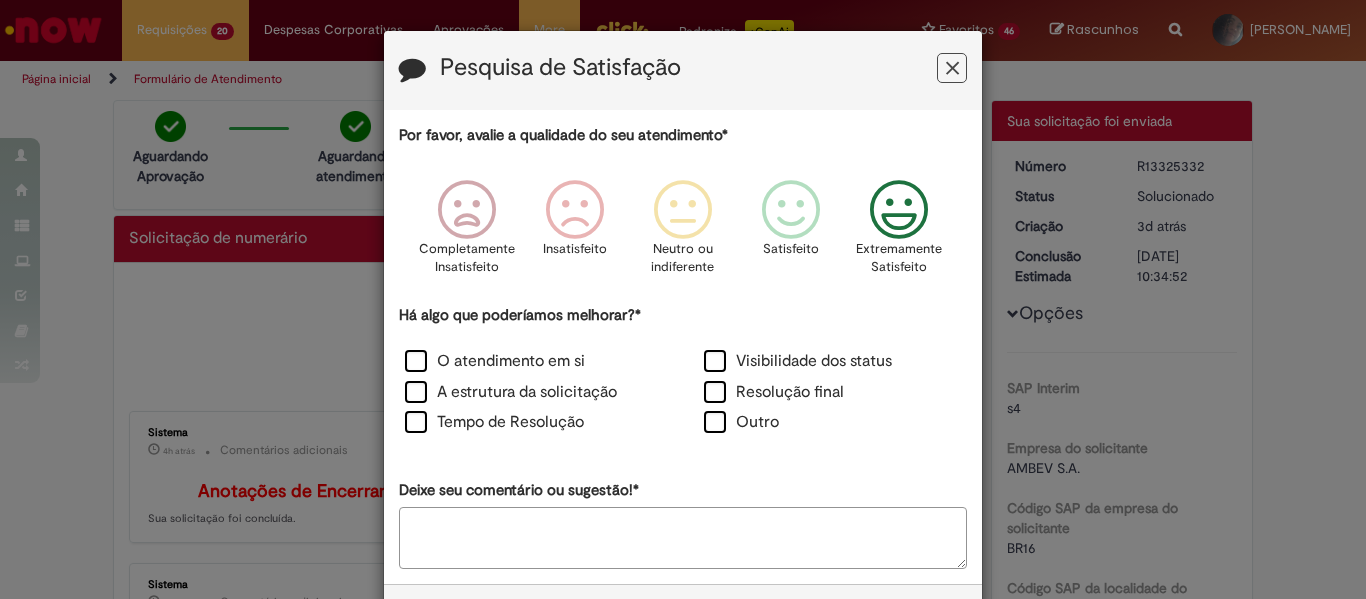 click on "Resolução final" at bounding box center (774, 392) 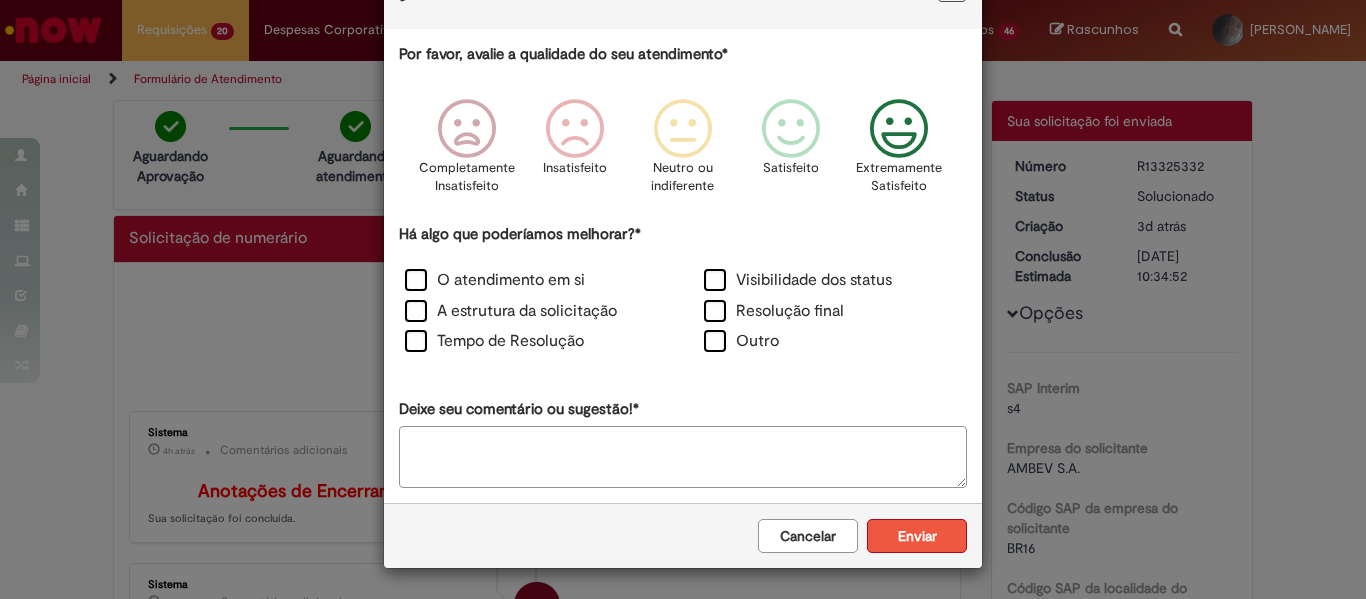 click on "Enviar" at bounding box center [917, 536] 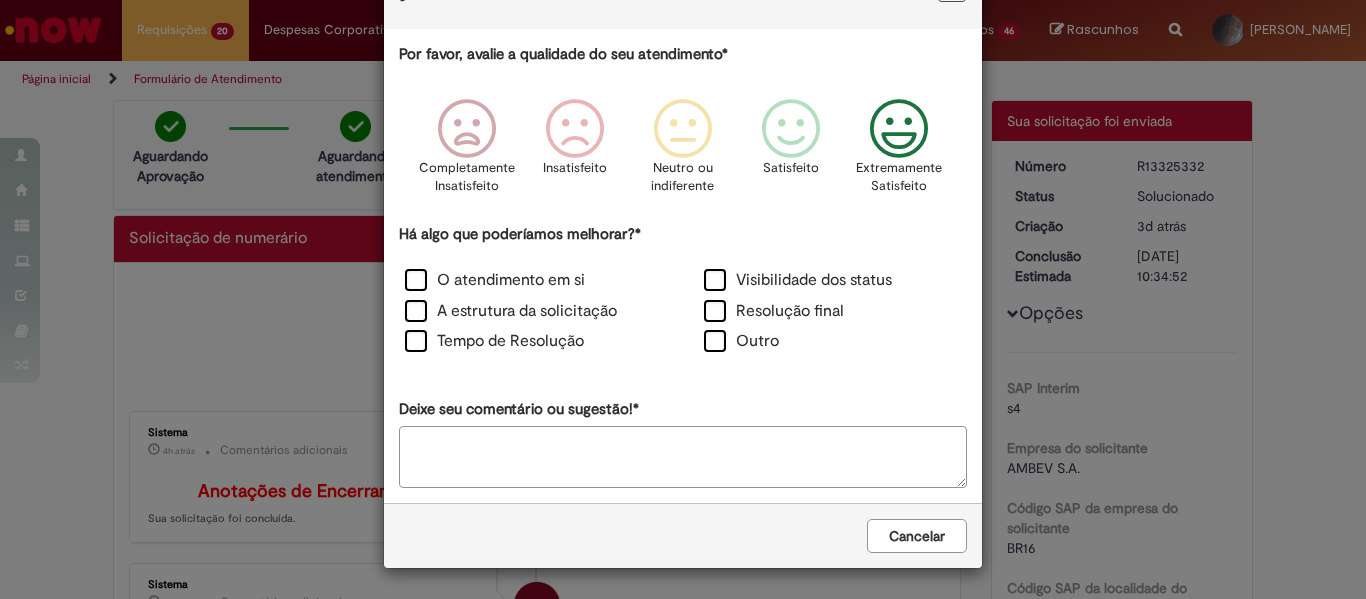 scroll, scrollTop: 0, scrollLeft: 0, axis: both 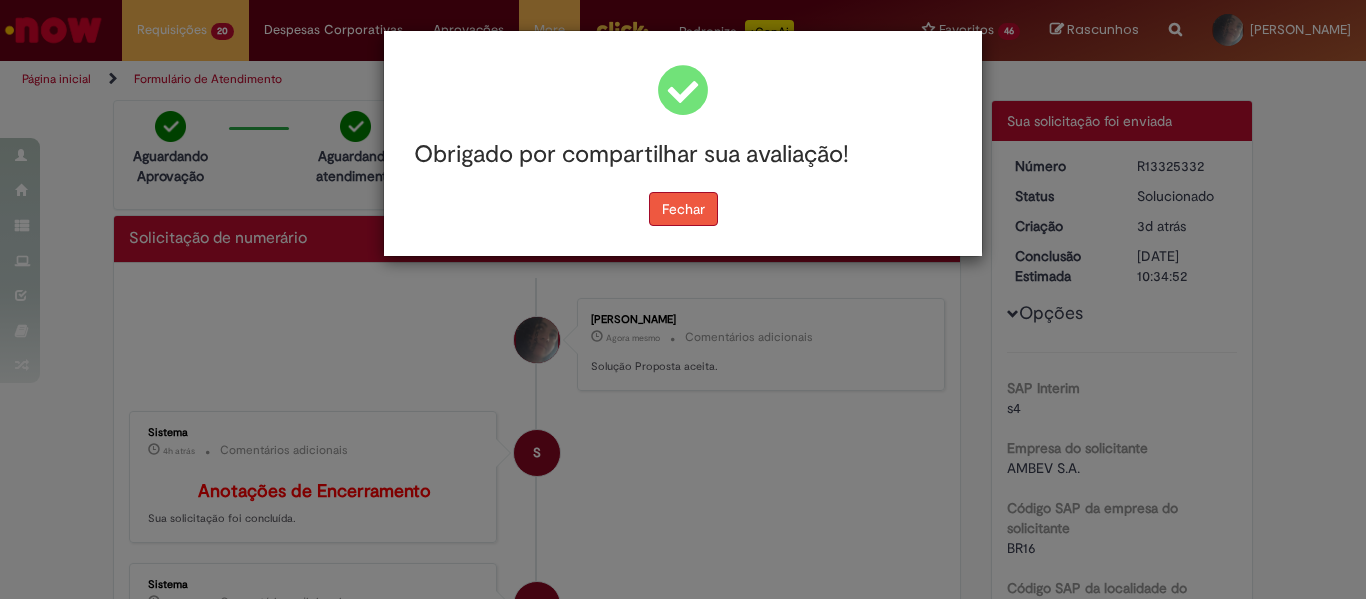 click on "Fechar" at bounding box center (683, 209) 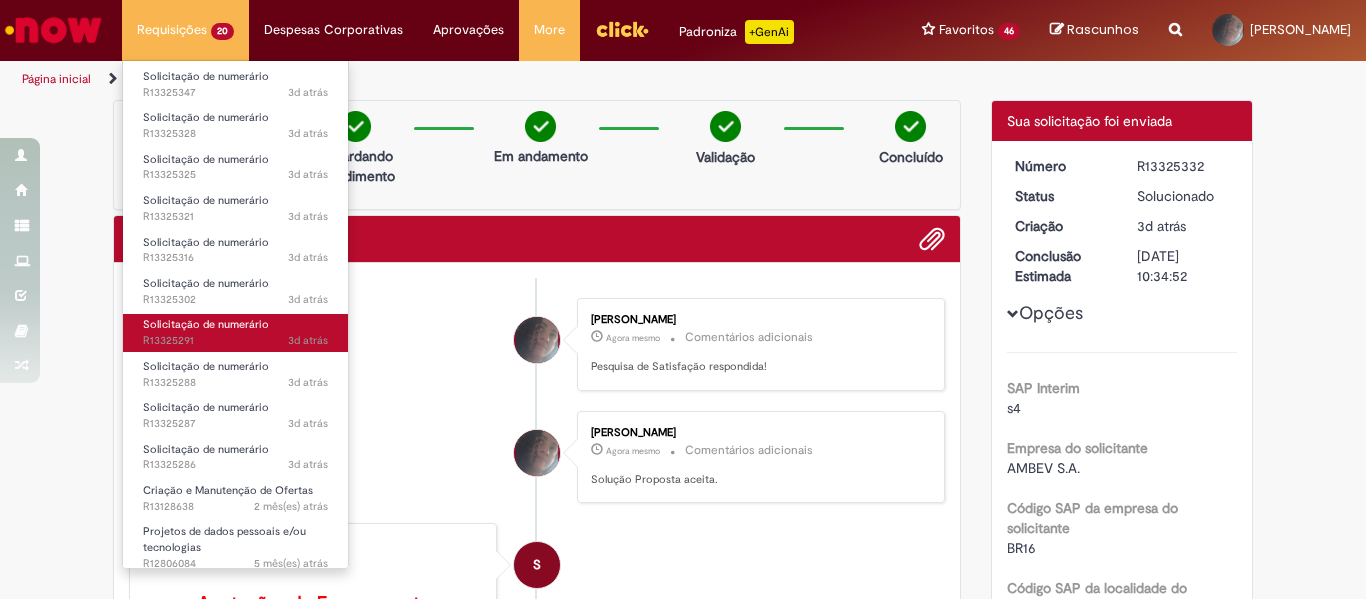 scroll, scrollTop: 365, scrollLeft: 0, axis: vertical 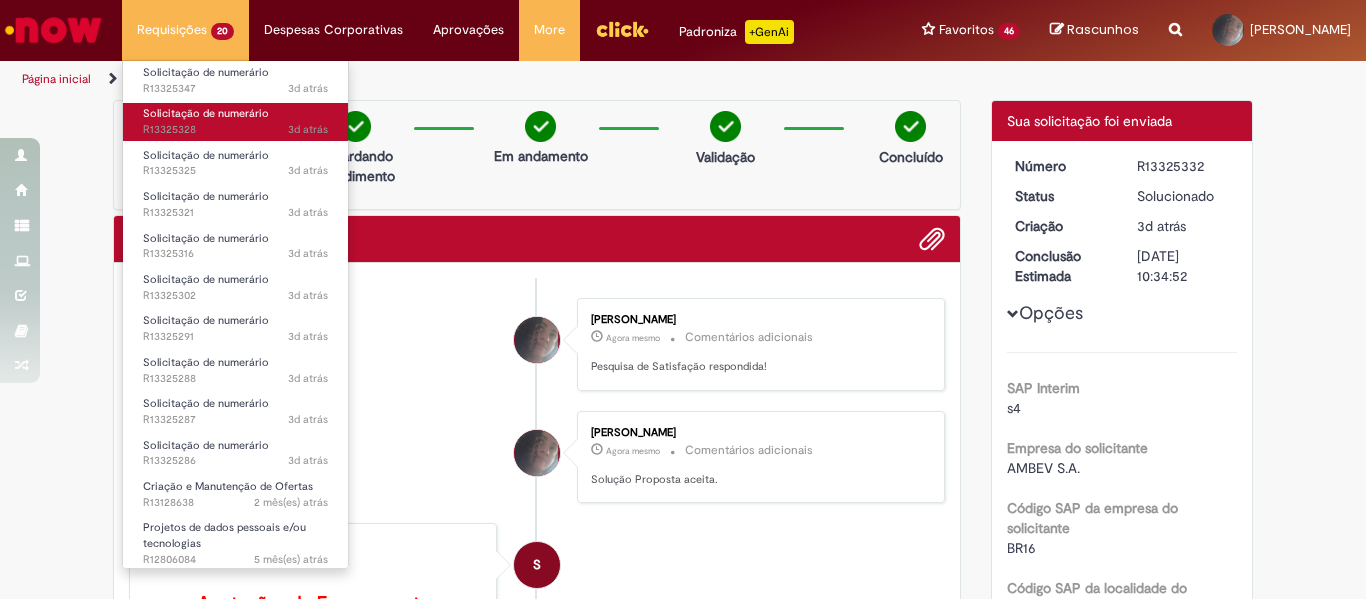 click on "Solicitação de numerário" at bounding box center (206, 113) 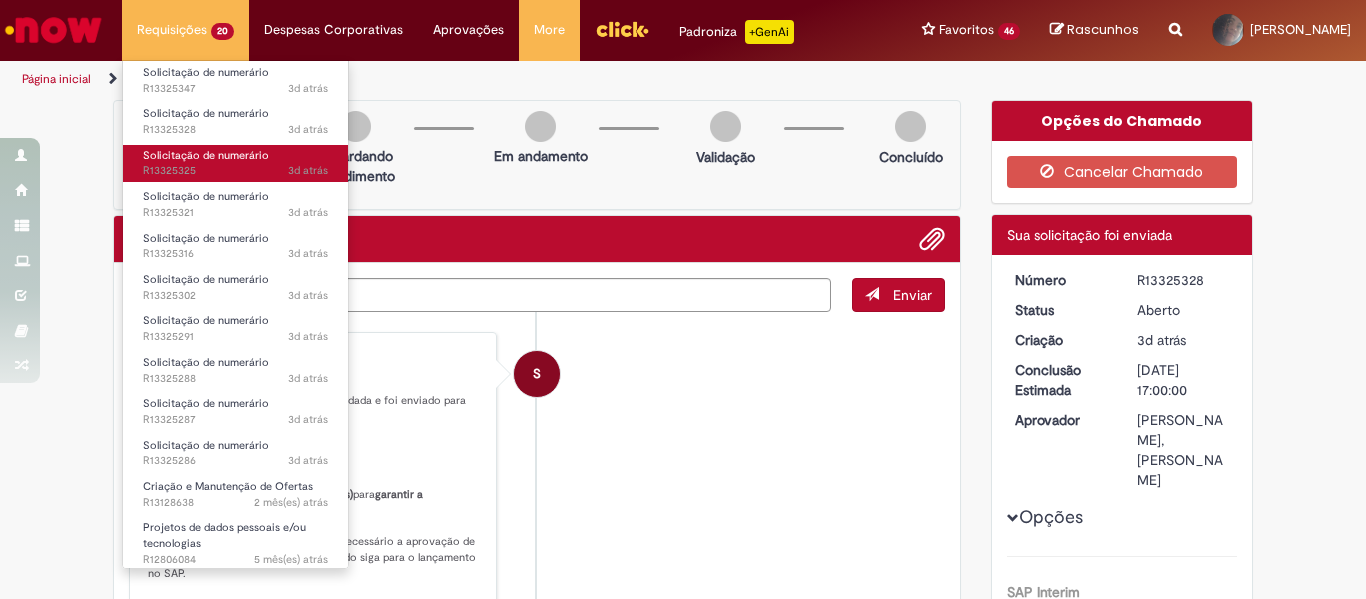 click on "3d atrás 3 dias atrás  R13325325" at bounding box center (235, 171) 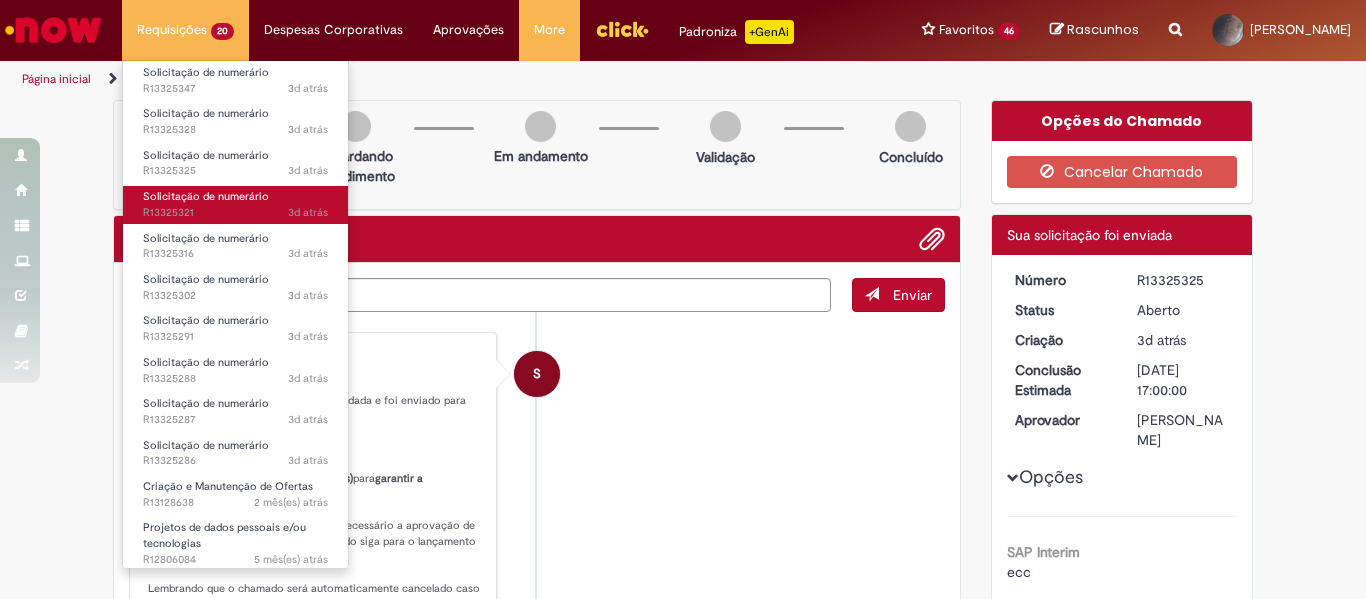 click on "3d atrás 3 dias atrás  R13325321" at bounding box center [235, 213] 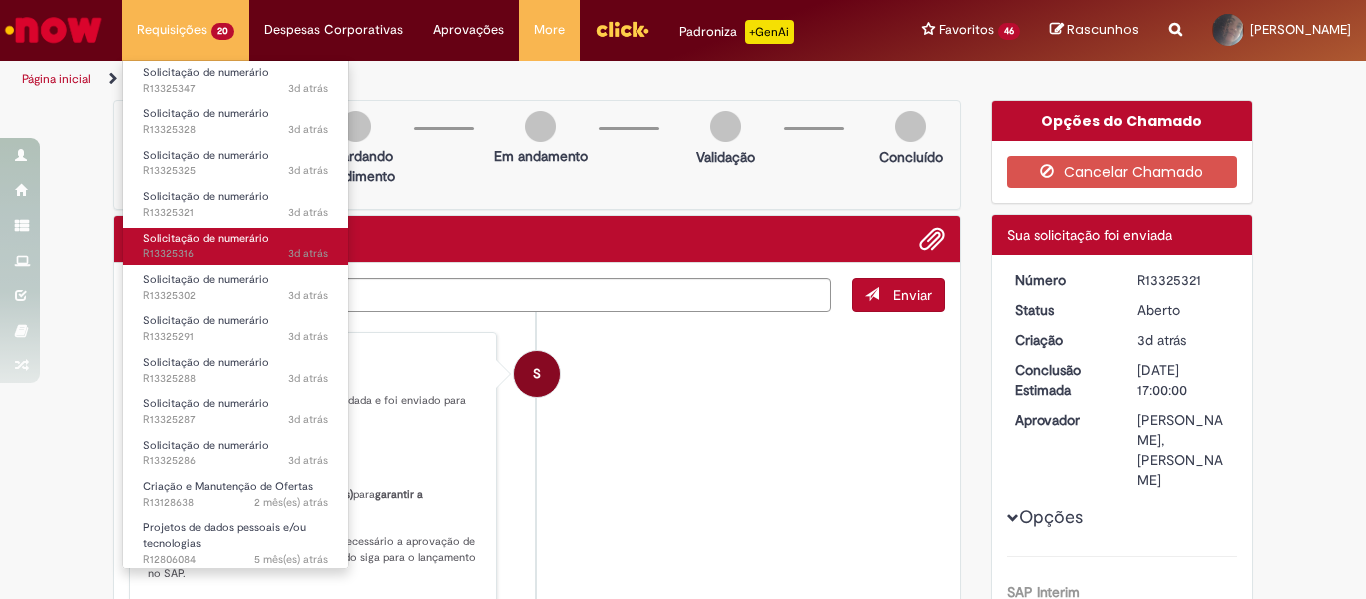 click on "3d atrás 3 dias atrás  R13325316" at bounding box center (235, 254) 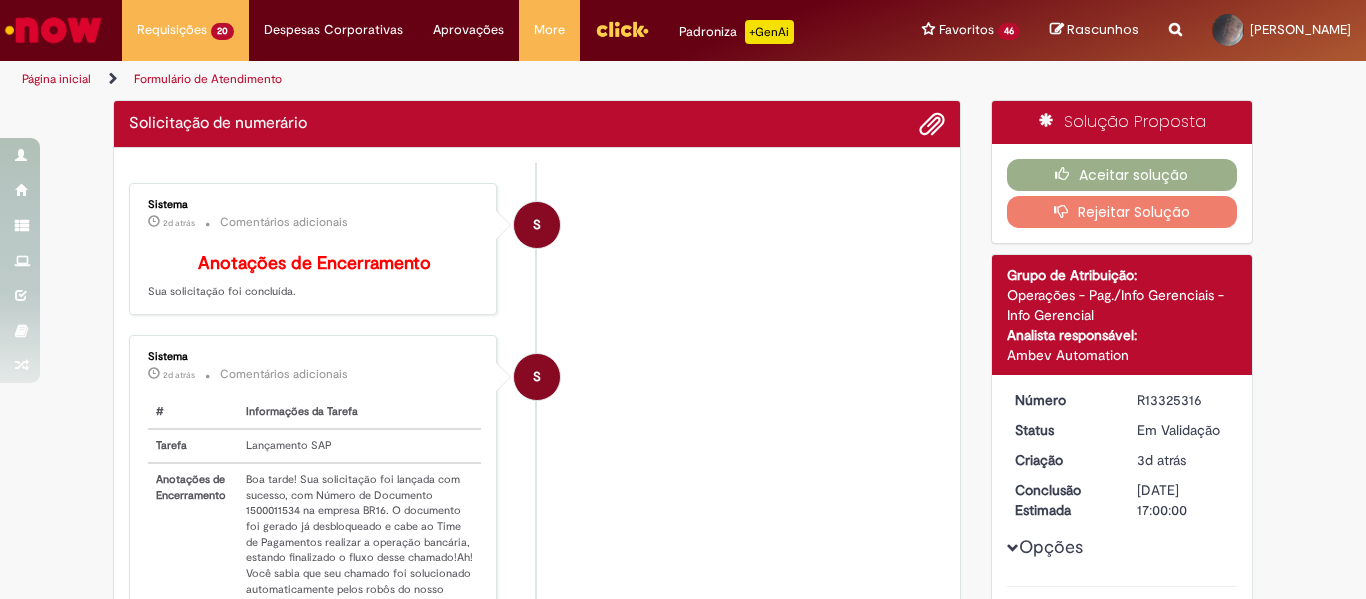click on "Boa tarde! Sua solicitação foi lançada com sucesso, com Número de Documento 1500011534 na empresa BR16. O documento foi gerado já desbloqueado e cabe ao Time de Pagamentos realizar a operação bancária, estando finalizado o fluxo desse chamado!Ah! Você sabia que seu chamado foi solucionado automaticamente pelos robôs do nosso CSC?Estamos constantemente evoluindo para entregar serviços com qualidade e agilidade.Poderia nos avaliar e deixar seus comentários? Adoraríamos ouvir o que você achou.CSC AmbevNossa estratégia é o seu sucesso!" at bounding box center [359, 581] 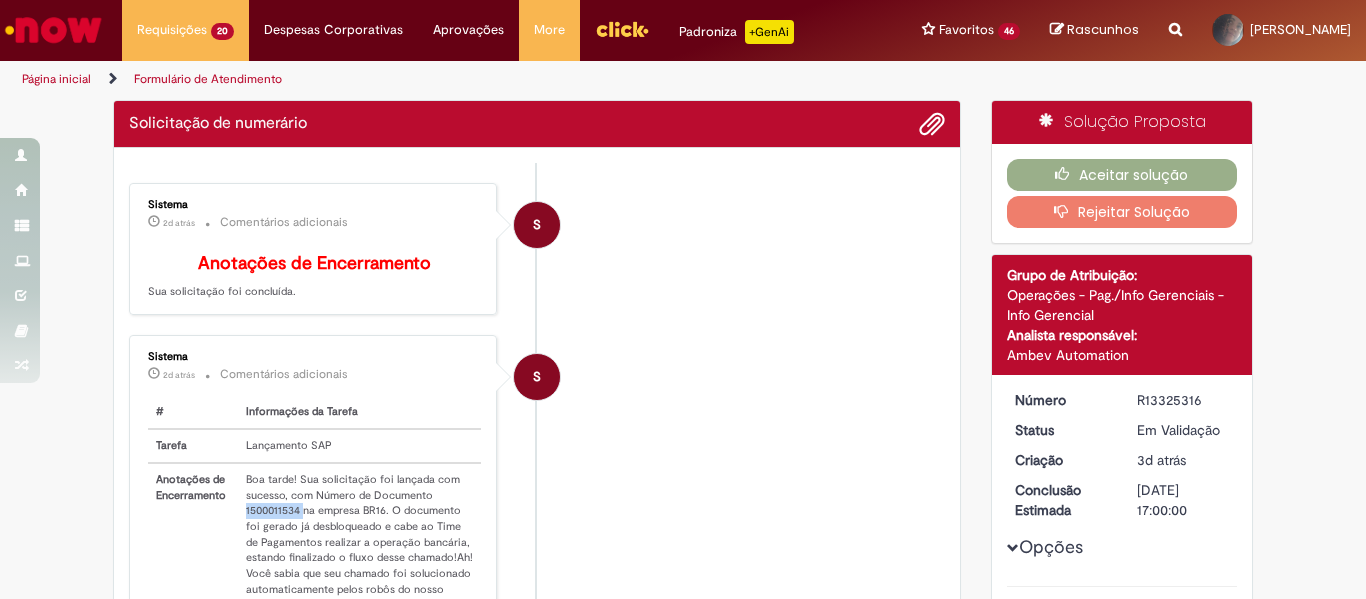 click on "Boa tarde! Sua solicitação foi lançada com sucesso, com Número de Documento 1500011534 na empresa BR16. O documento foi gerado já desbloqueado e cabe ao Time de Pagamentos realizar a operação bancária, estando finalizado o fluxo desse chamado!Ah! Você sabia que seu chamado foi solucionado automaticamente pelos robôs do nosso CSC?Estamos constantemente evoluindo para entregar serviços com qualidade e agilidade.Poderia nos avaliar e deixar seus comentários? Adoraríamos ouvir o que você achou.CSC AmbevNossa estratégia é o seu sucesso!" at bounding box center (359, 581) 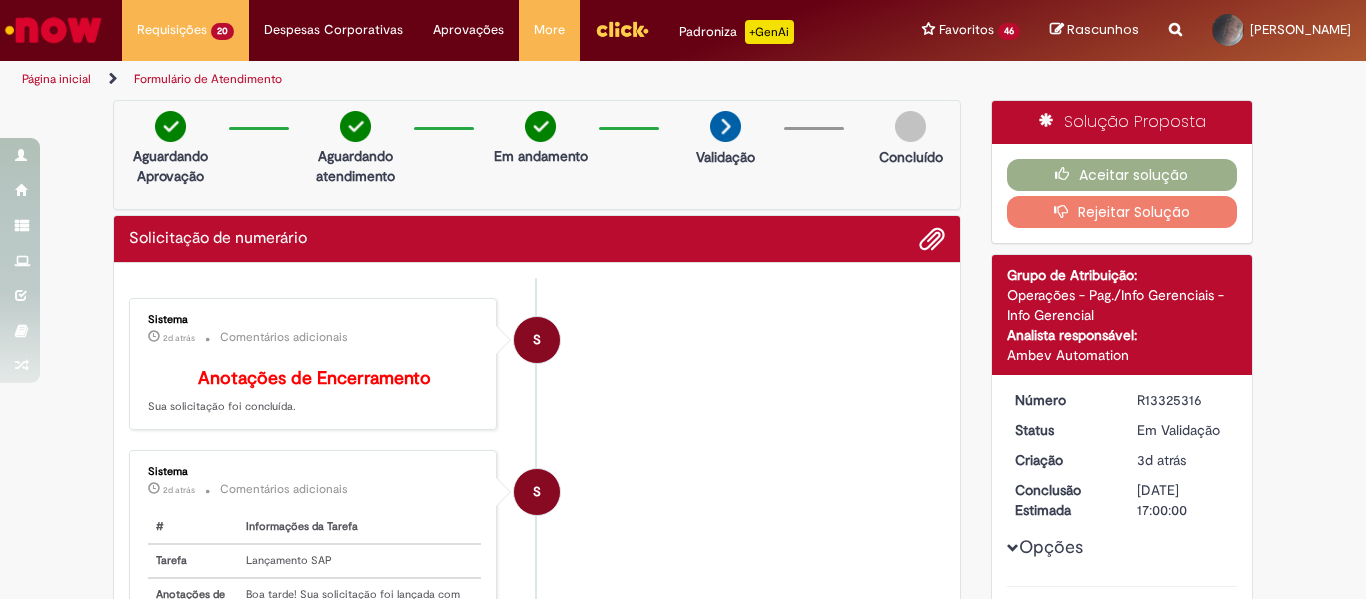 copy on "1500011534" 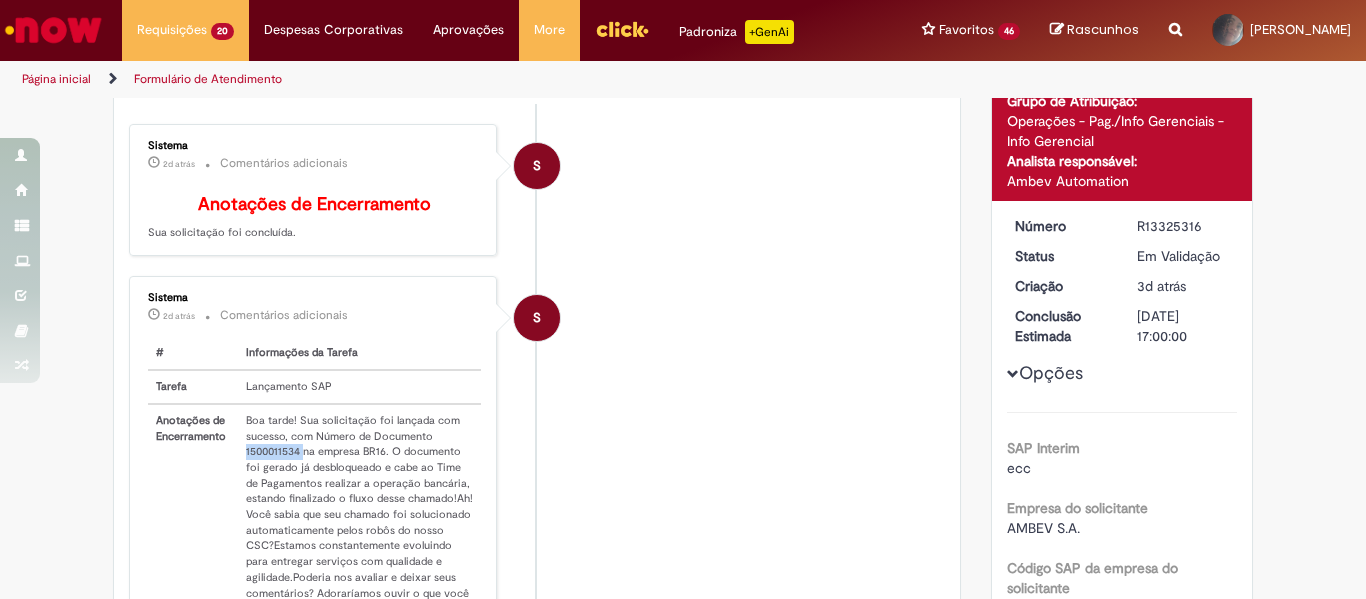 scroll, scrollTop: 0, scrollLeft: 0, axis: both 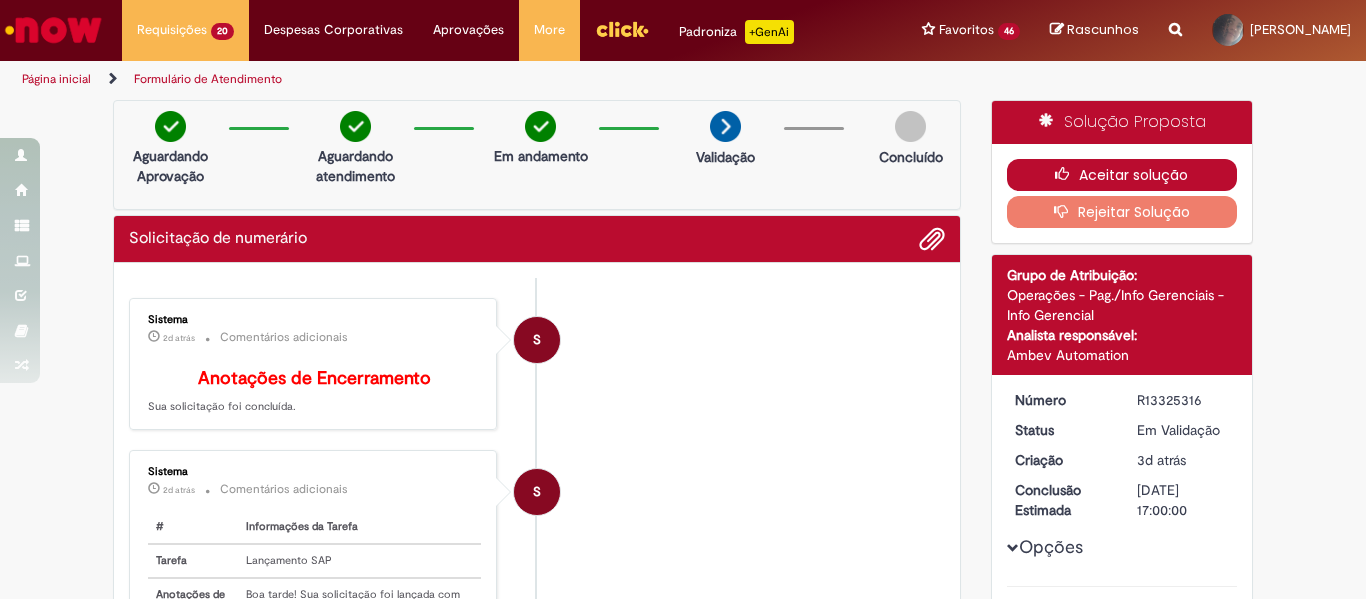 click at bounding box center [1067, 174] 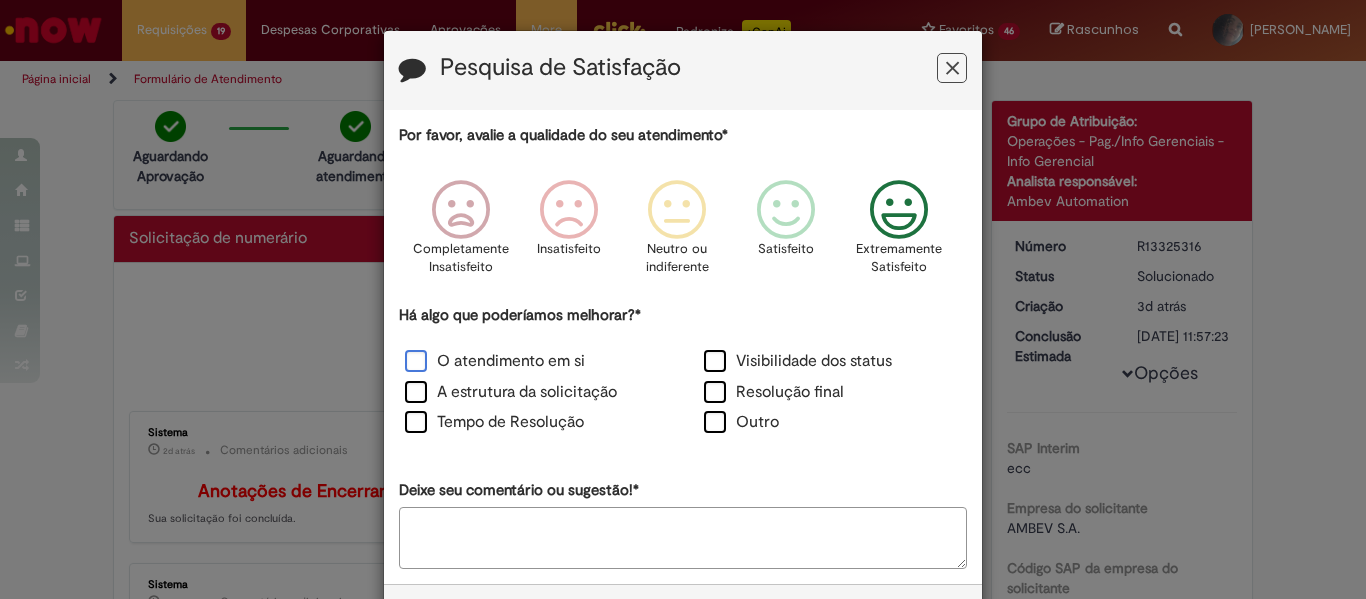 drag, startPoint x: 887, startPoint y: 204, endPoint x: 568, endPoint y: 353, distance: 352.08237 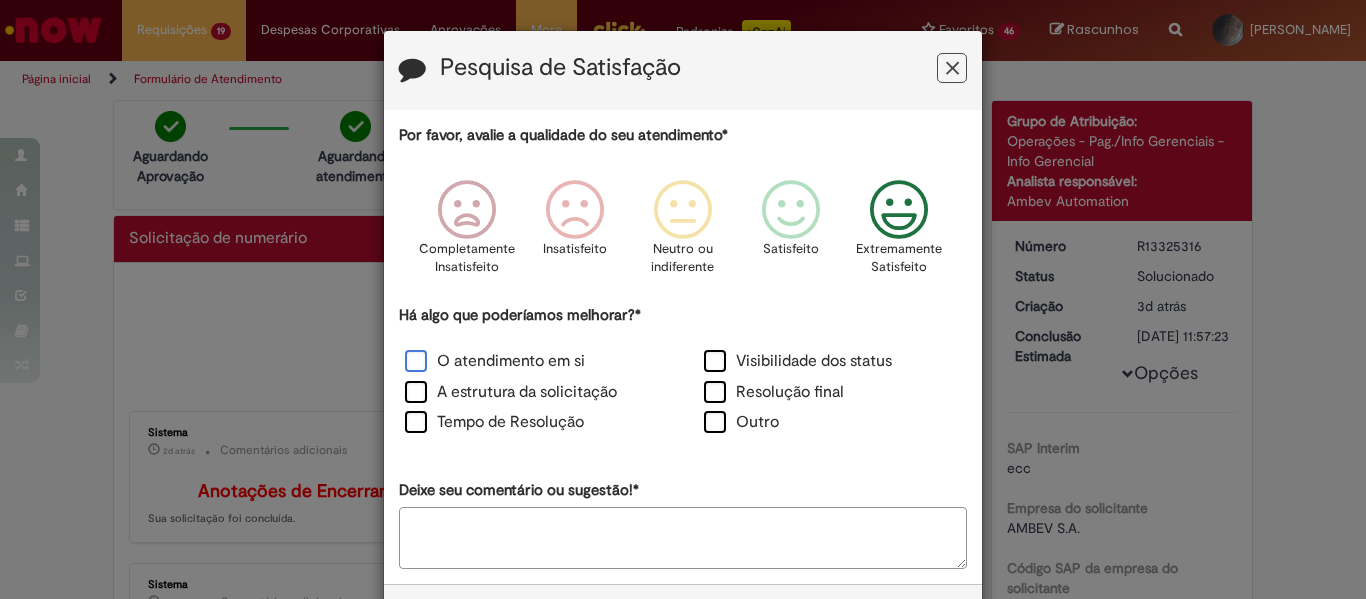click on "O atendimento em si" at bounding box center [495, 361] 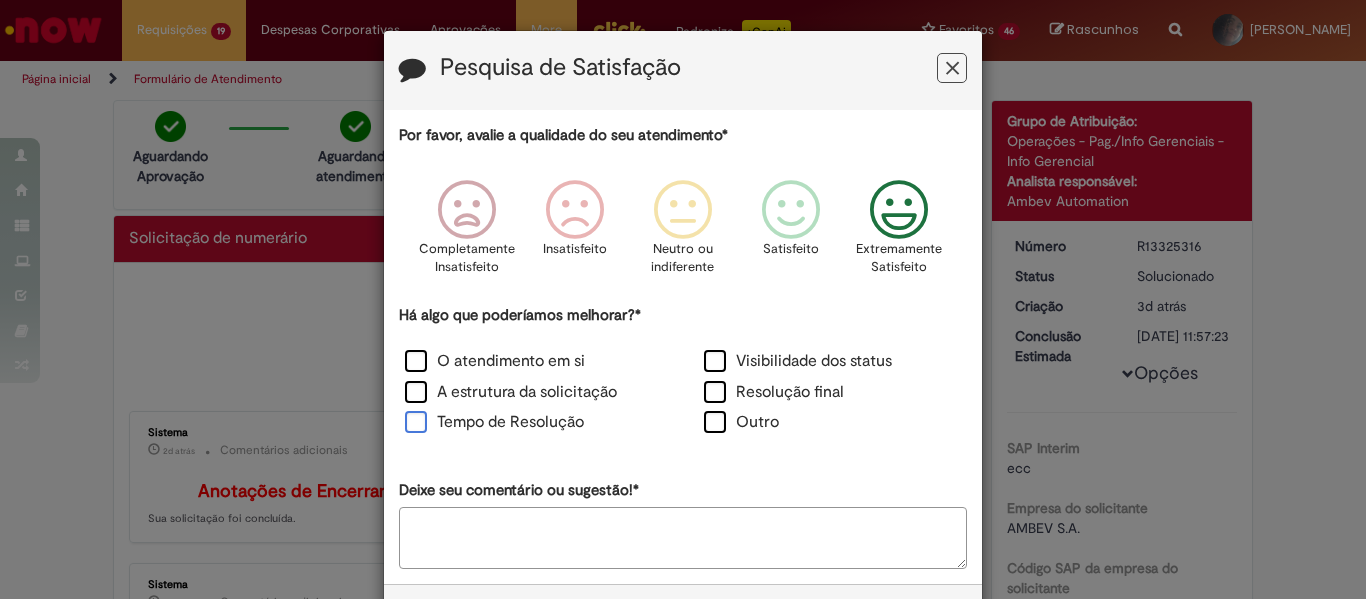 drag, startPoint x: 429, startPoint y: 413, endPoint x: 473, endPoint y: 416, distance: 44.102154 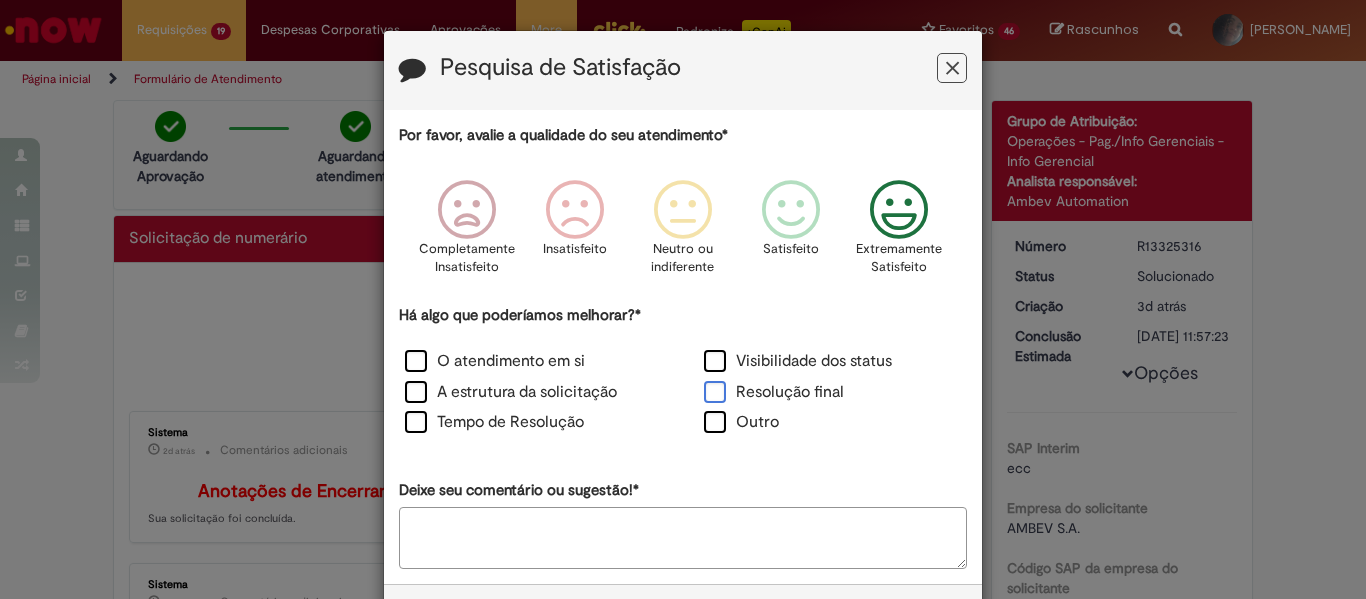 click on "Resolução final" at bounding box center (774, 392) 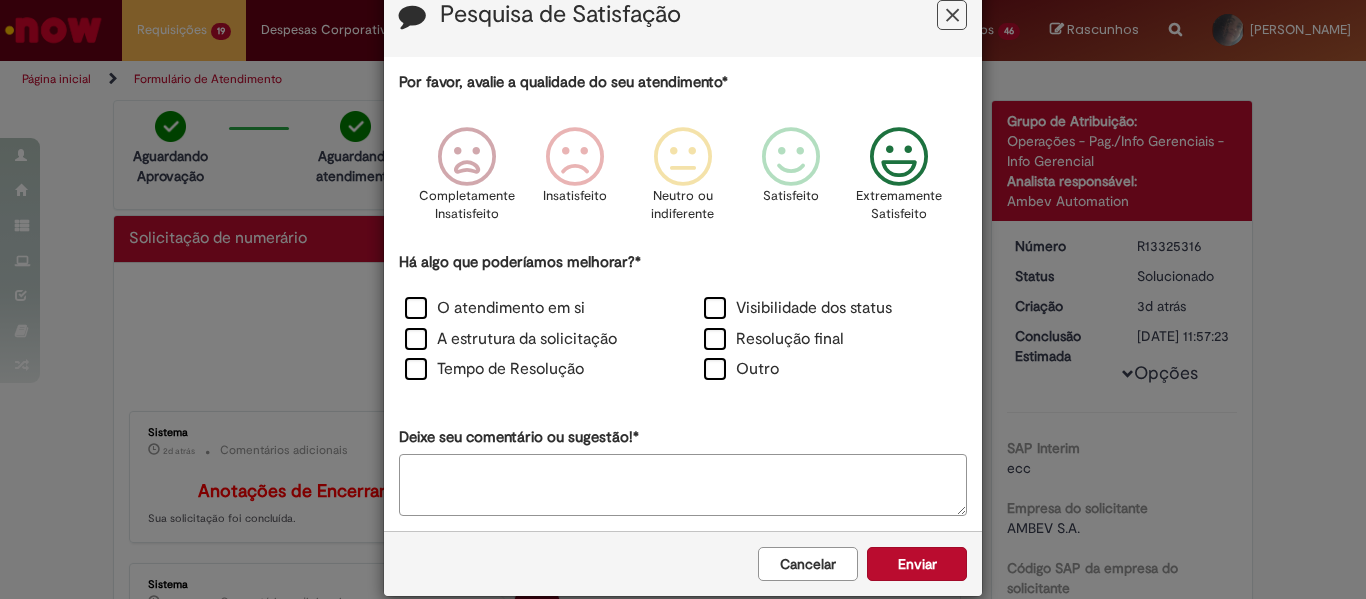 scroll, scrollTop: 81, scrollLeft: 0, axis: vertical 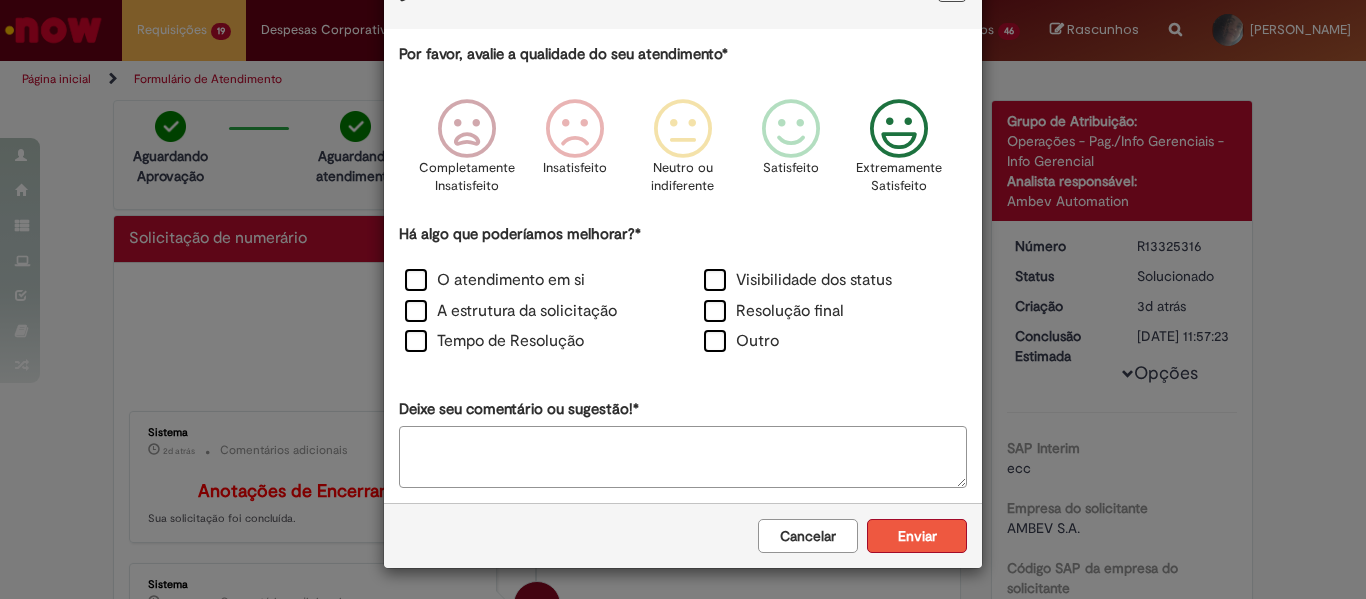 click on "Enviar" at bounding box center [917, 536] 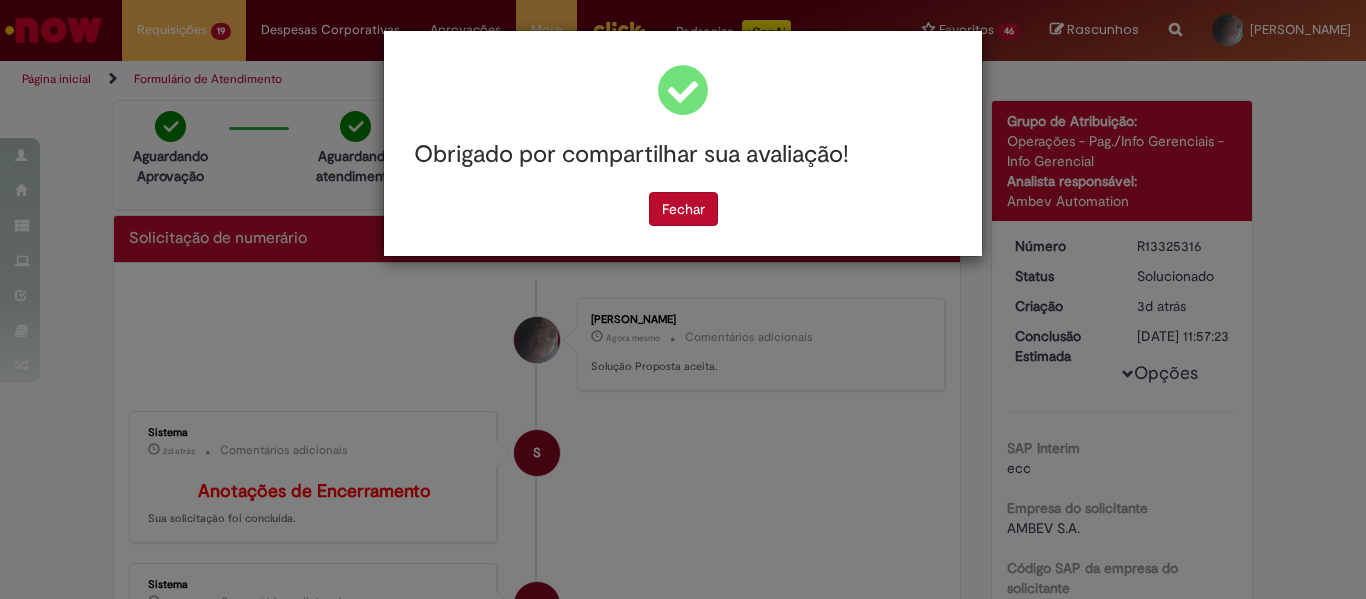 scroll, scrollTop: 0, scrollLeft: 0, axis: both 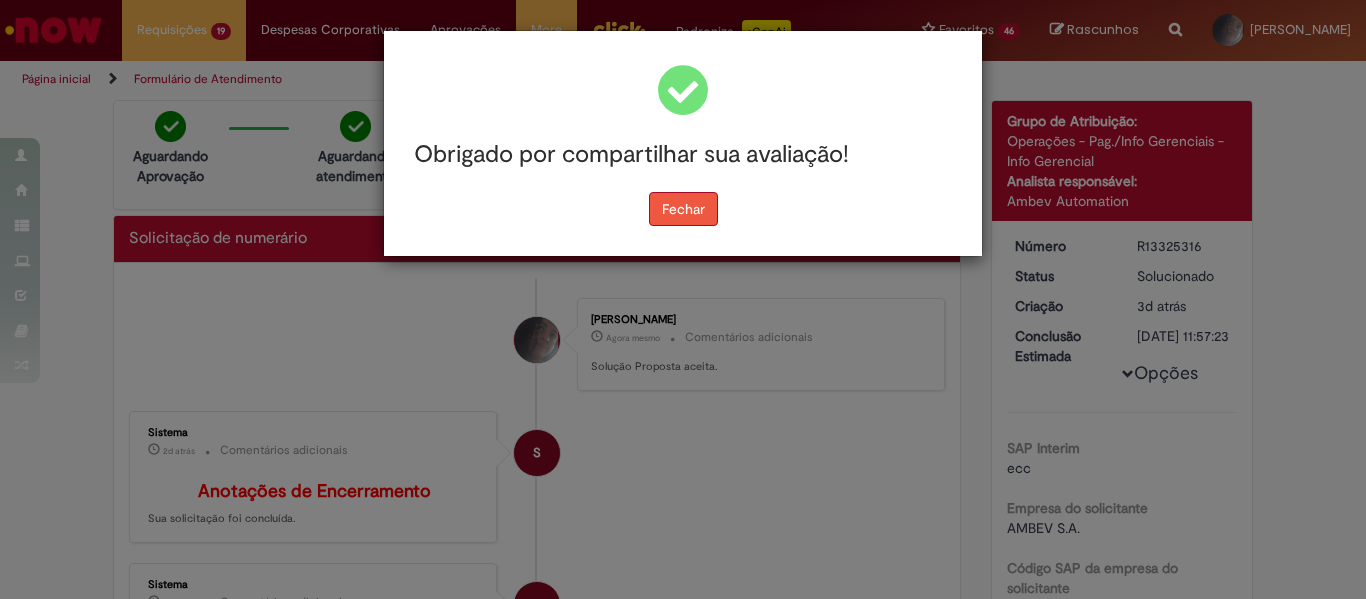 click on "Fechar" at bounding box center (683, 209) 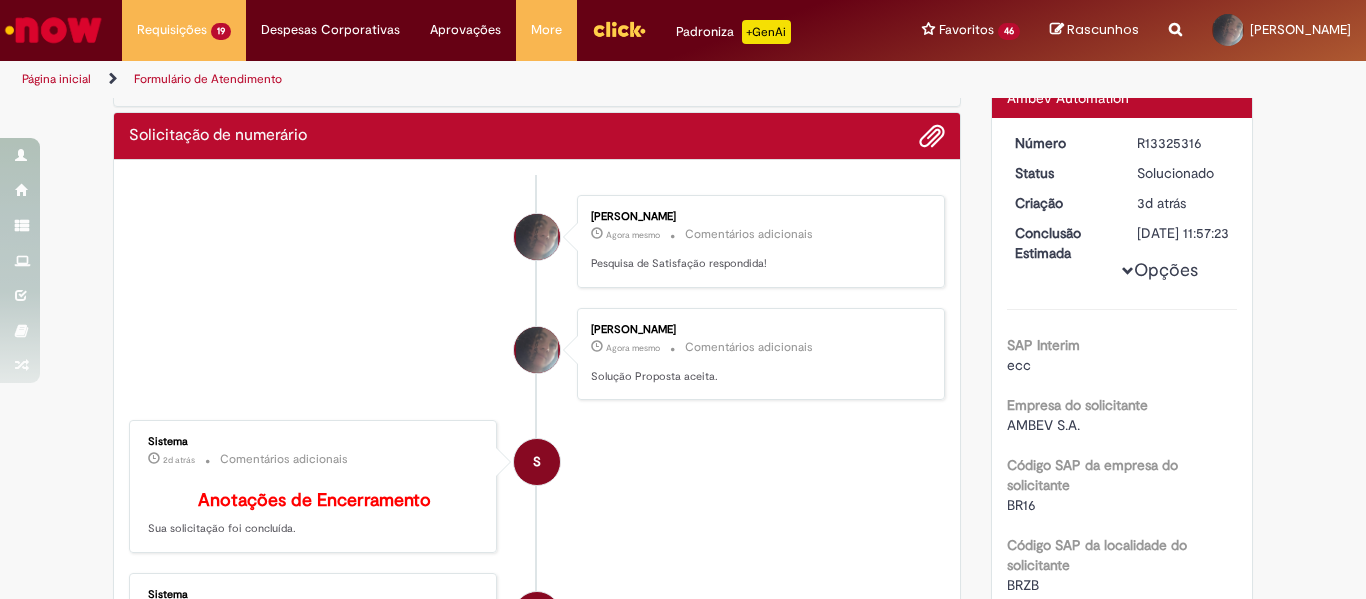 scroll, scrollTop: 0, scrollLeft: 0, axis: both 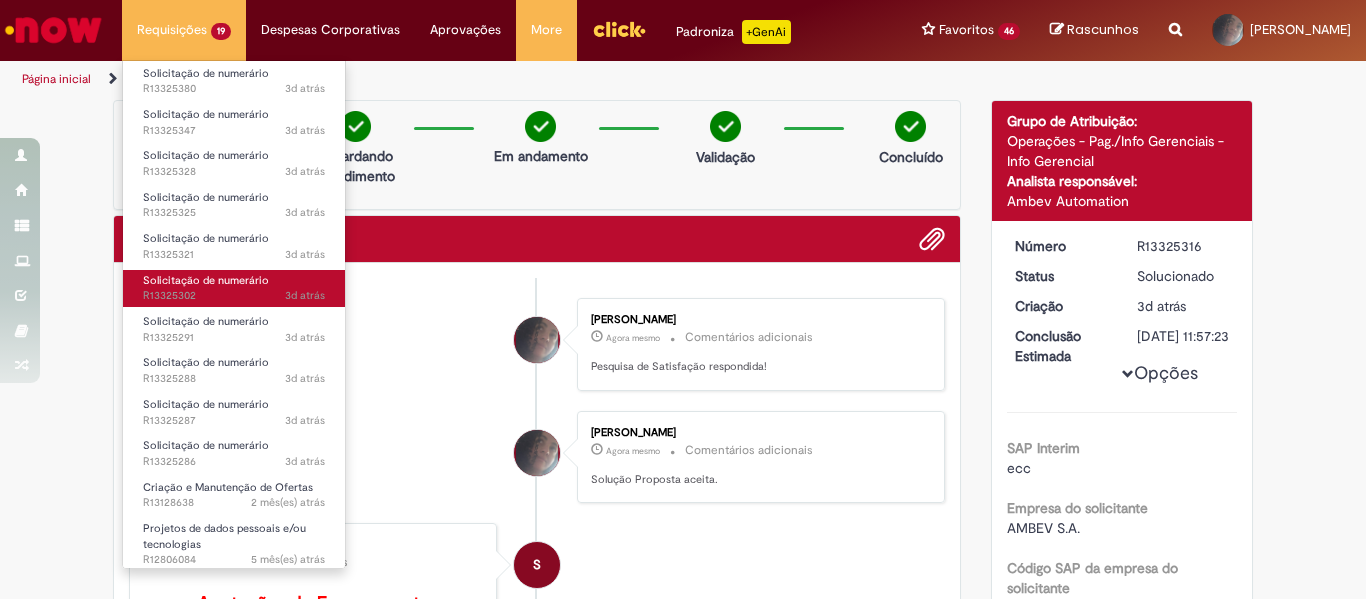click on "Solicitação de numerário" at bounding box center (206, 280) 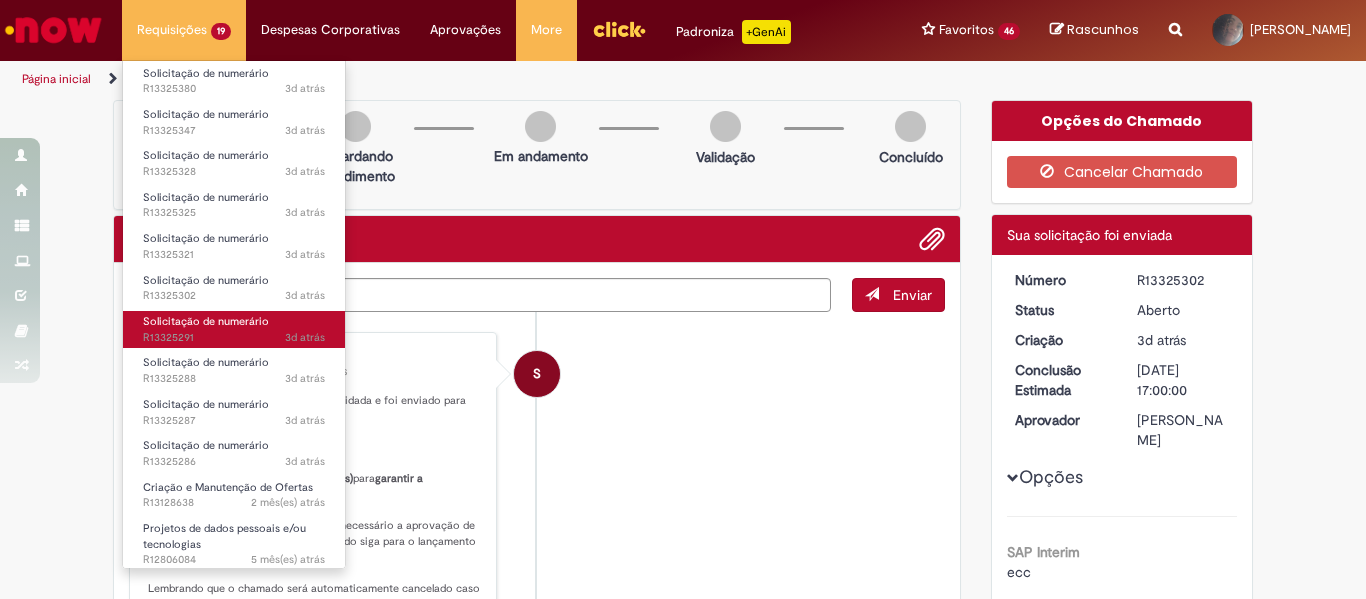 click on "Solicitação de numerário" at bounding box center [206, 321] 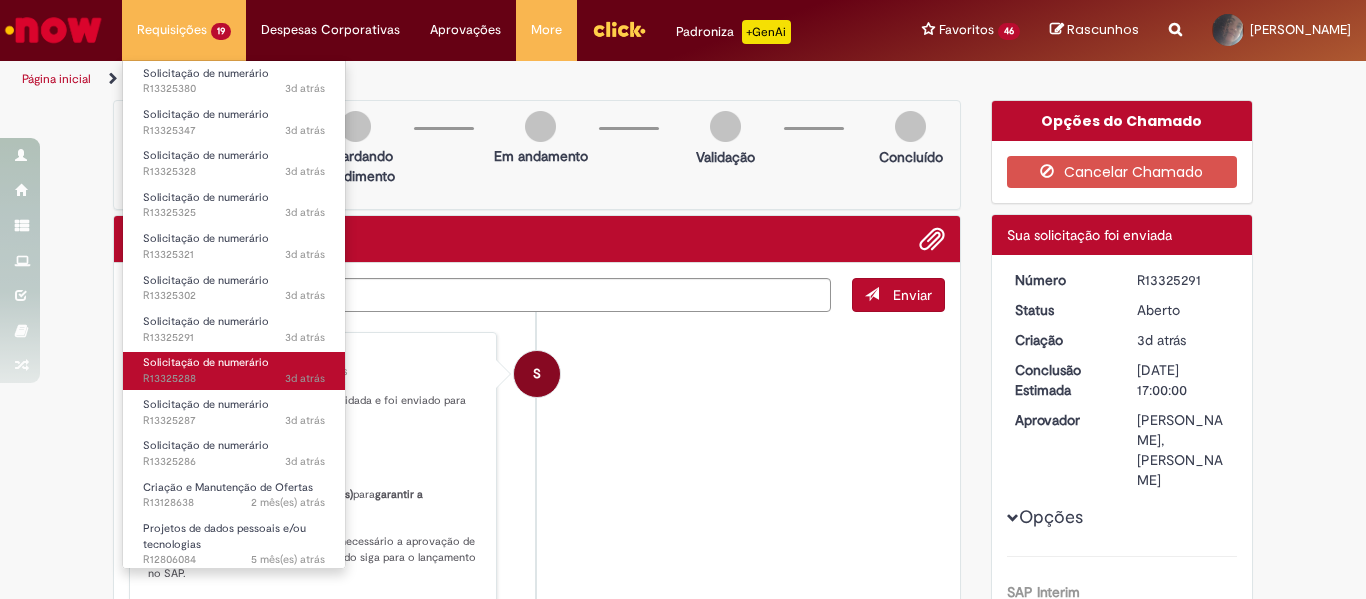 click on "3d atrás 3 dias atrás  R13325288" at bounding box center [234, 379] 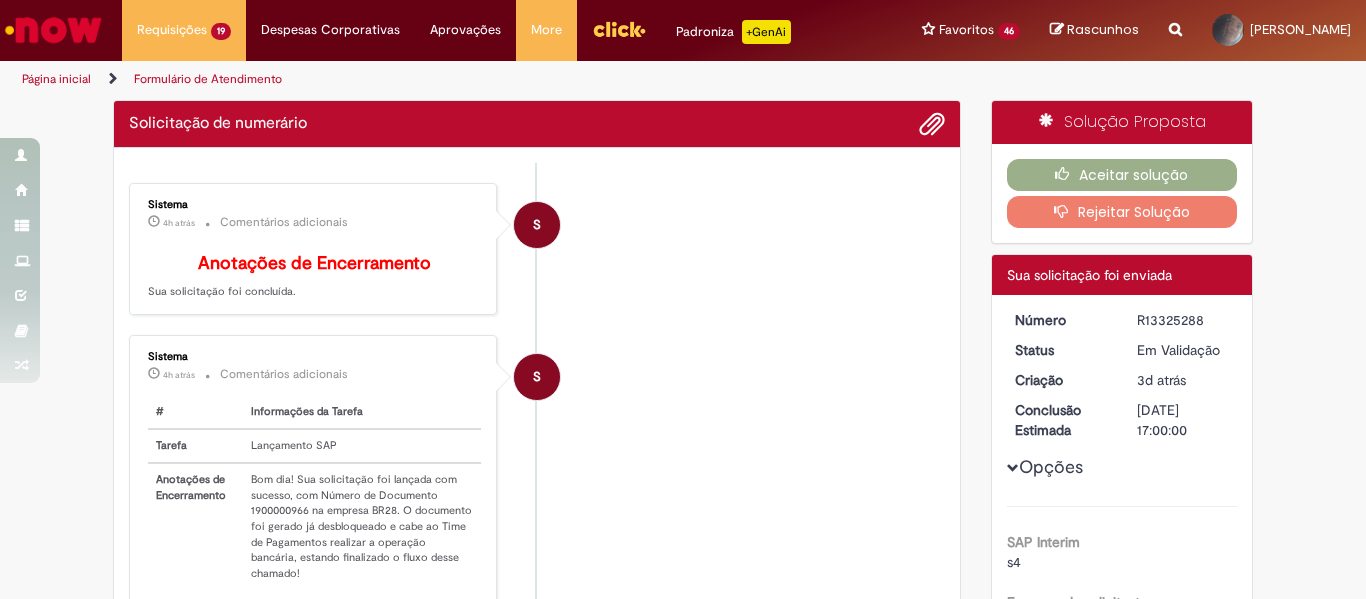 click on "Bom dia! Sua solicitação foi lançada com sucesso, com Número de Documento 1900000966 na empresa BR28. O documento foi gerado já desbloqueado e cabe ao Time de Pagamentos realizar a operação bancária, estando finalizado o fluxo desse chamado!" at bounding box center (362, 526) 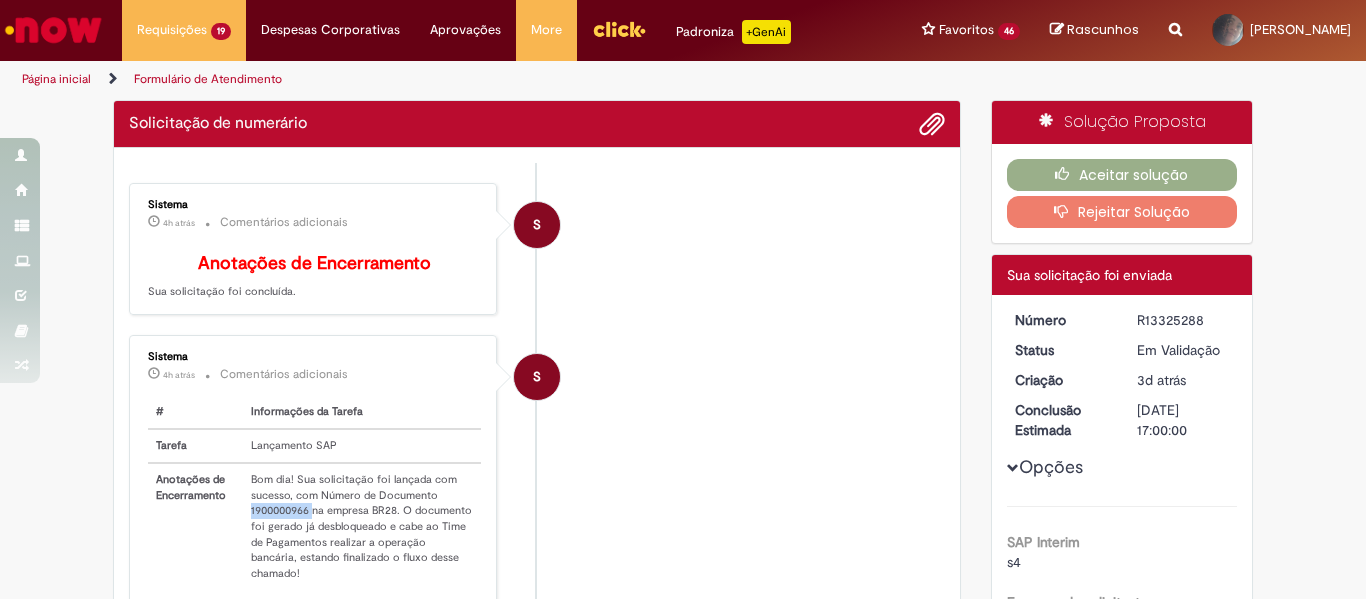 click on "Sistema
4h atrás 4 horas atrás     Comentários adicionais
# Informações da Tarefa Tarefa Lançamento SAP Anotações de Encerramento Bom dia! Sua solicitação foi lançada com sucesso, com Número de Documento 1900000966 na empresa BR28. O documento foi gerado já desbloqueado e cabe ao Time de Pagamentos realizar a operação bancária, estando finalizado o fluxo desse chamado!" at bounding box center [313, 480] 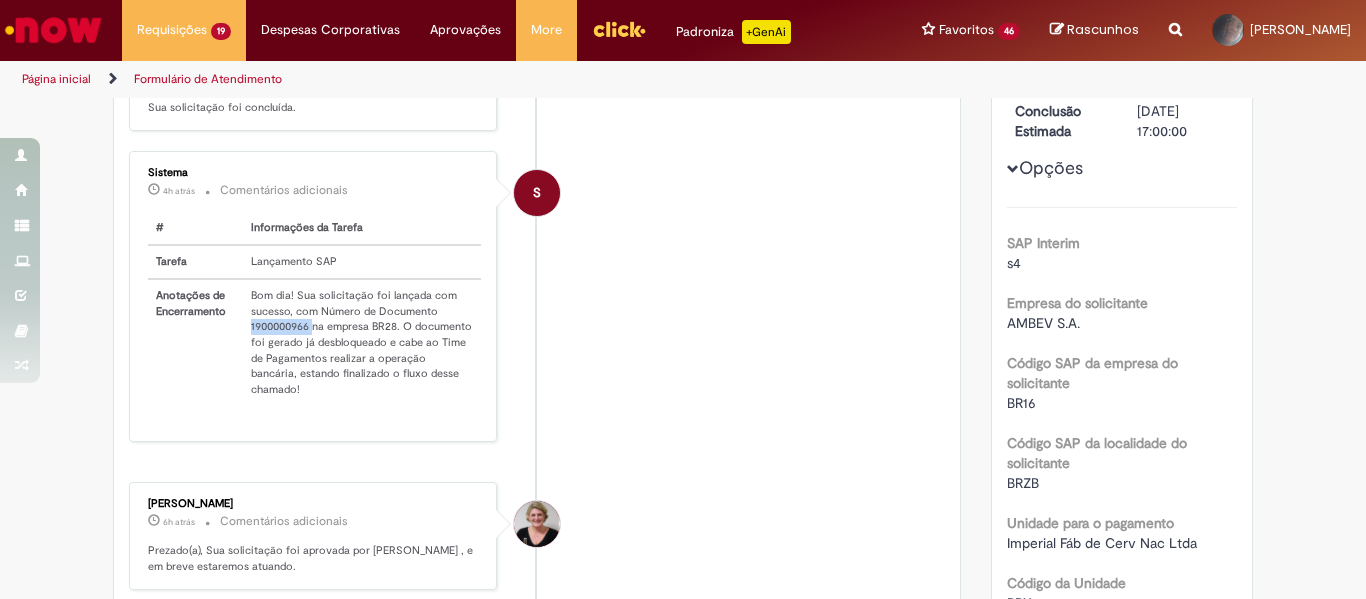 scroll, scrollTop: 300, scrollLeft: 0, axis: vertical 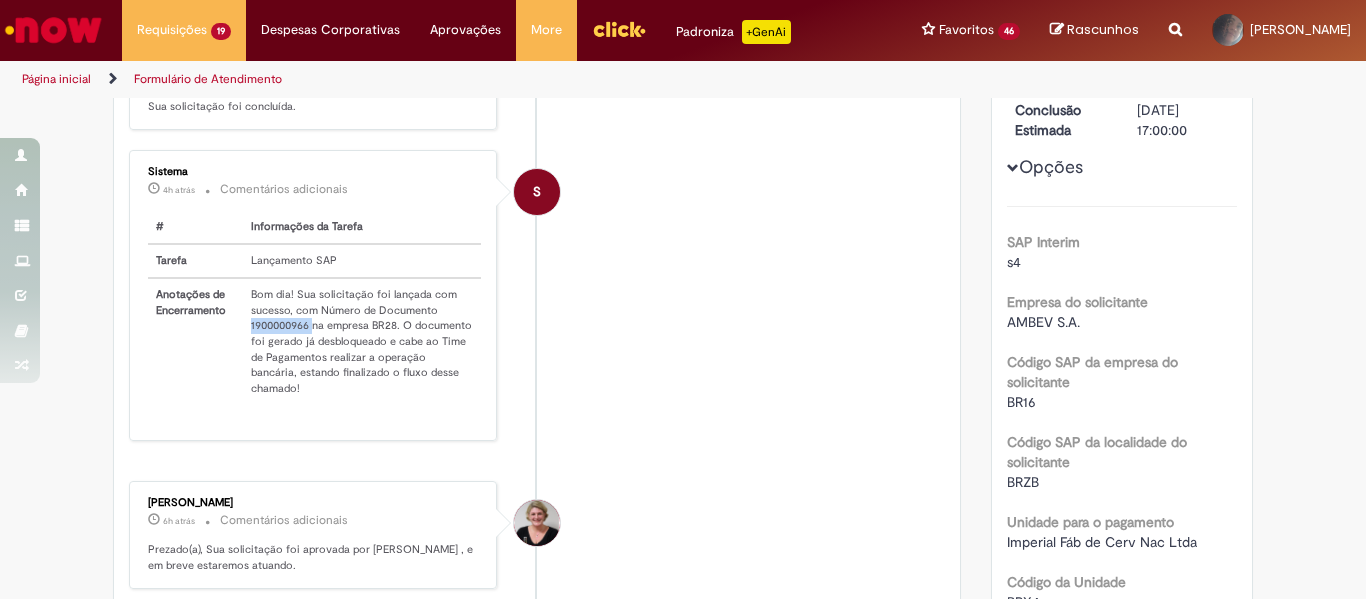 copy on "1900000966" 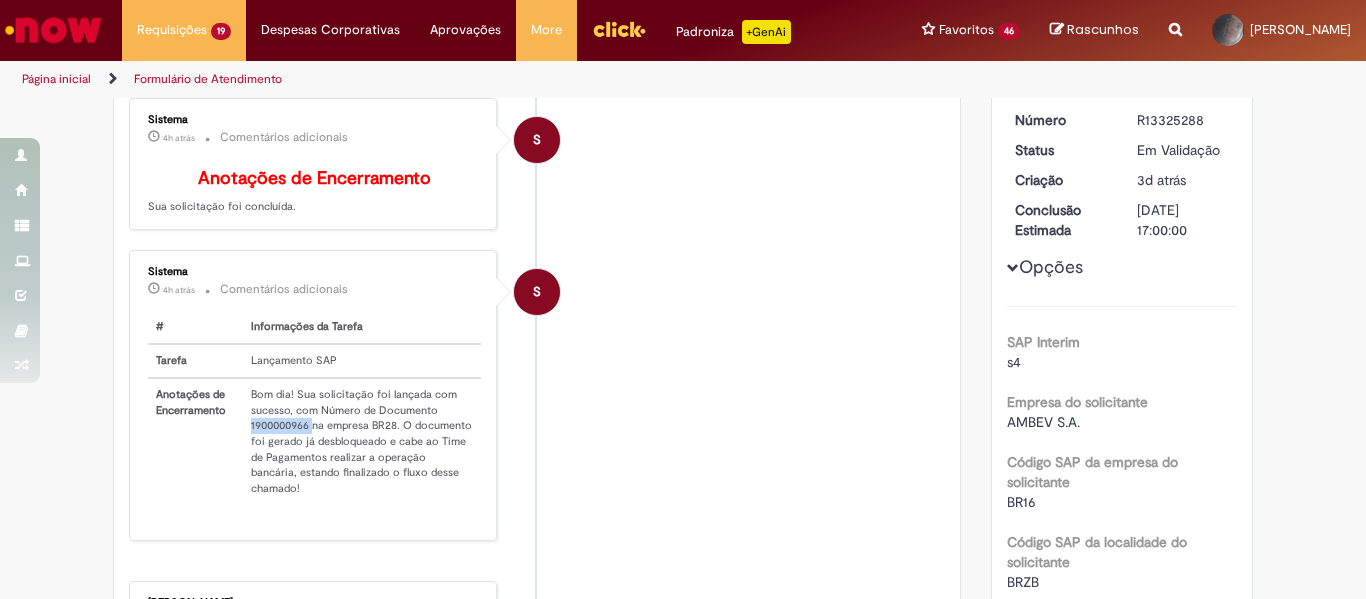 scroll, scrollTop: 0, scrollLeft: 0, axis: both 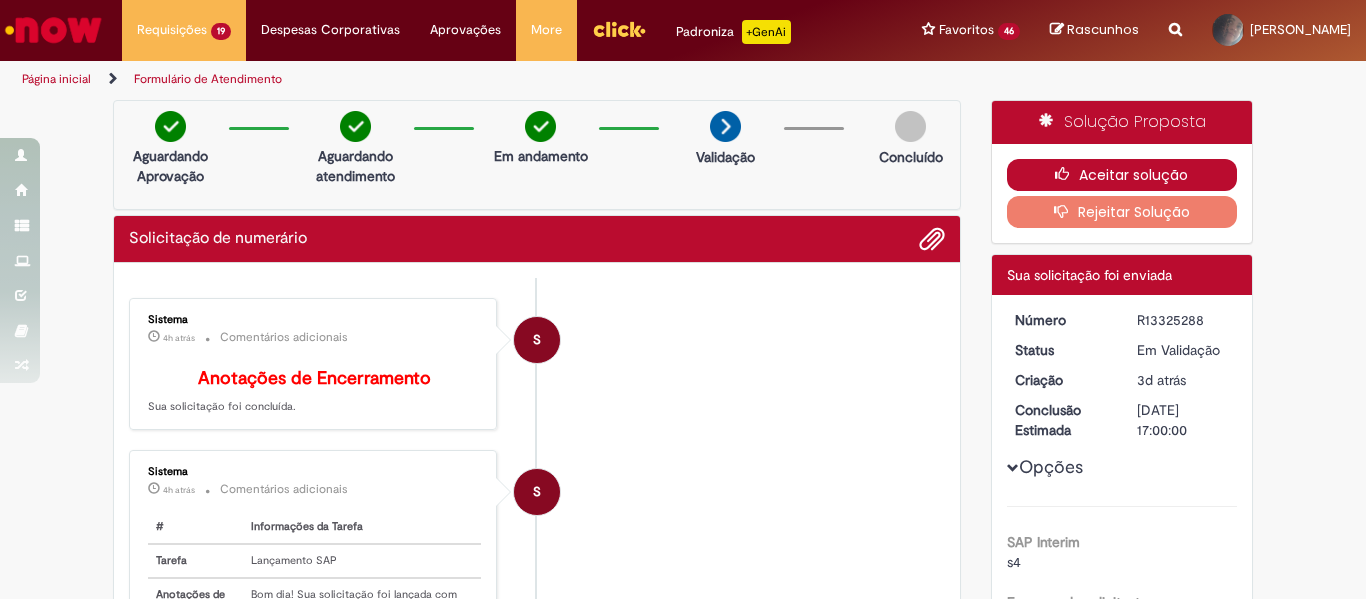 click on "Aceitar solução" at bounding box center (1122, 175) 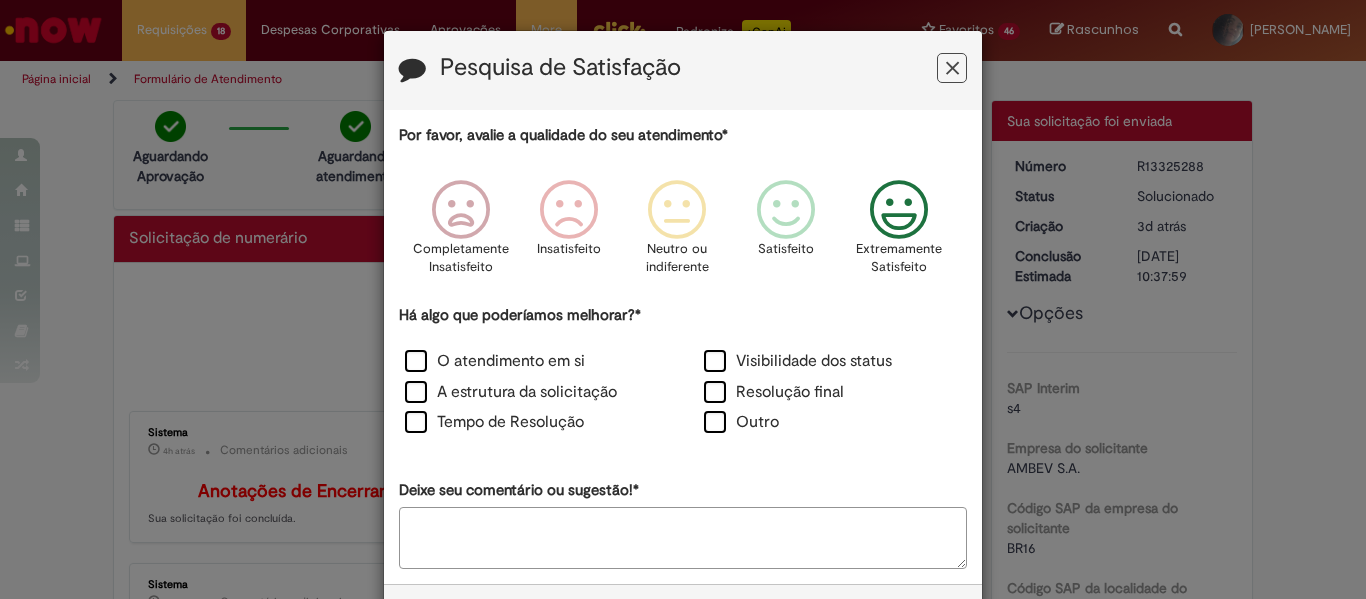 click at bounding box center (899, 210) 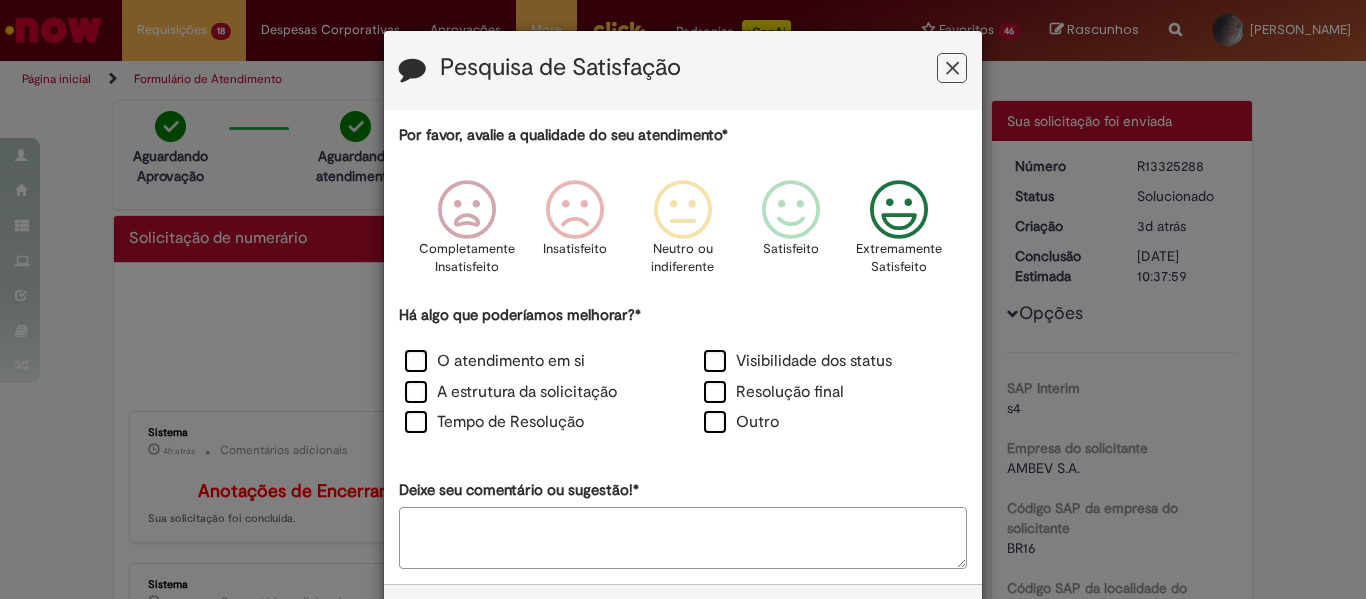 drag, startPoint x: 468, startPoint y: 360, endPoint x: 478, endPoint y: 410, distance: 50.990196 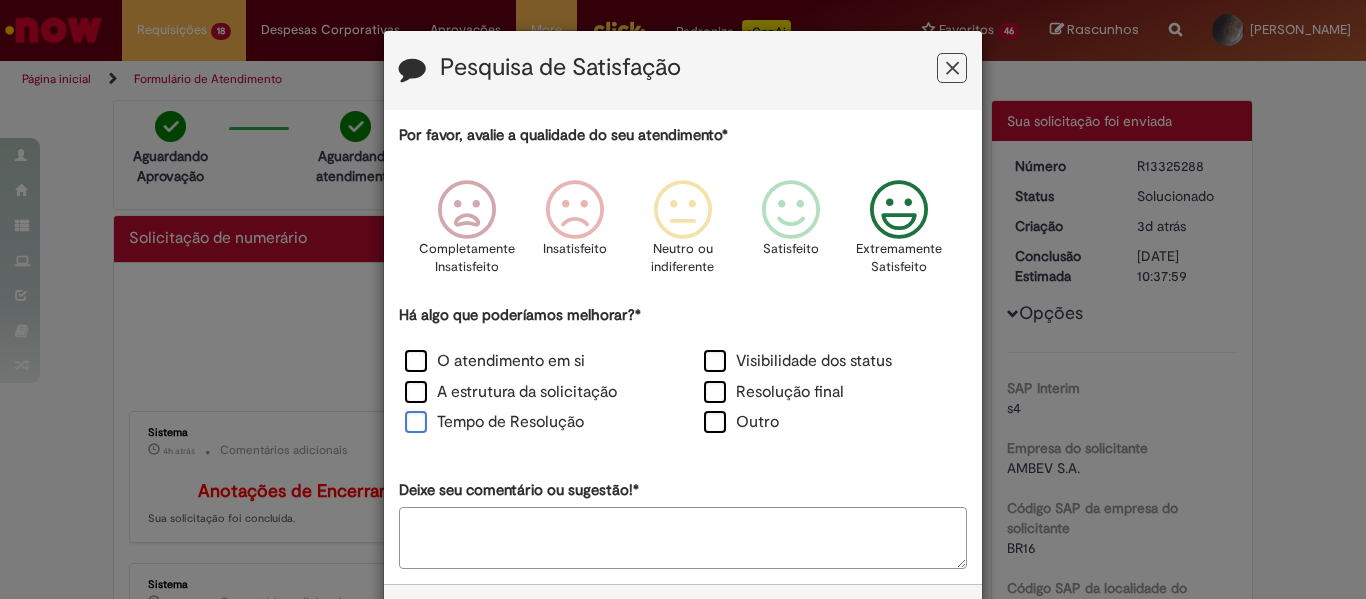 click on "Tempo de Resolução" at bounding box center [494, 422] 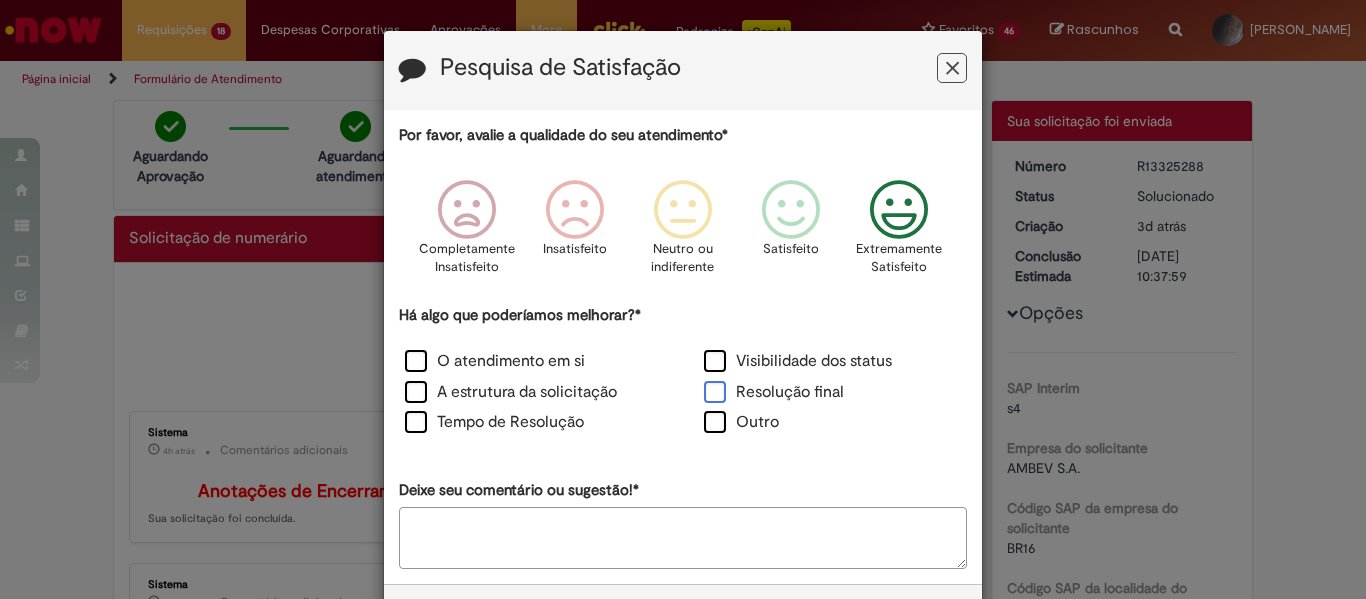 click on "Resolução final" at bounding box center [774, 392] 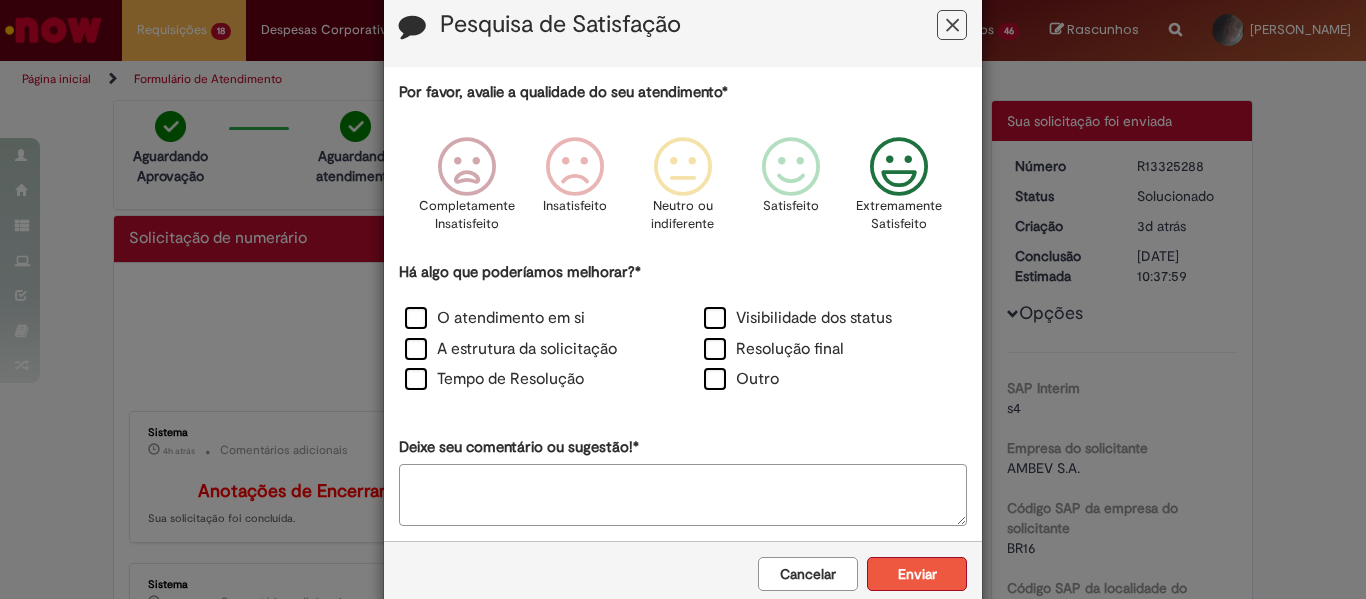scroll, scrollTop: 81, scrollLeft: 0, axis: vertical 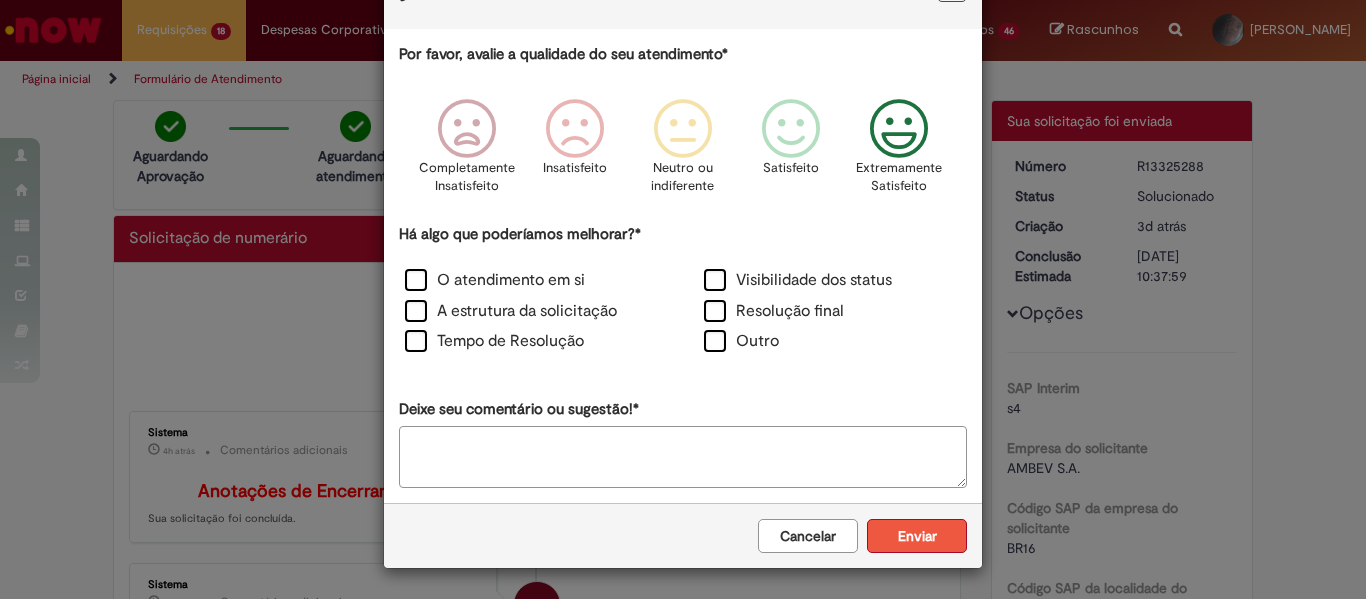 click on "Enviar" at bounding box center (917, 536) 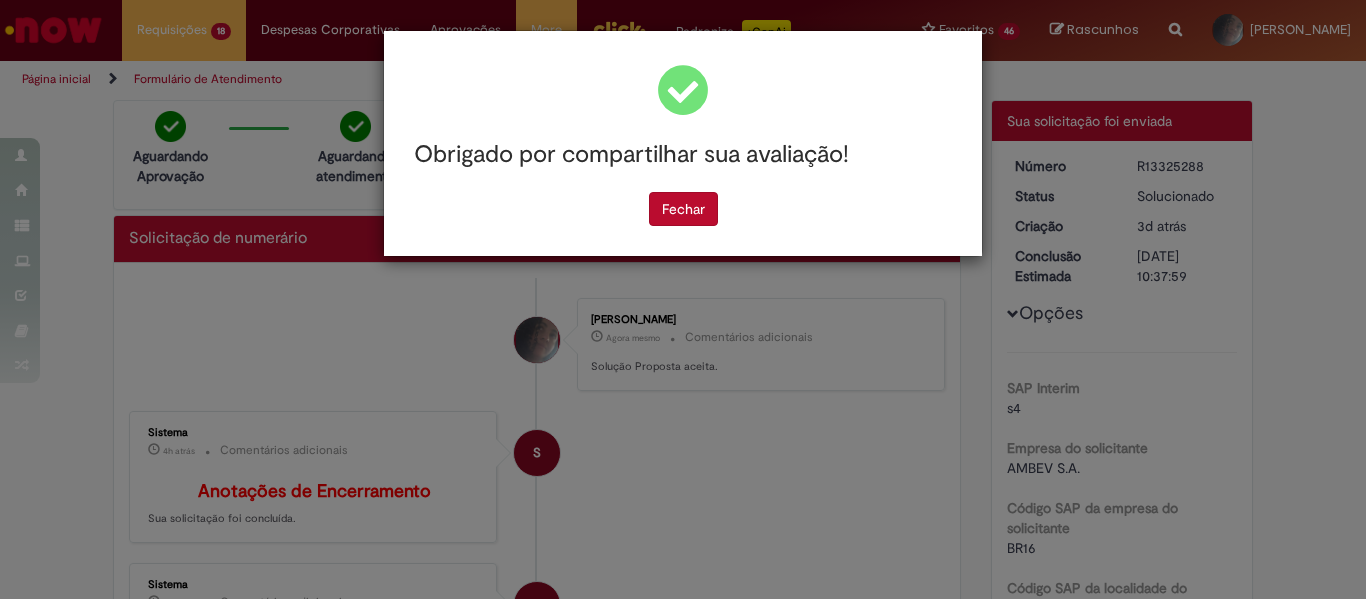 scroll, scrollTop: 0, scrollLeft: 0, axis: both 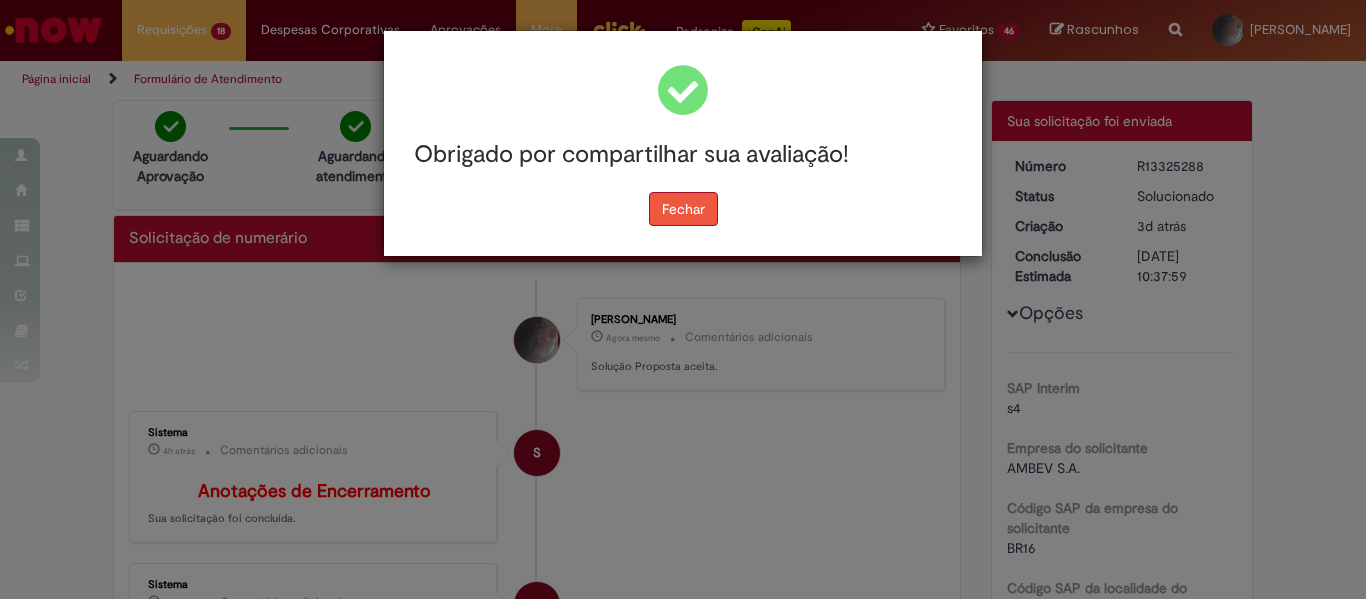 click on "Fechar" at bounding box center [683, 209] 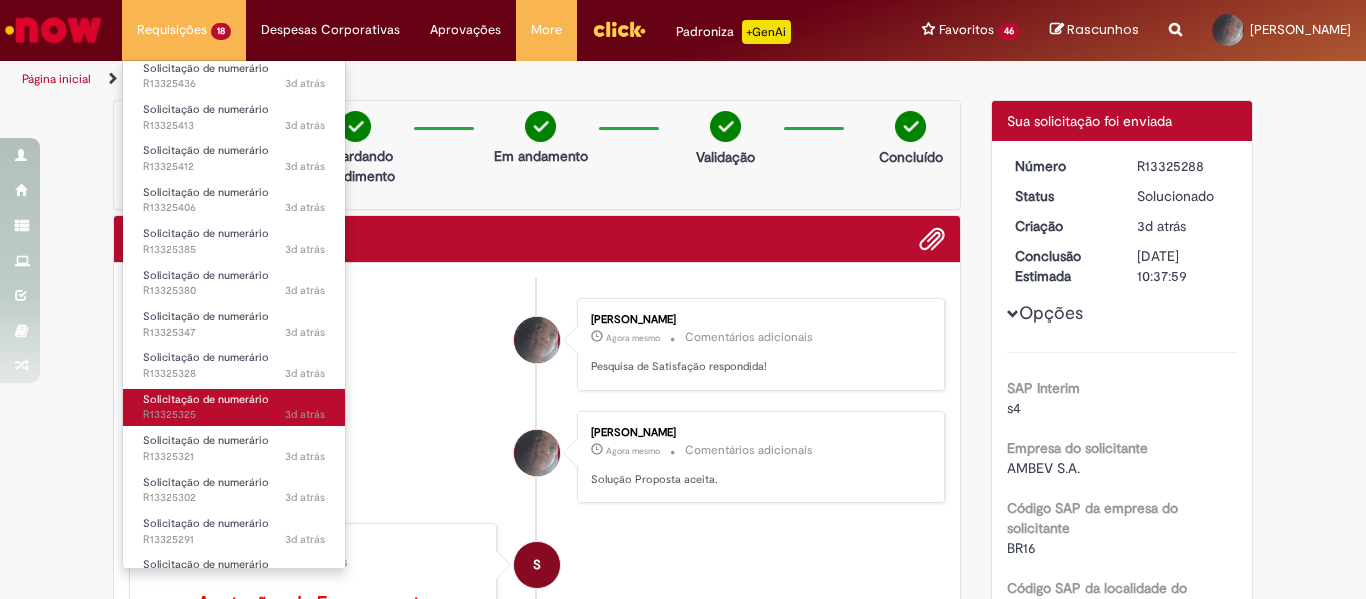 scroll, scrollTop: 282, scrollLeft: 0, axis: vertical 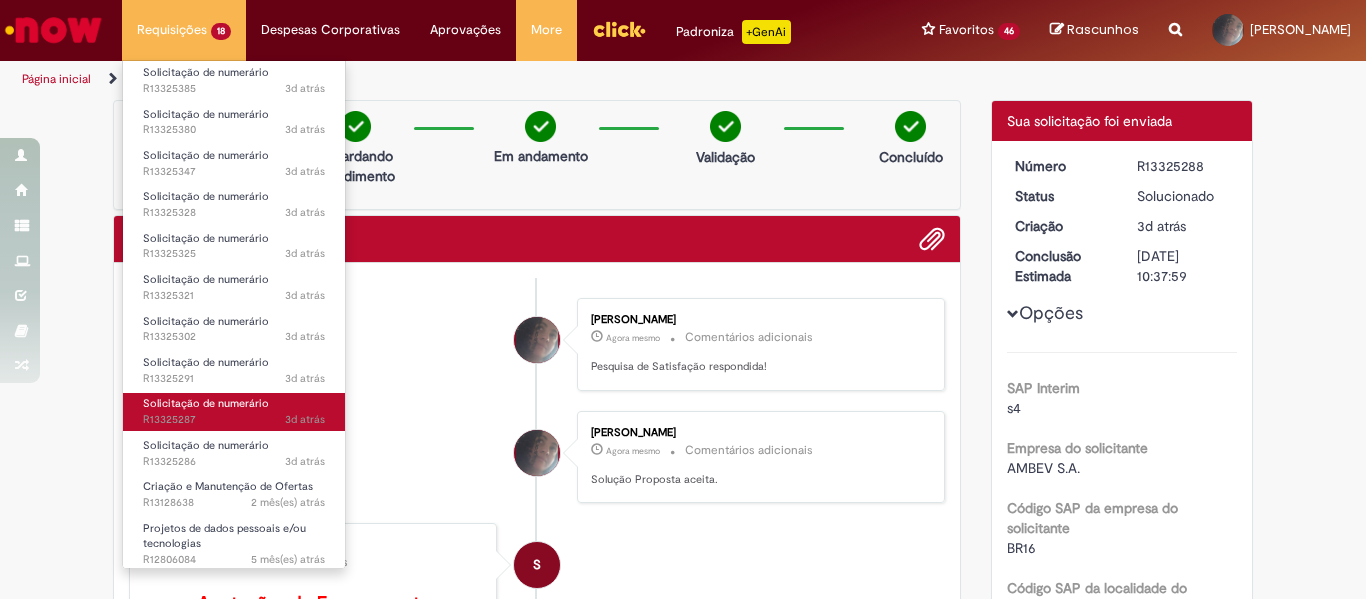 click on "Solicitação de numerário" at bounding box center (206, 403) 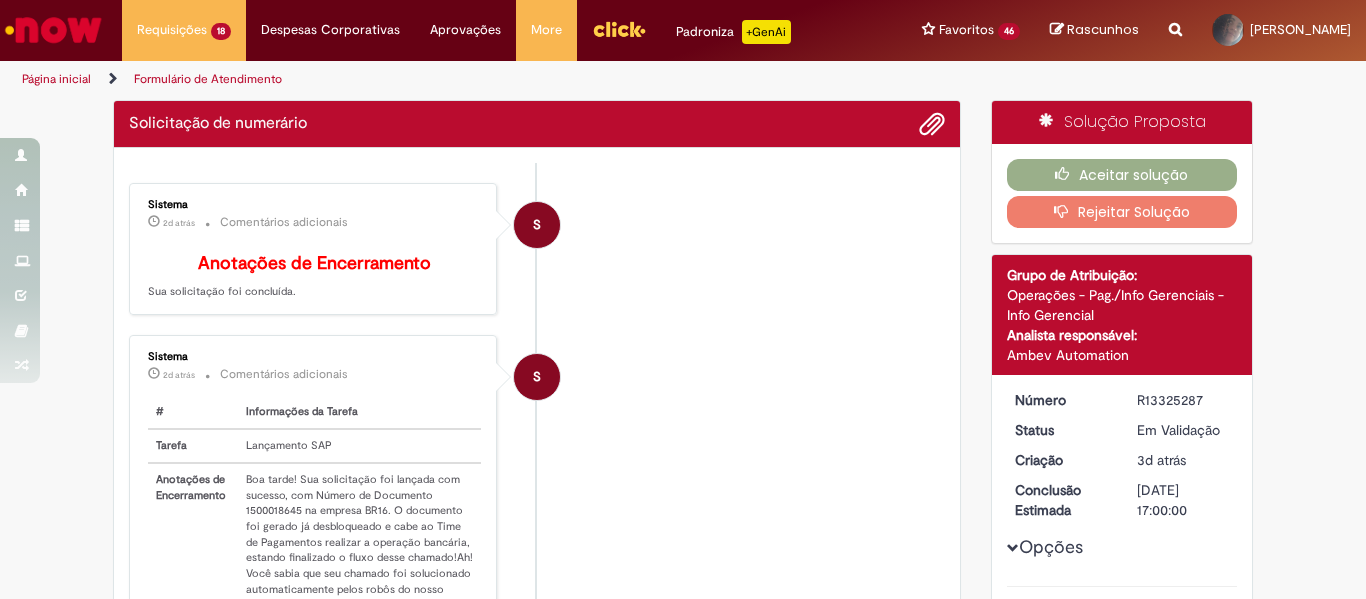 click on "Boa tarde! Sua solicitação foi lançada com sucesso, com Número de Documento 1500018645 na empresa BR16. O documento foi gerado já desbloqueado e cabe ao Time de Pagamentos realizar a operação bancária, estando finalizado o fluxo desse chamado!Ah! Você sabia que seu chamado foi solucionado automaticamente pelos robôs do nosso CSC?Estamos constantemente evoluindo para entregar serviços com qualidade e agilidade.Poderia nos avaliar e deixar seus comentários? Adoraríamos ouvir o que você achou.CSC AmbevNossa estratégia é o seu sucesso!" at bounding box center [359, 581] 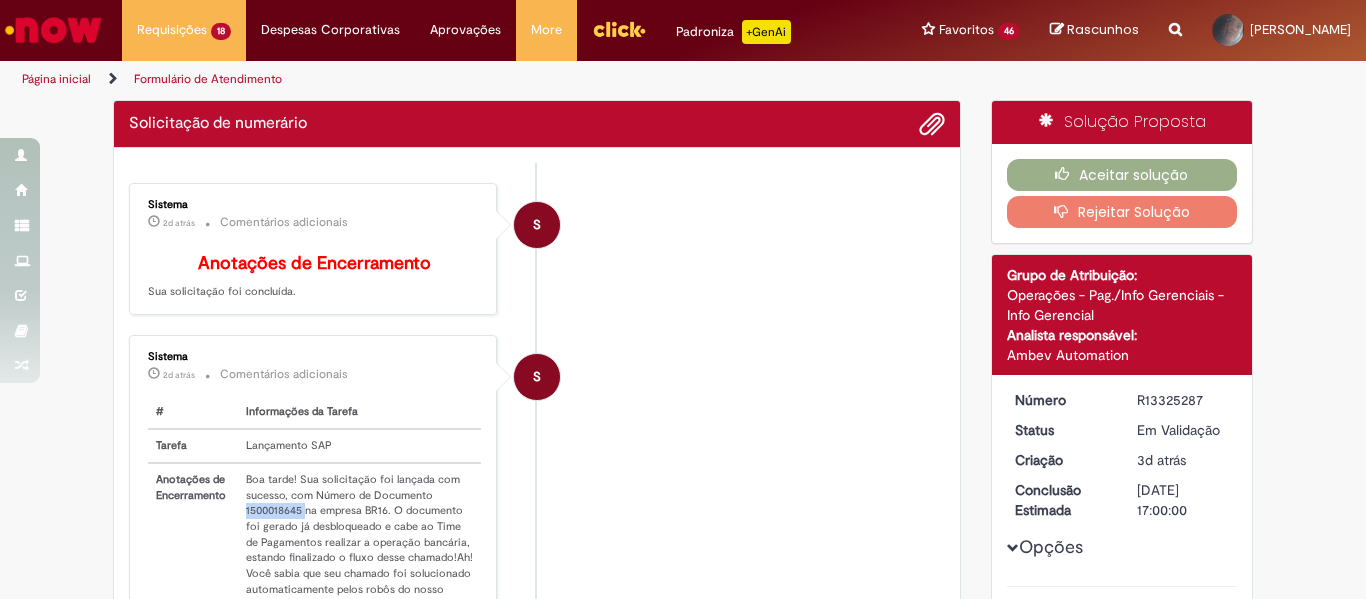 click on "Boa tarde! Sua solicitação foi lançada com sucesso, com Número de Documento 1500018645 na empresa BR16. O documento foi gerado já desbloqueado e cabe ao Time de Pagamentos realizar a operação bancária, estando finalizado o fluxo desse chamado!Ah! Você sabia que seu chamado foi solucionado automaticamente pelos robôs do nosso CSC?Estamos constantemente evoluindo para entregar serviços com qualidade e agilidade.Poderia nos avaliar e deixar seus comentários? Adoraríamos ouvir o que você achou.CSC AmbevNossa estratégia é o seu sucesso!" at bounding box center (359, 581) 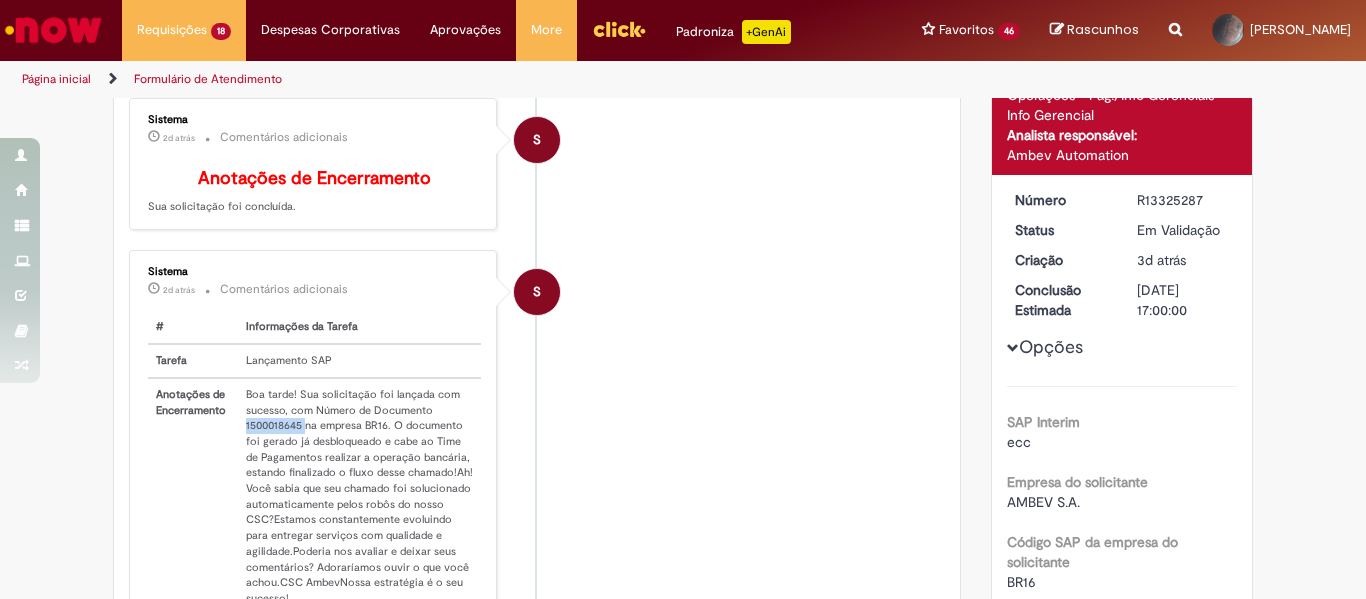 copy on "1500018645" 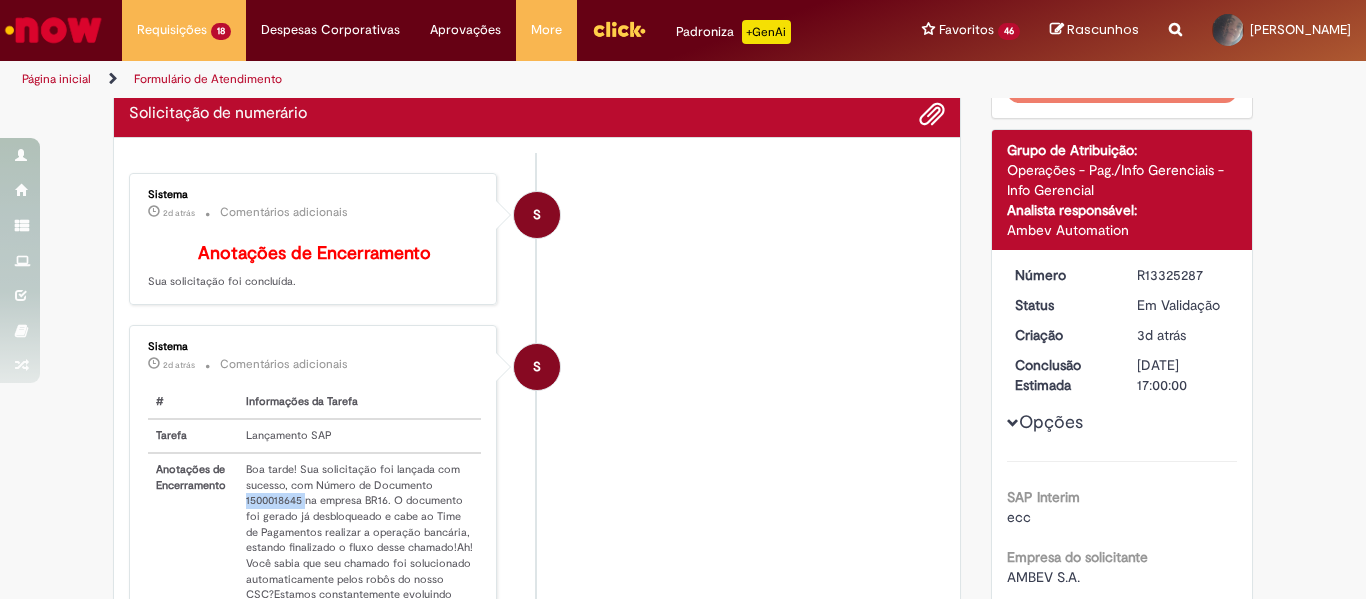 scroll, scrollTop: 0, scrollLeft: 0, axis: both 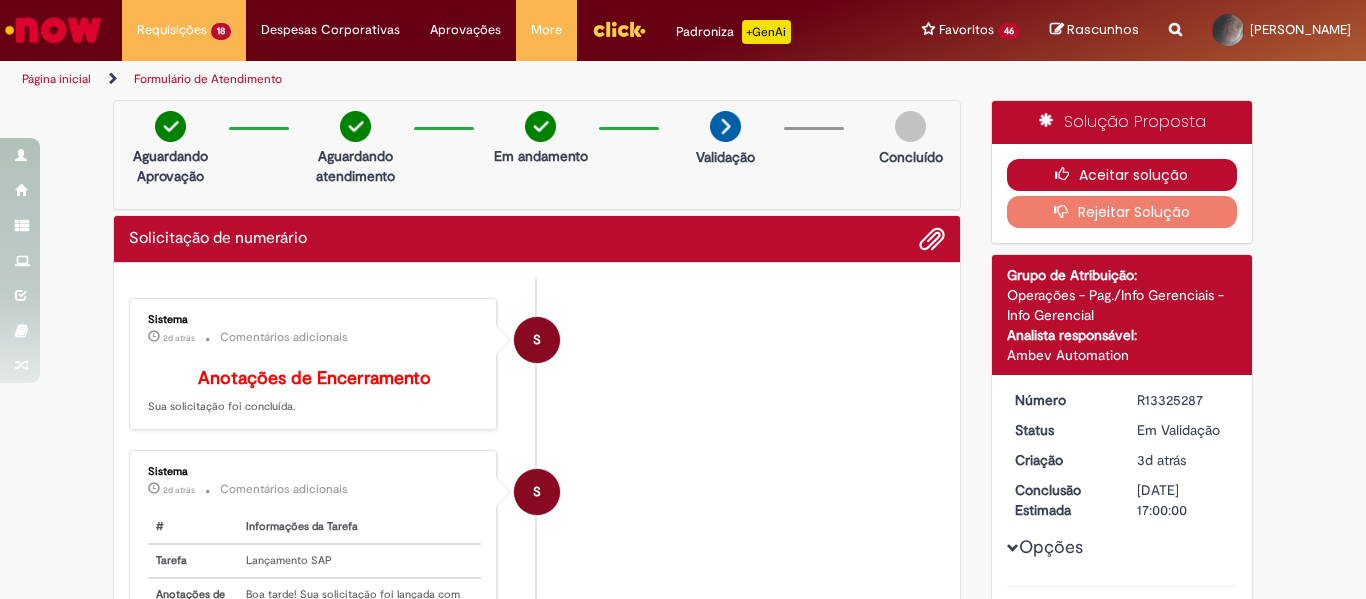click on "Aceitar solução" at bounding box center [1122, 175] 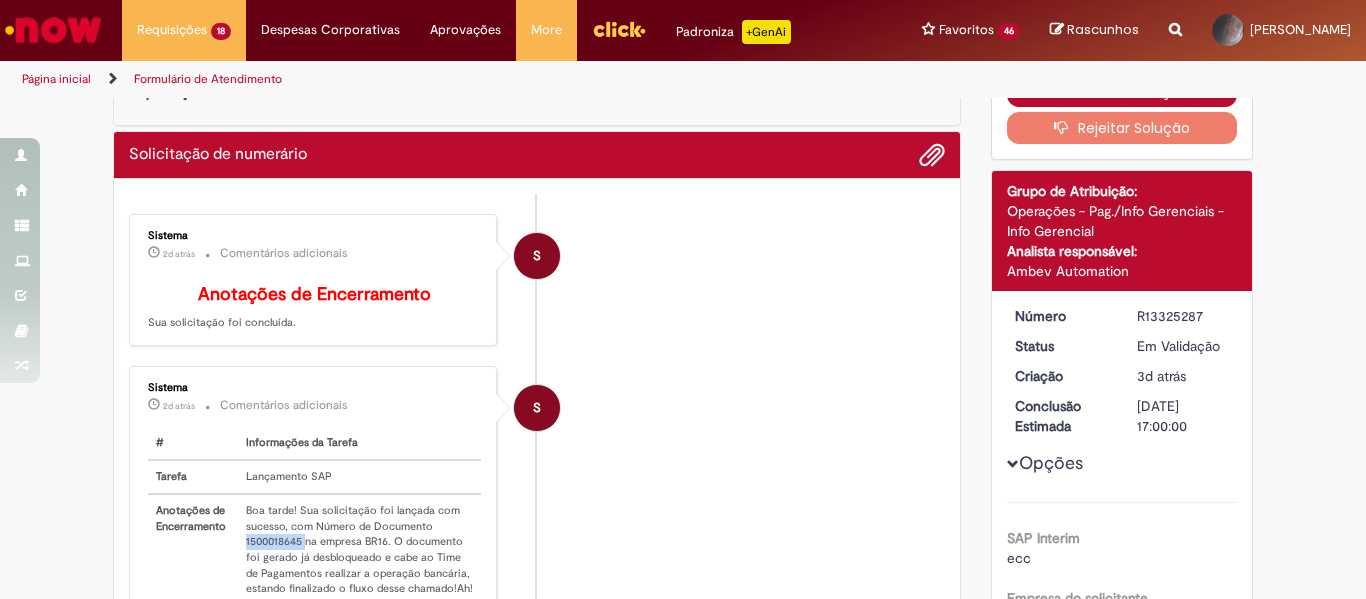 scroll, scrollTop: 200, scrollLeft: 0, axis: vertical 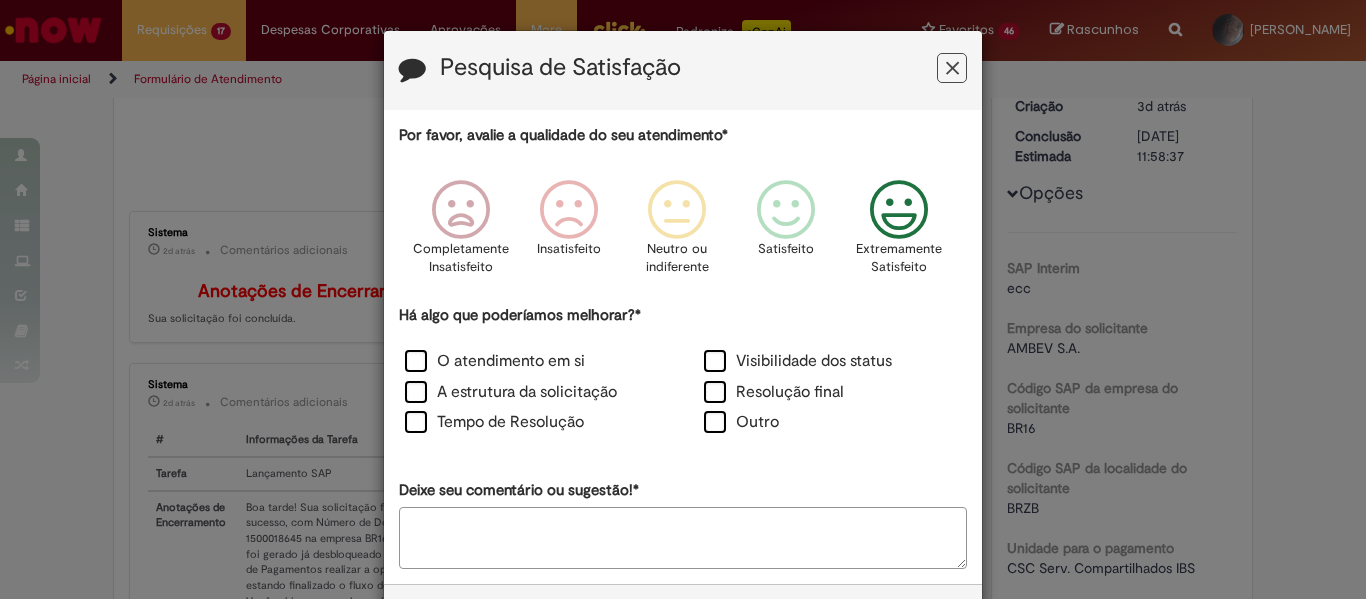 drag, startPoint x: 887, startPoint y: 215, endPoint x: 631, endPoint y: 344, distance: 286.6653 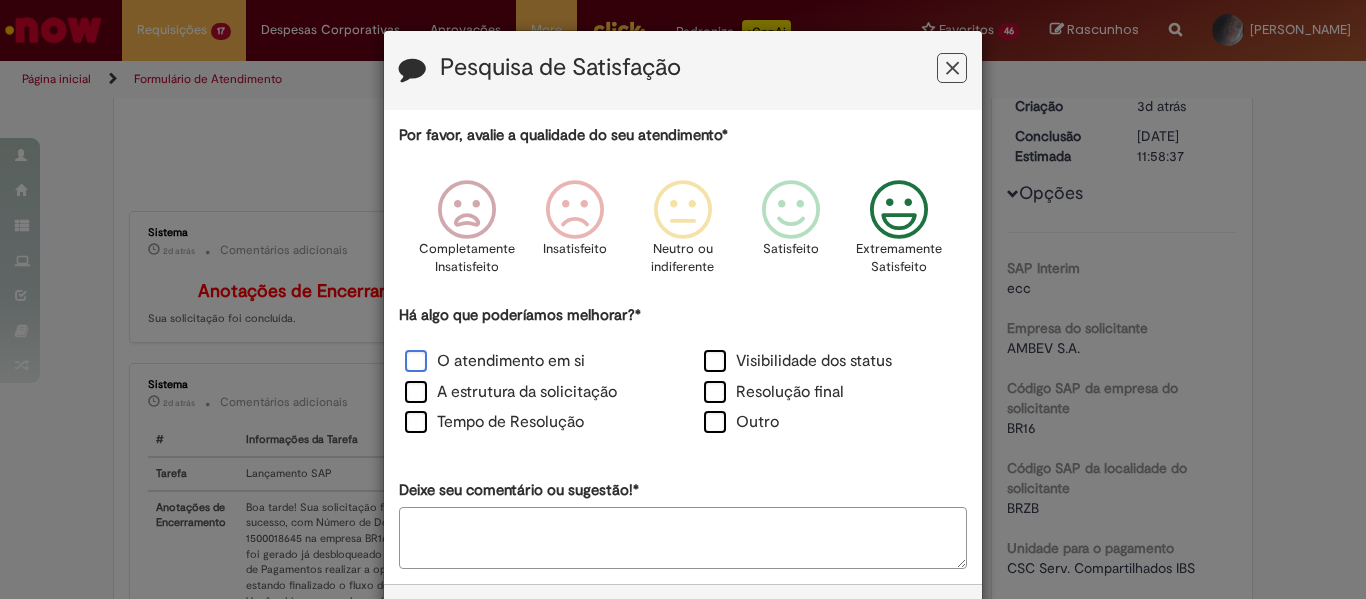 drag, startPoint x: 524, startPoint y: 367, endPoint x: 520, endPoint y: 414, distance: 47.169907 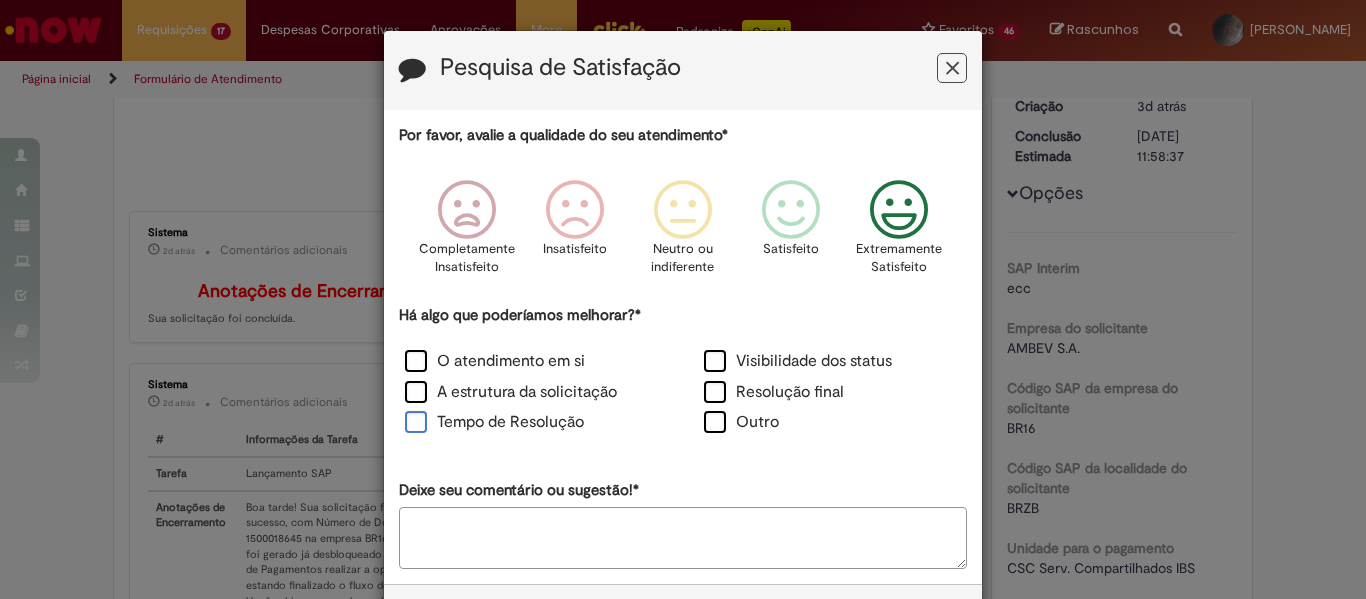 click on "Tempo de Resolução" at bounding box center [494, 422] 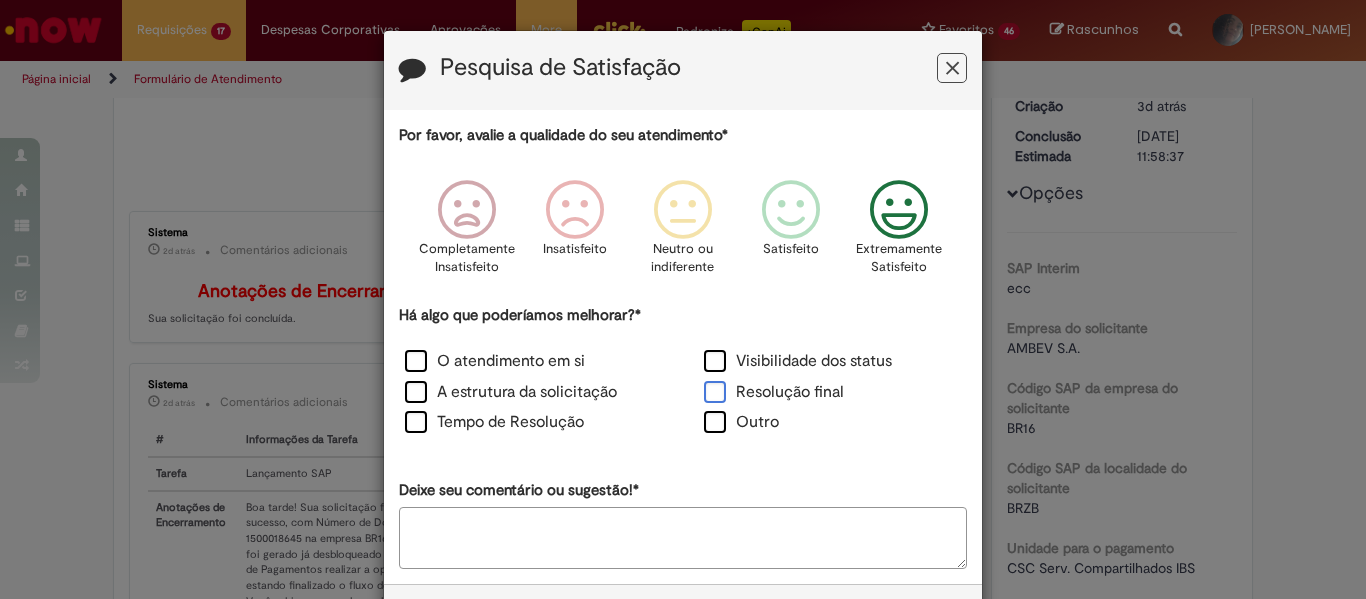 click on "Resolução final" at bounding box center (774, 392) 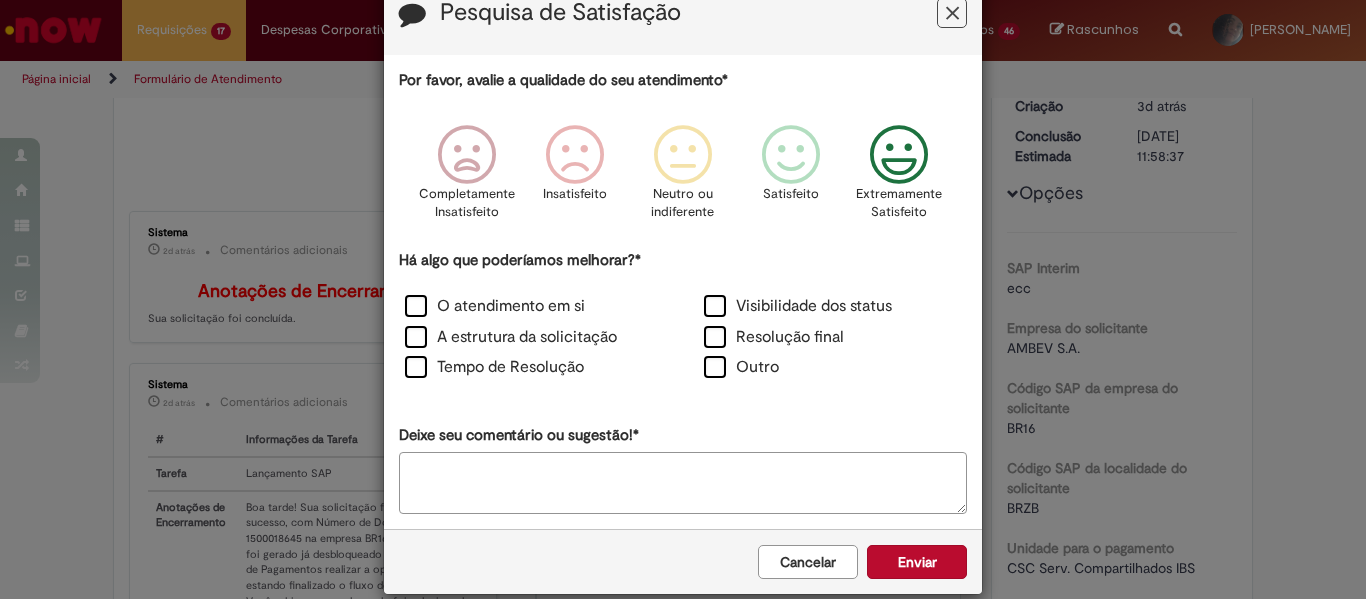 scroll, scrollTop: 81, scrollLeft: 0, axis: vertical 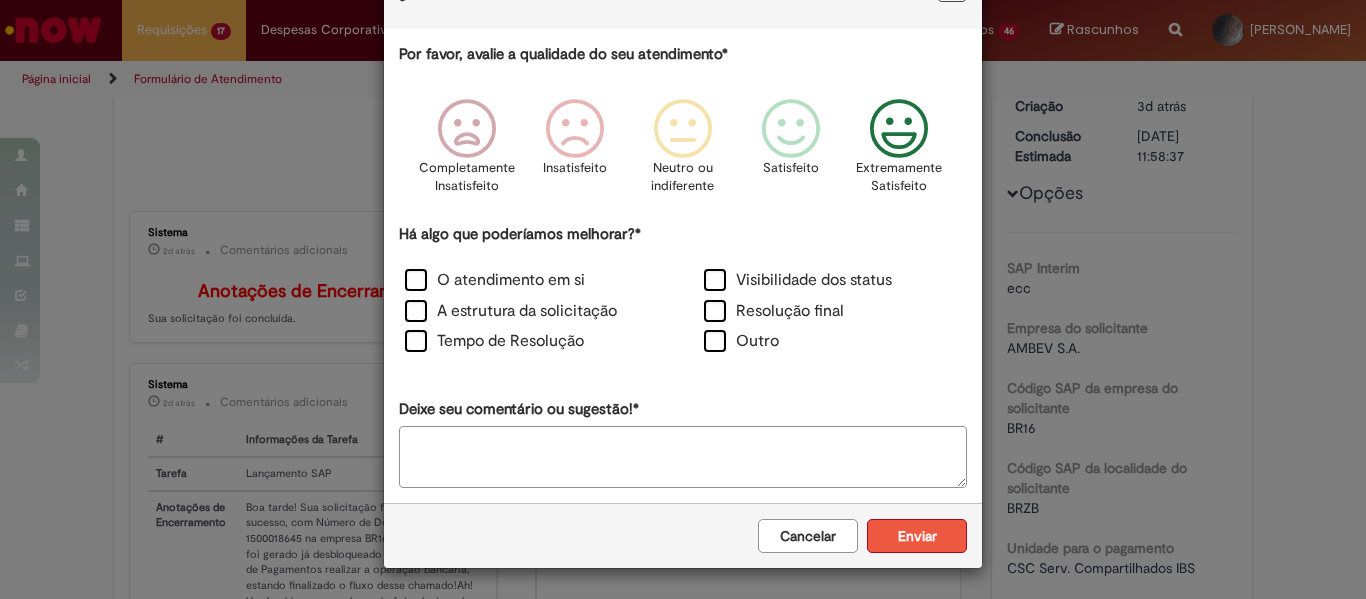 click on "Enviar" at bounding box center [917, 536] 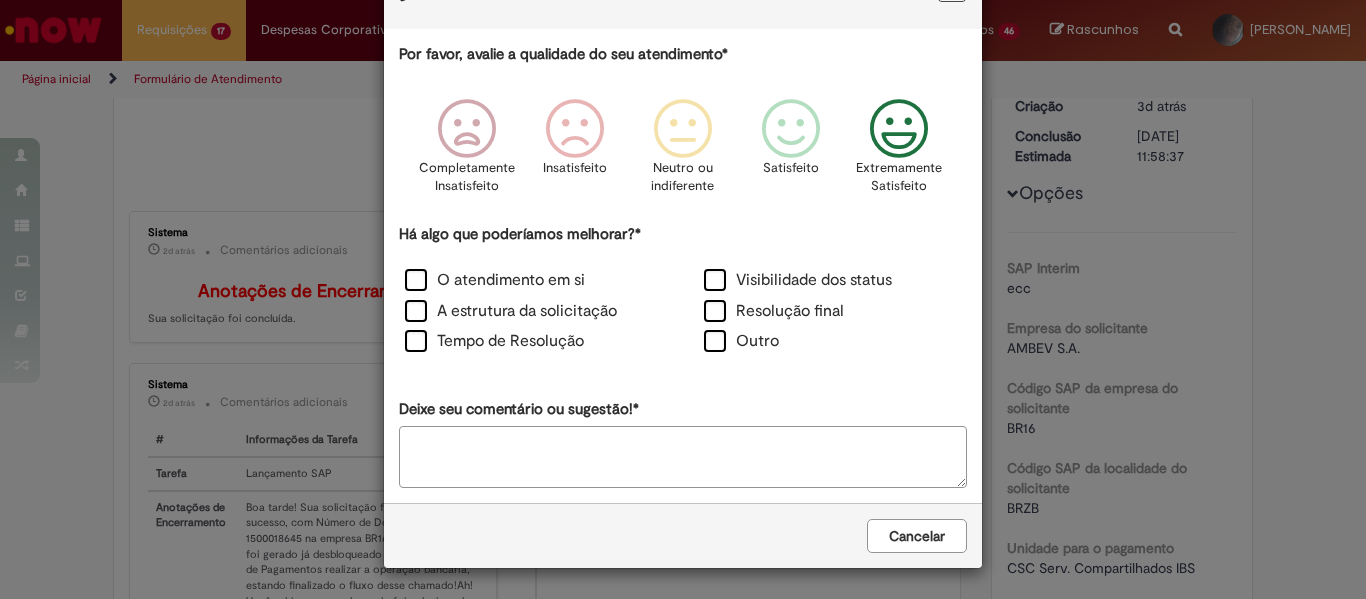 scroll, scrollTop: 0, scrollLeft: 0, axis: both 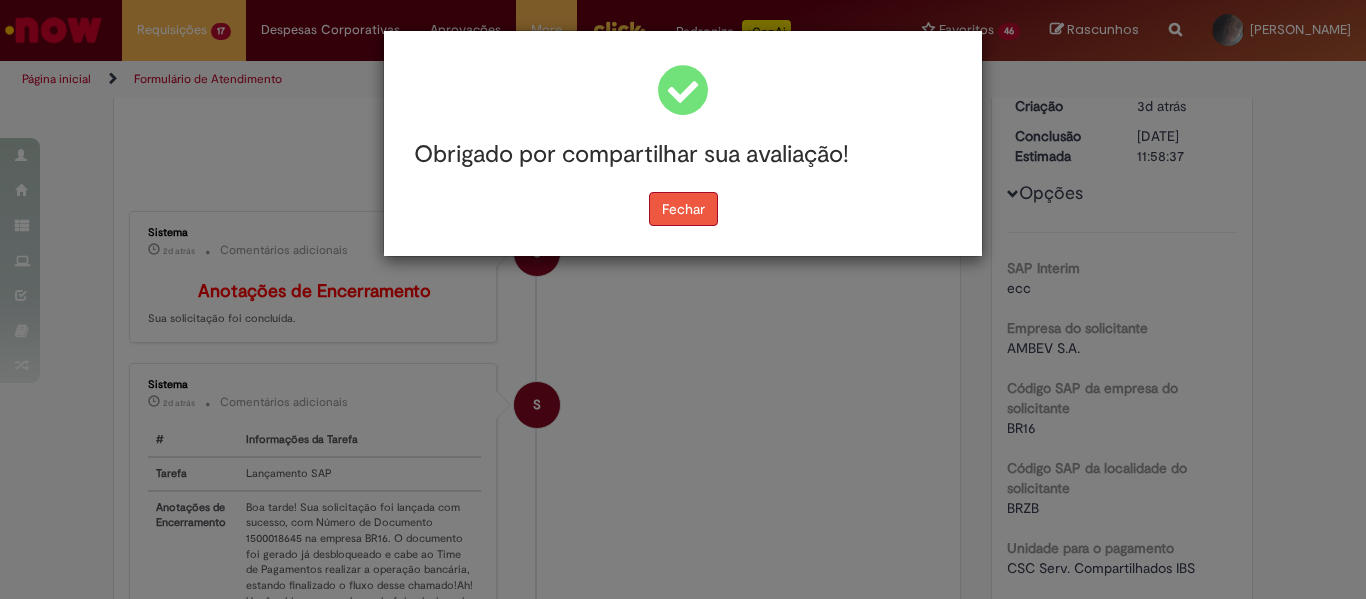 click on "Fechar" at bounding box center (683, 209) 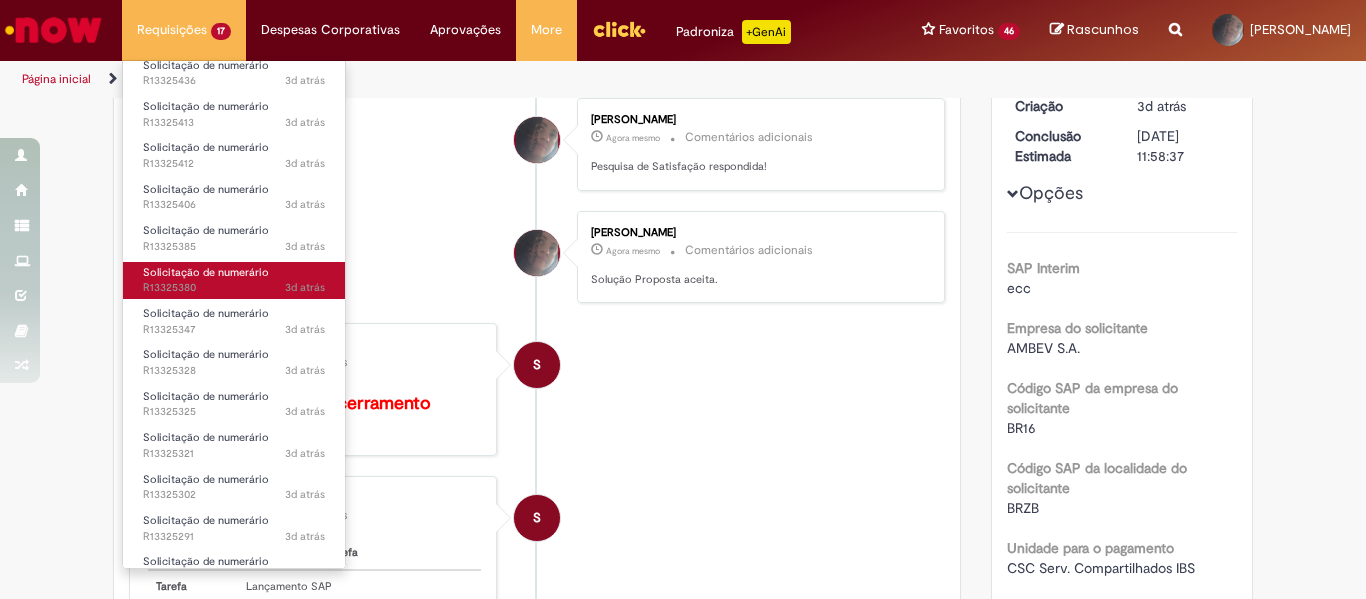 scroll, scrollTop: 240, scrollLeft: 0, axis: vertical 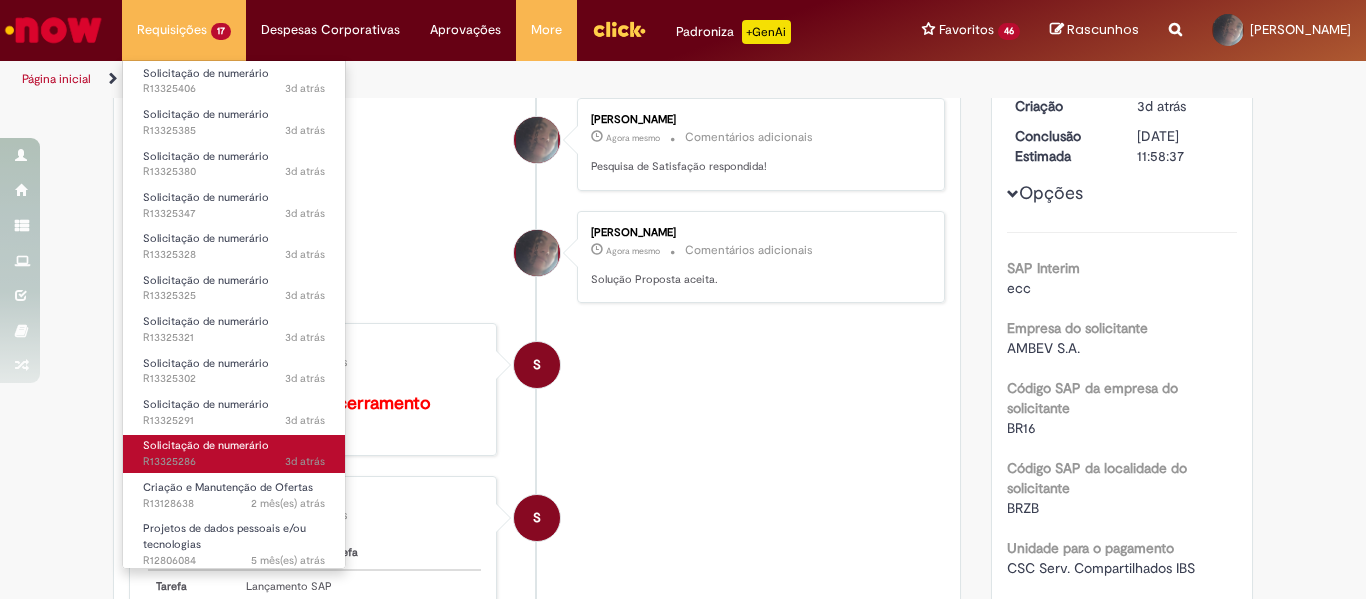 click on "Solicitação de numerário" at bounding box center [206, 445] 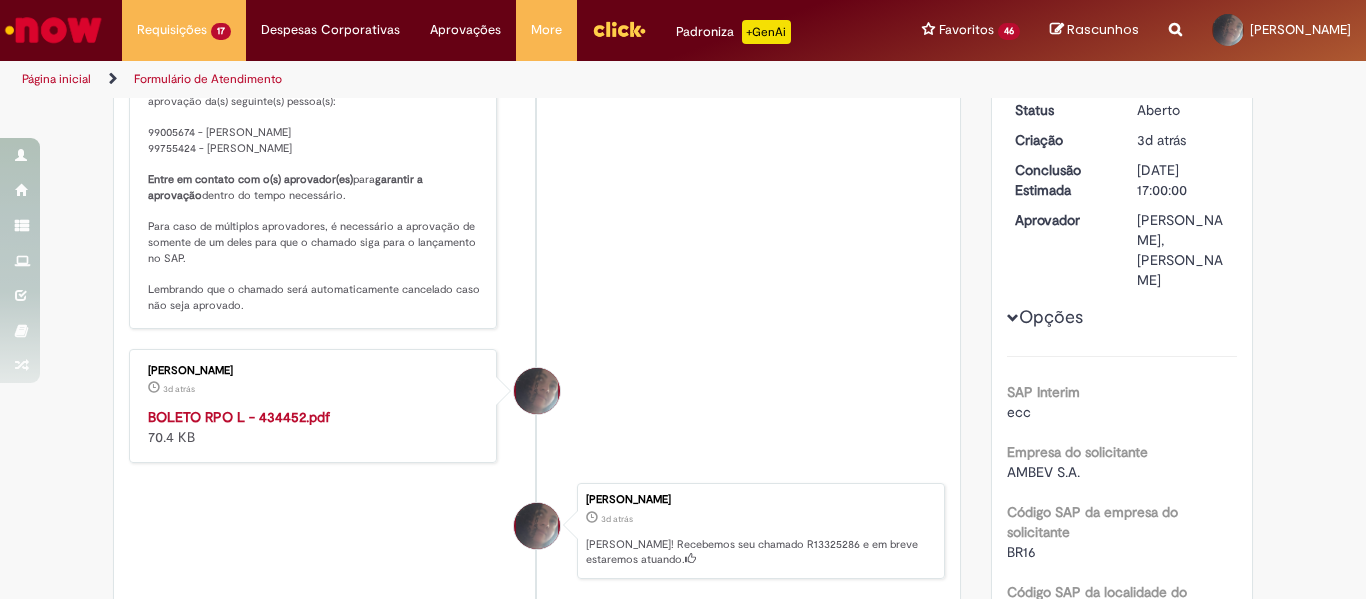 scroll, scrollTop: 0, scrollLeft: 0, axis: both 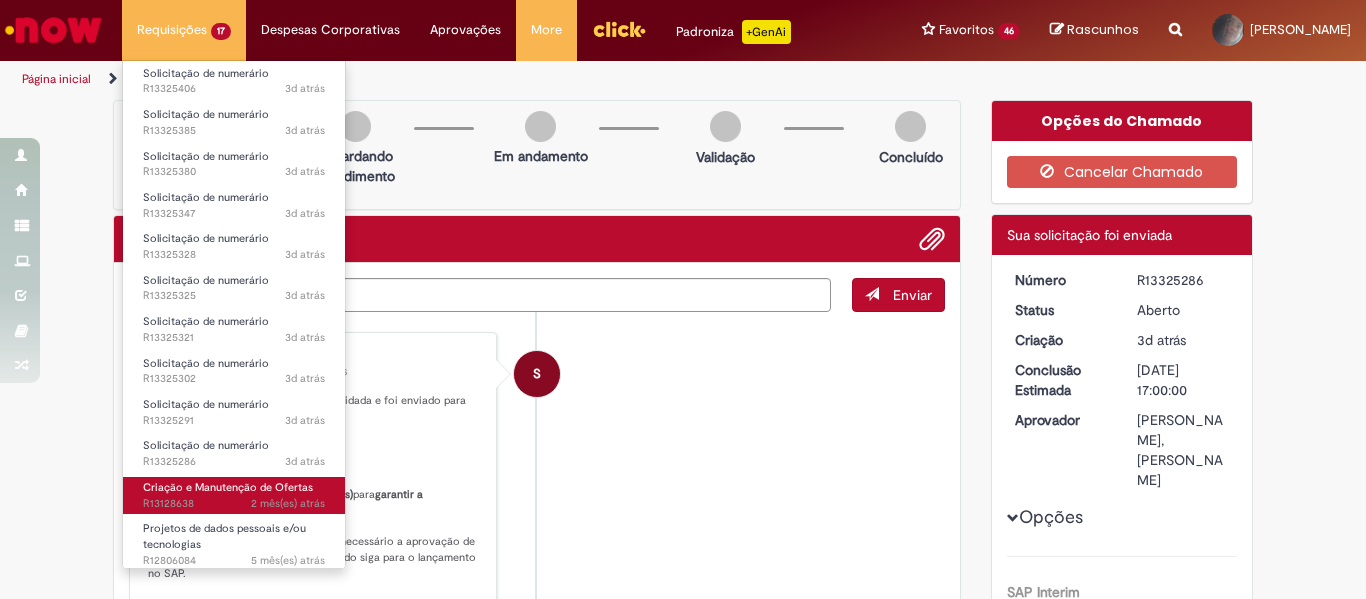 click on "2 mês(es) atrás" at bounding box center [288, 503] 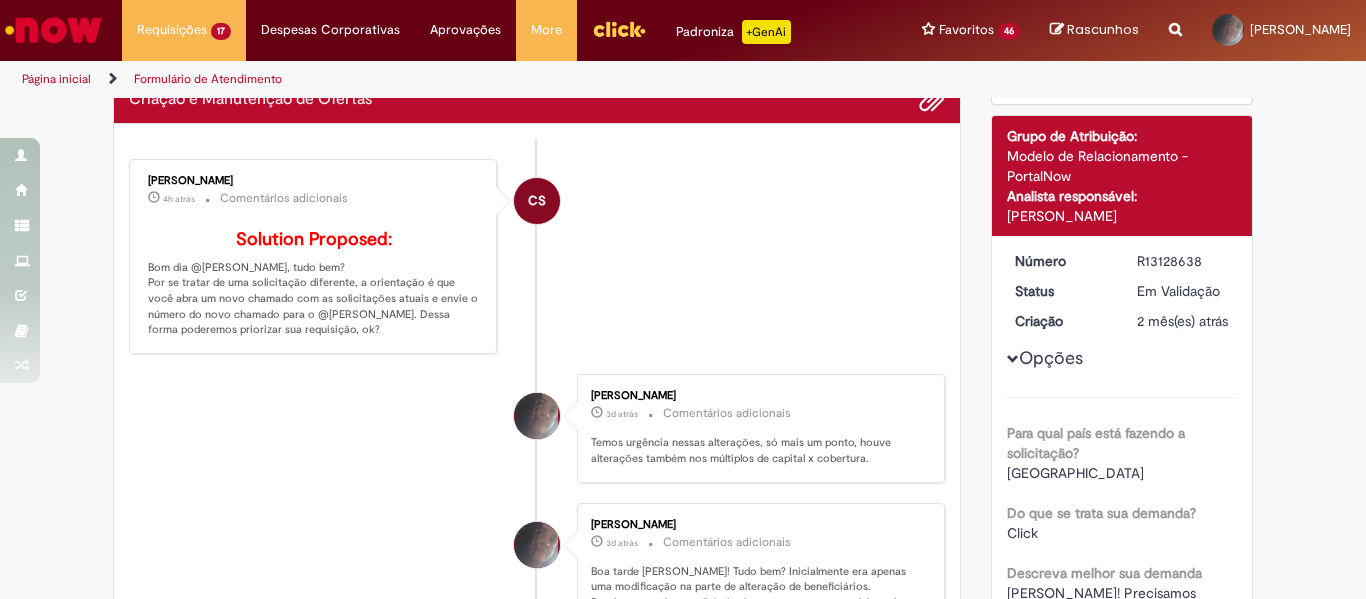 scroll, scrollTop: 0, scrollLeft: 0, axis: both 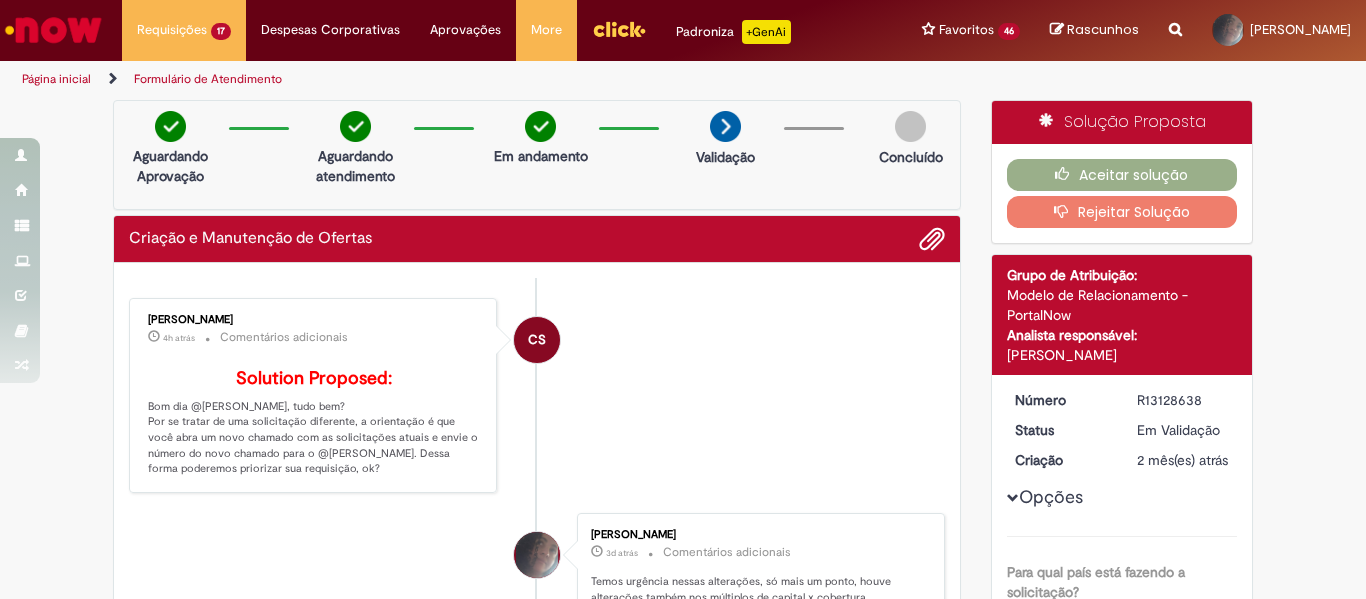 click on "Rejeitar Solução" at bounding box center (1122, 212) 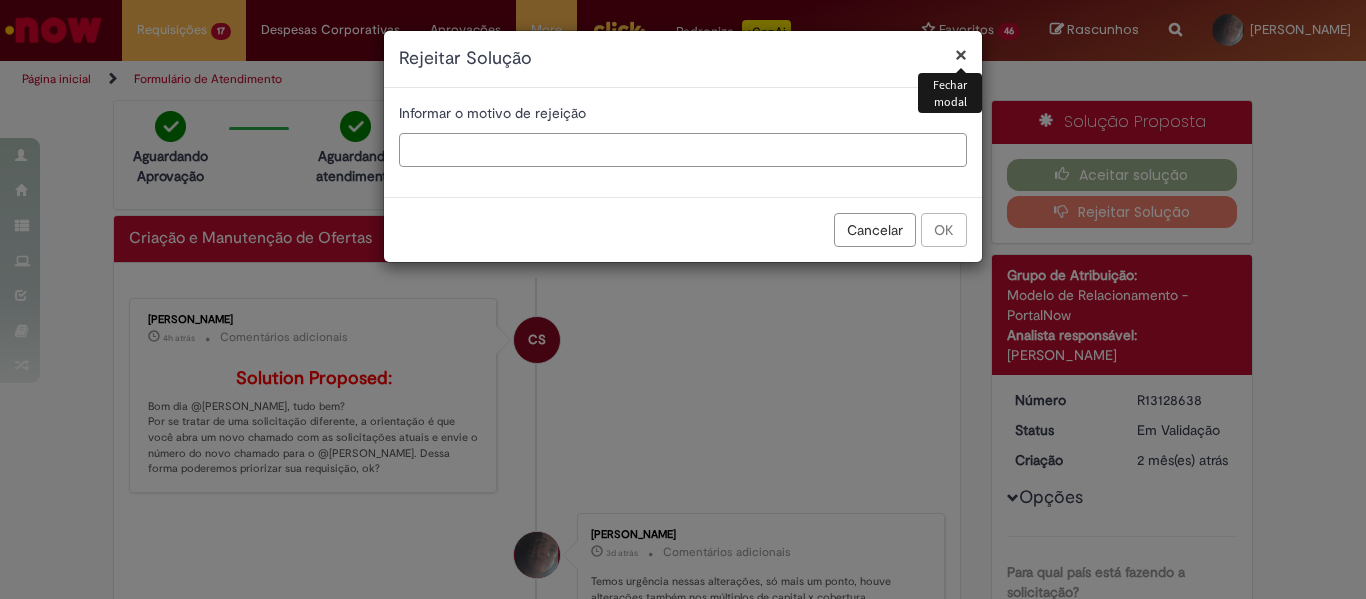 click at bounding box center (683, 150) 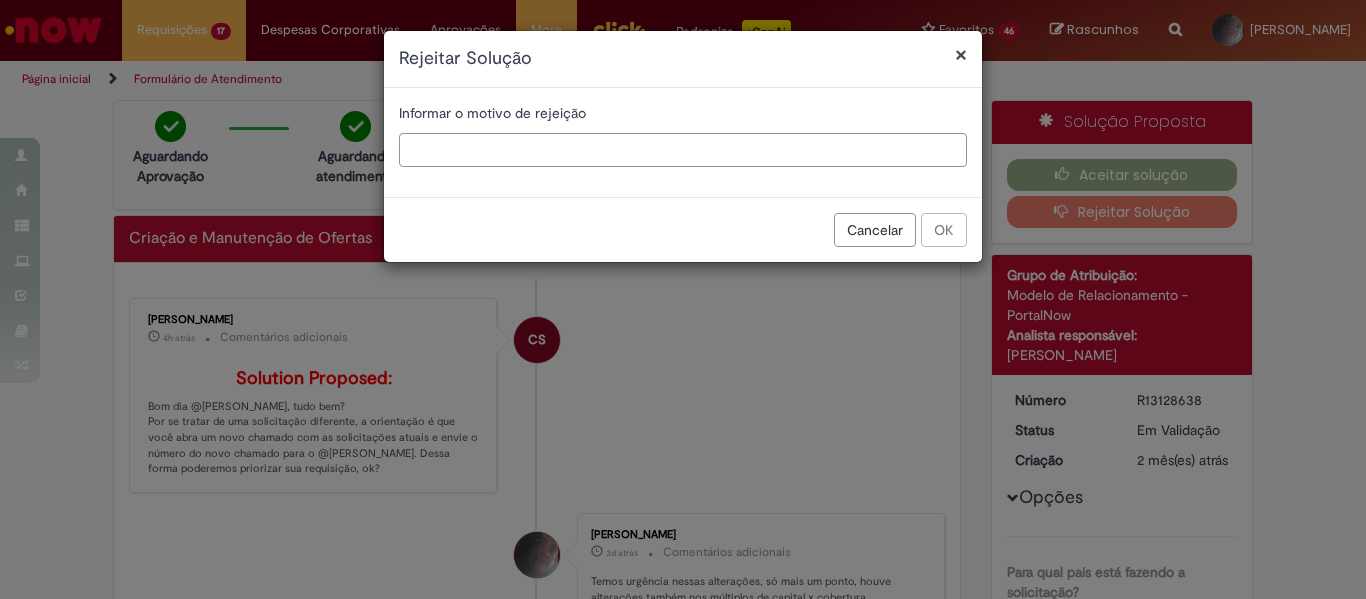 type on "*" 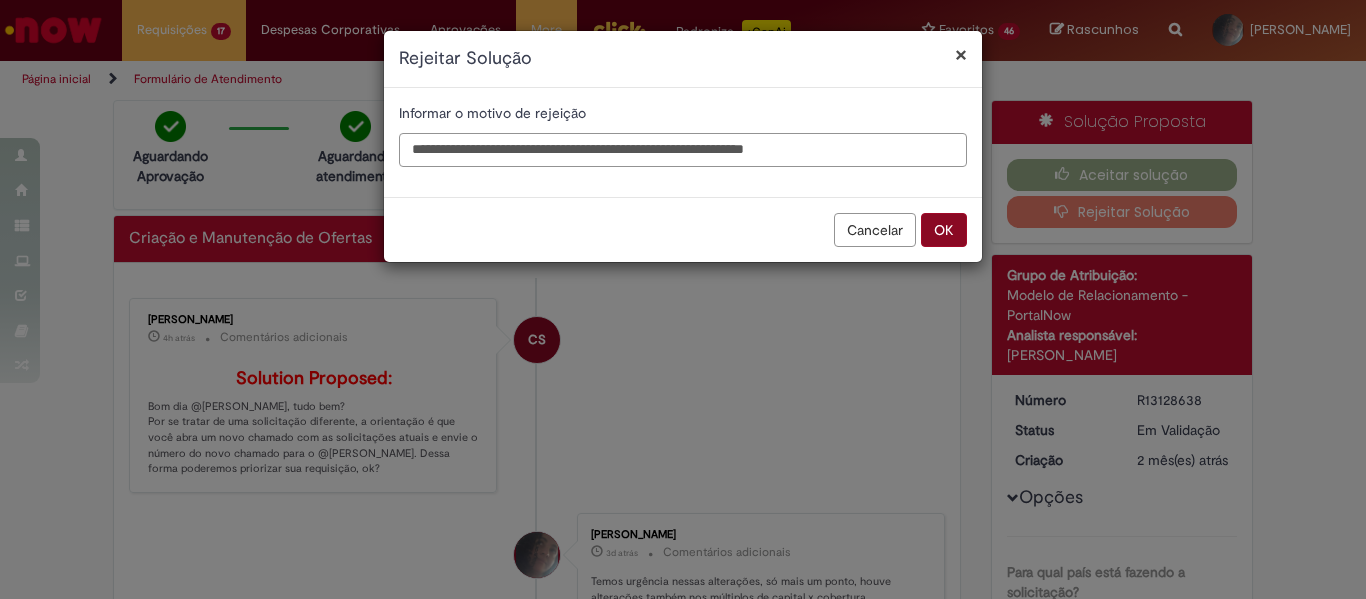 type on "**********" 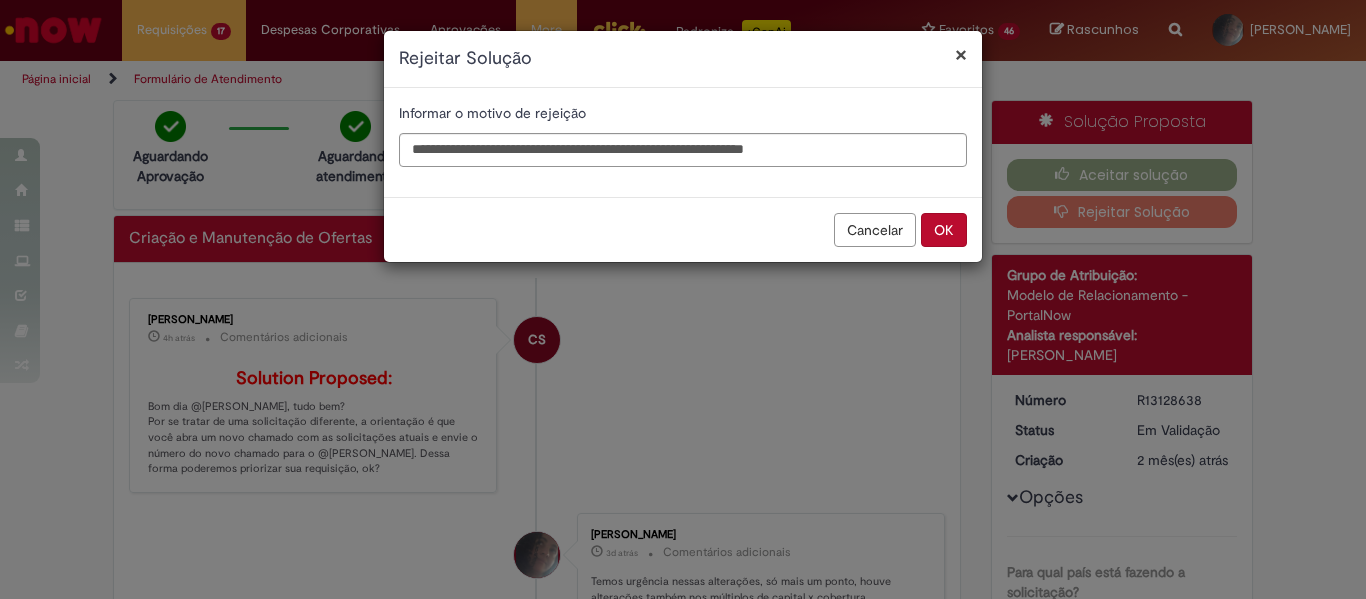 click on "OK" at bounding box center (944, 230) 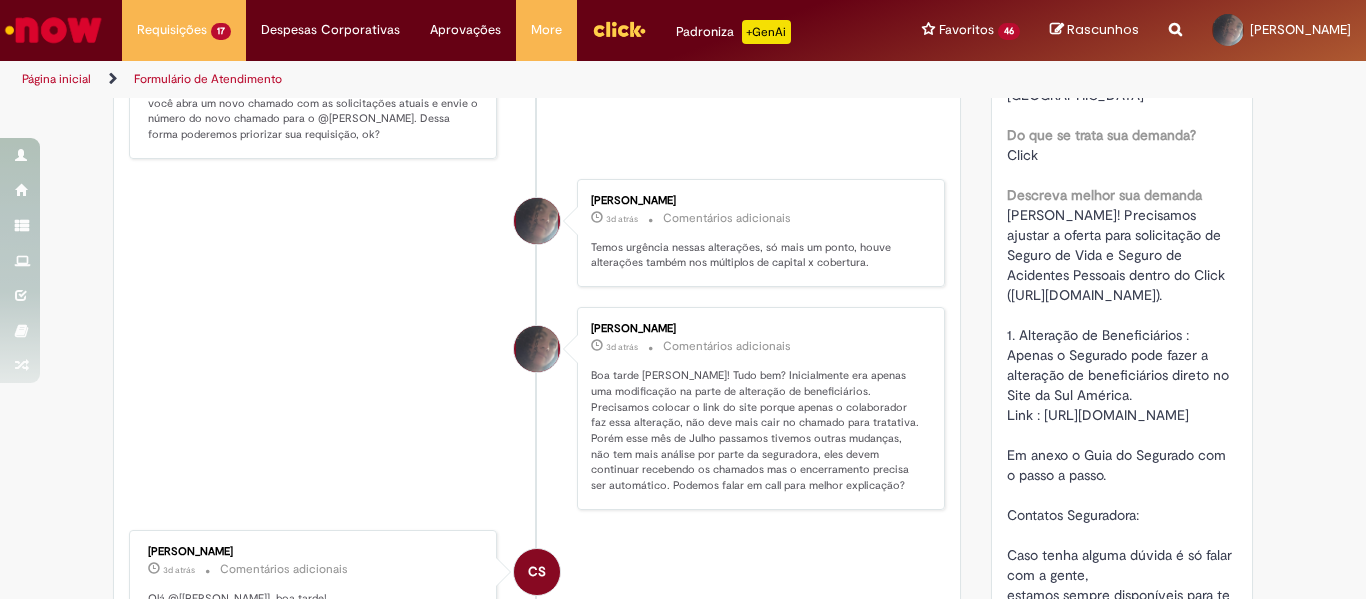 scroll, scrollTop: 734, scrollLeft: 0, axis: vertical 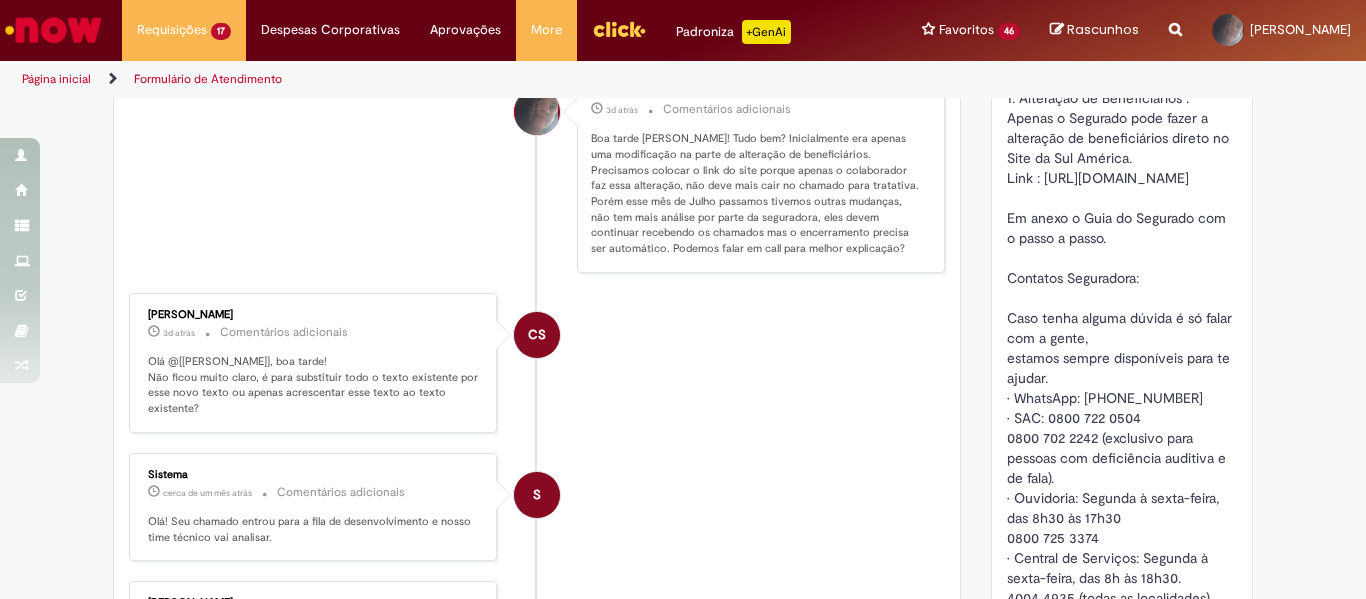 click on "[PERSON_NAME]" at bounding box center [314, 315] 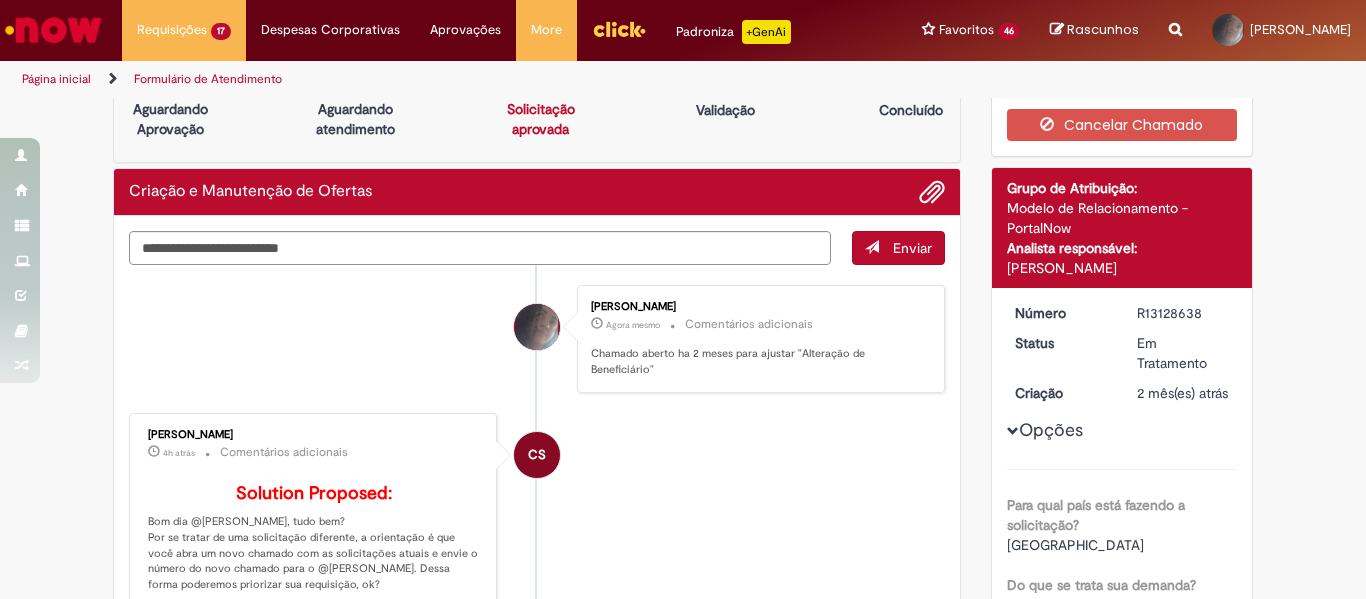 scroll, scrollTop: 34, scrollLeft: 0, axis: vertical 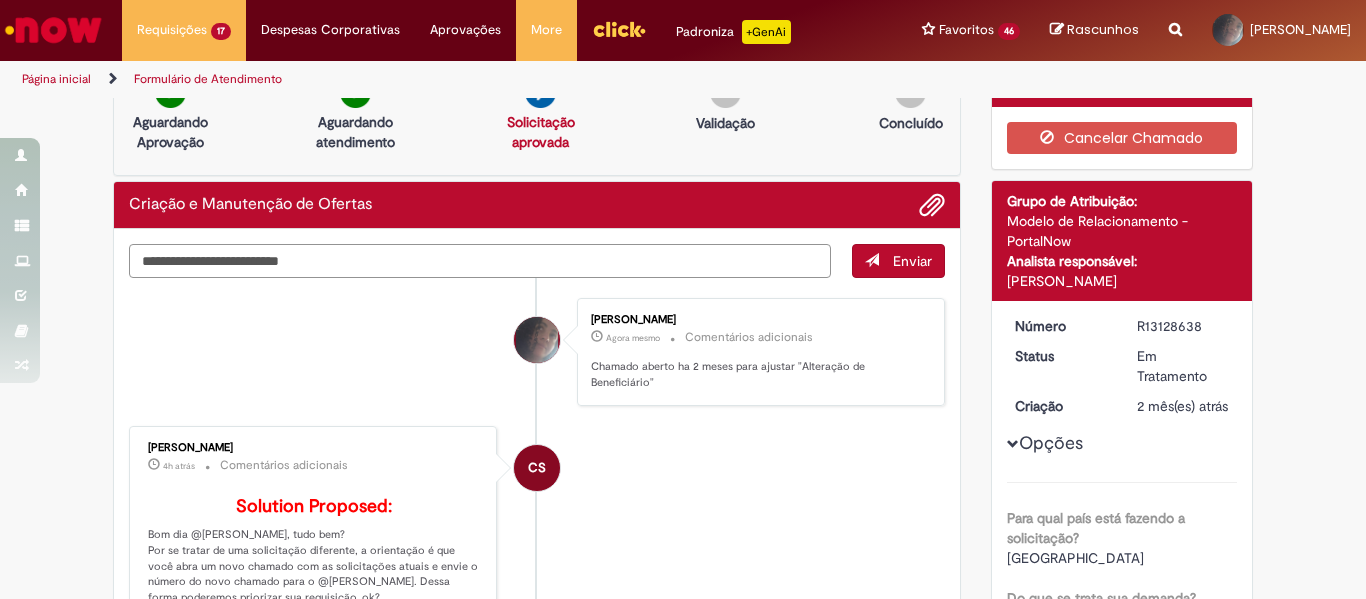 click at bounding box center [480, 261] 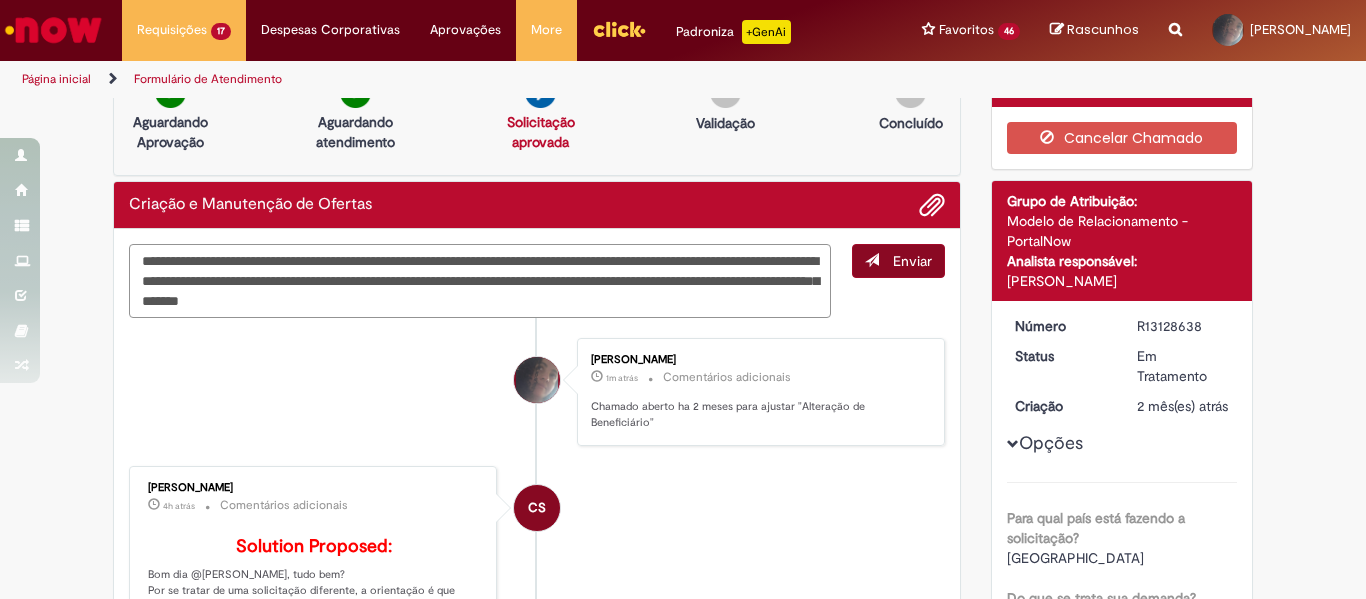 type on "**********" 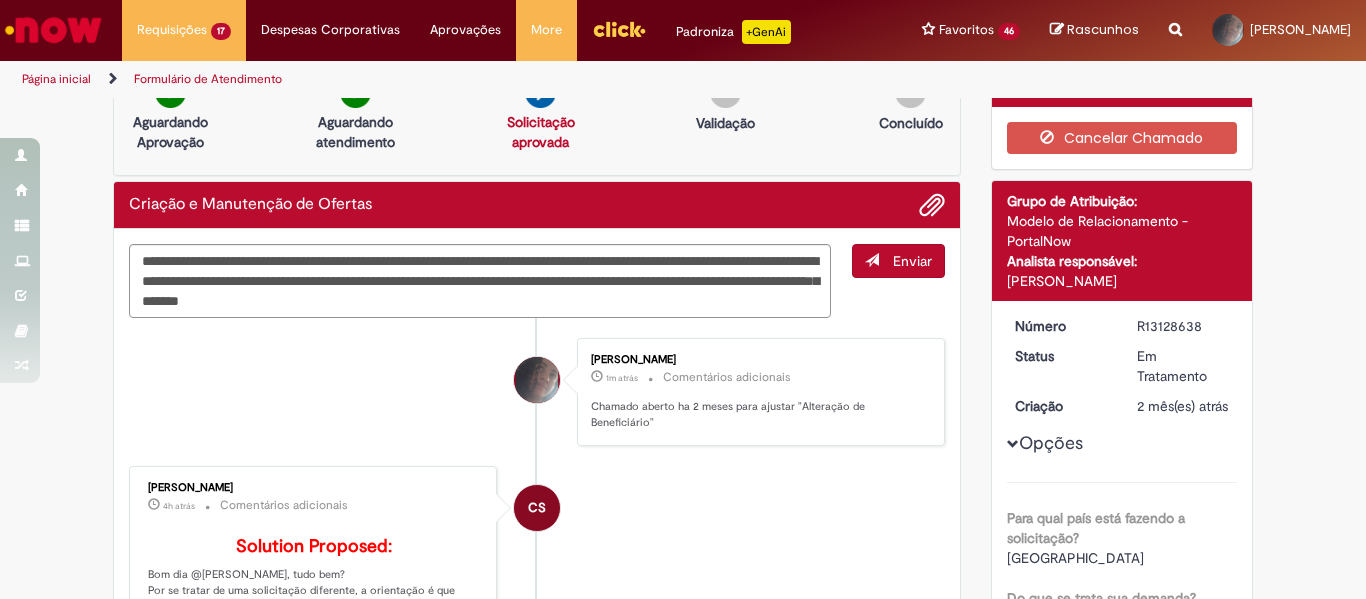 drag, startPoint x: 909, startPoint y: 268, endPoint x: 691, endPoint y: 408, distance: 259.083 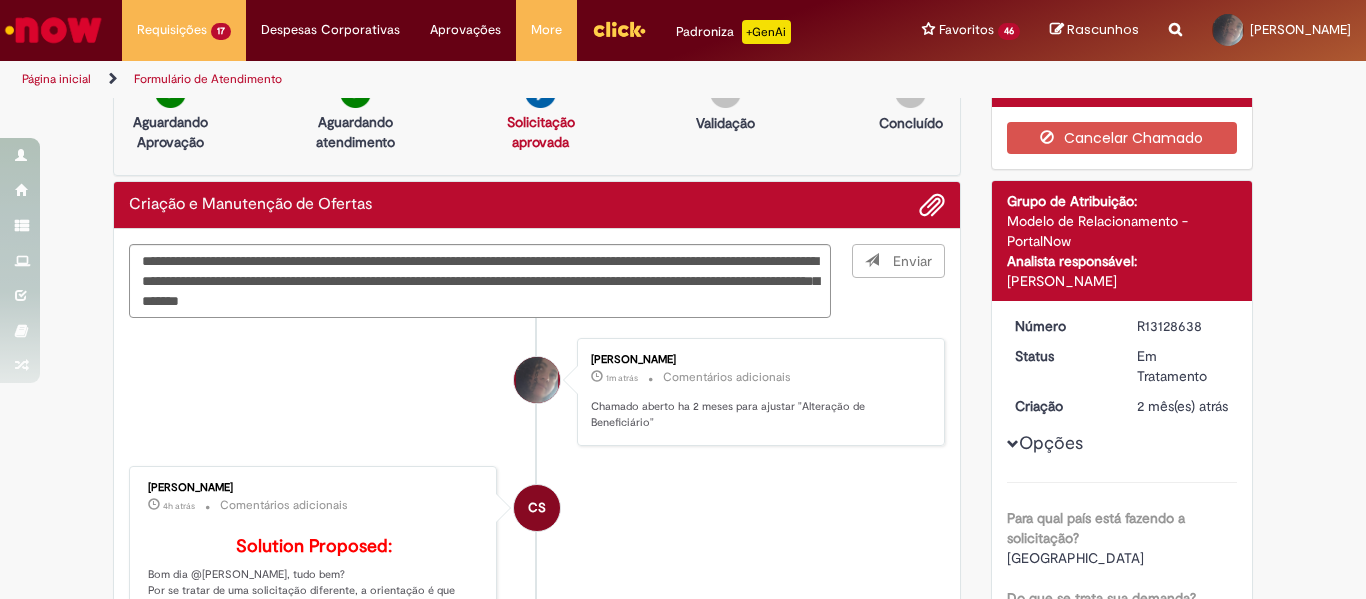 type 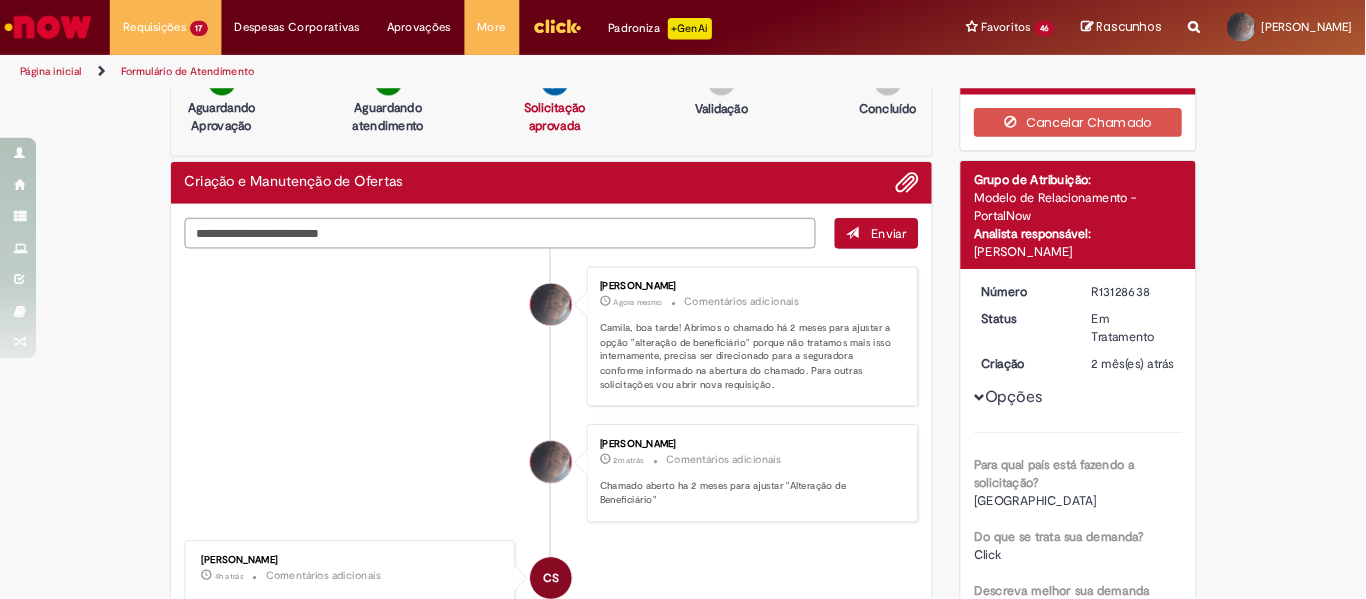 scroll, scrollTop: 0, scrollLeft: 0, axis: both 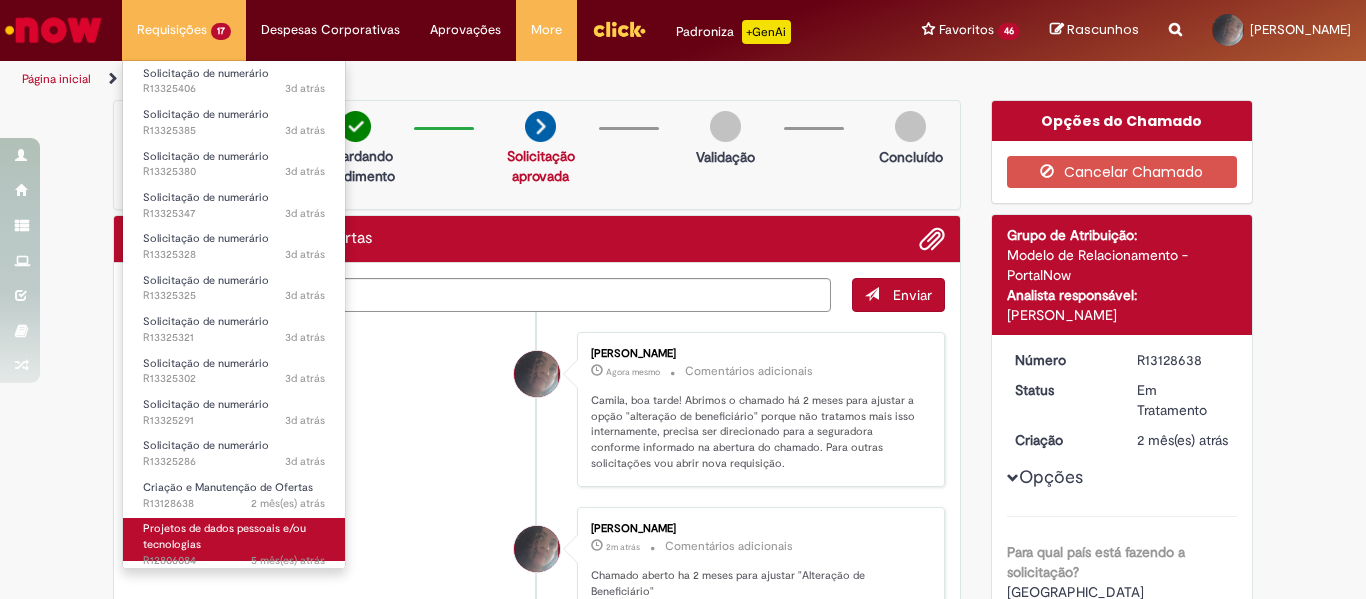 click on "Projetos de dados pessoais e/ou tecnologias" at bounding box center (224, 536) 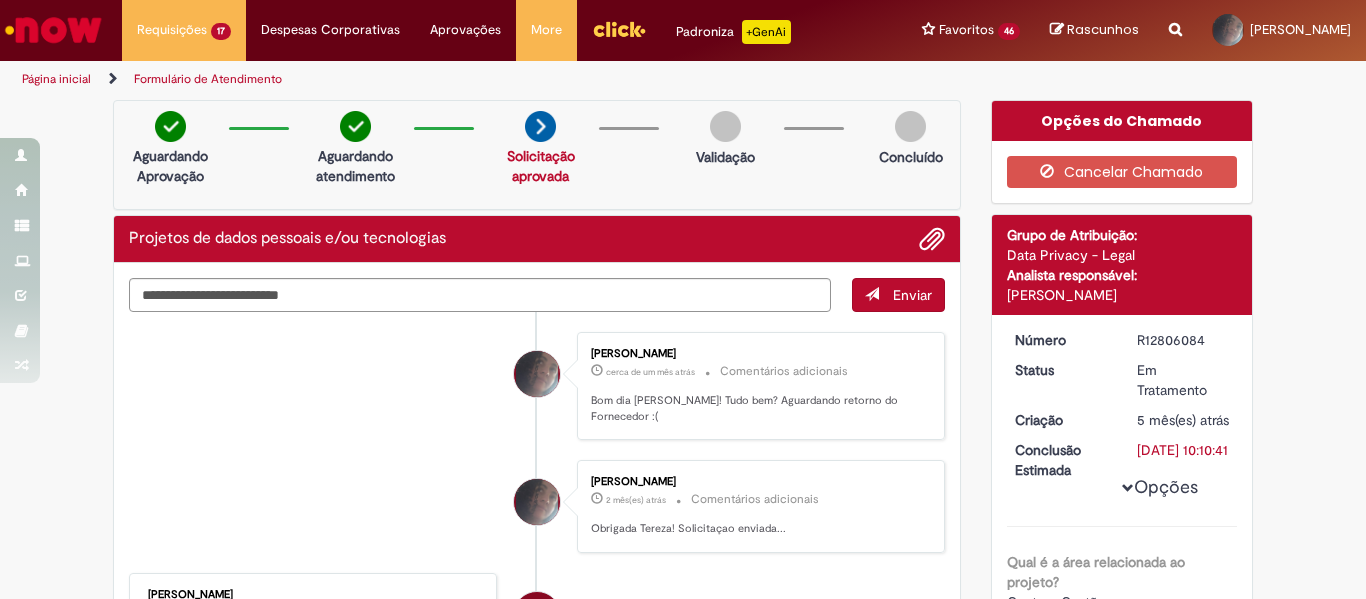 click on "[PERSON_NAME]
cerca de um mês atrás cerca de um mês atrás     Comentários adicionais
Bom dia Tereza! Tudo bem? Aguardando retorno do Fornecedor :(
[PERSON_NAME]
2 mês(es) atrás 2 meses atrás     Comentários adicionais
Obrigada Tereza! Solicitaçao enviada...
TMT
[PERSON_NAME]" at bounding box center [537, 1873] 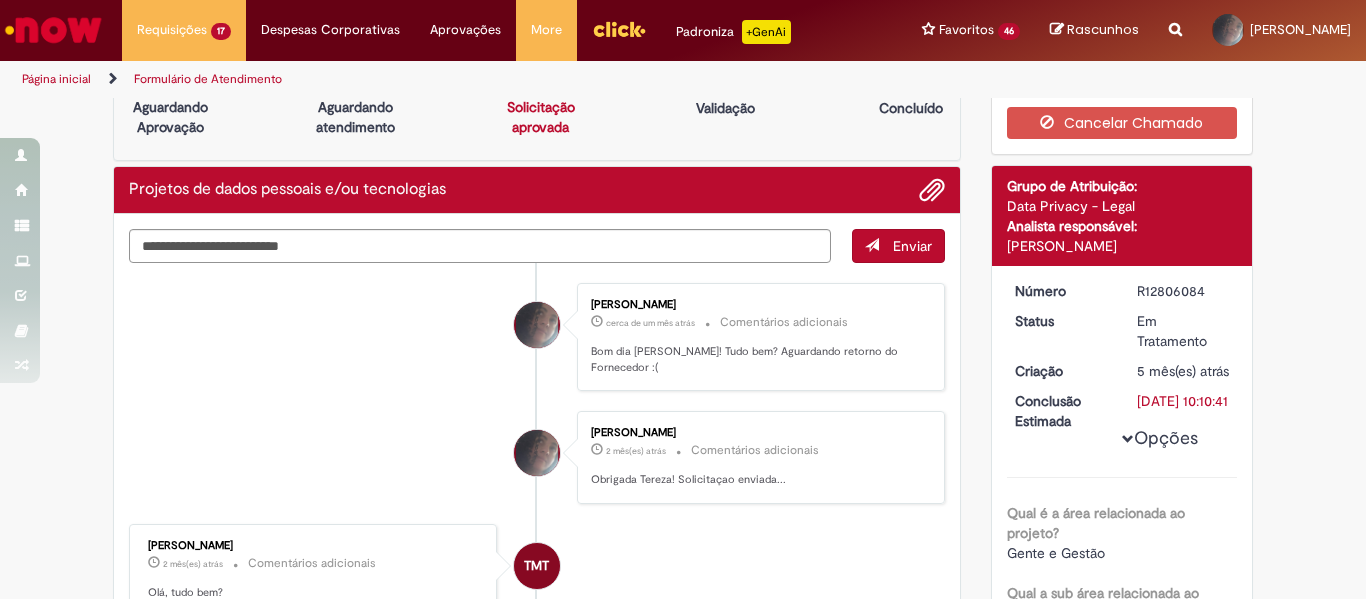 scroll, scrollTop: 0, scrollLeft: 0, axis: both 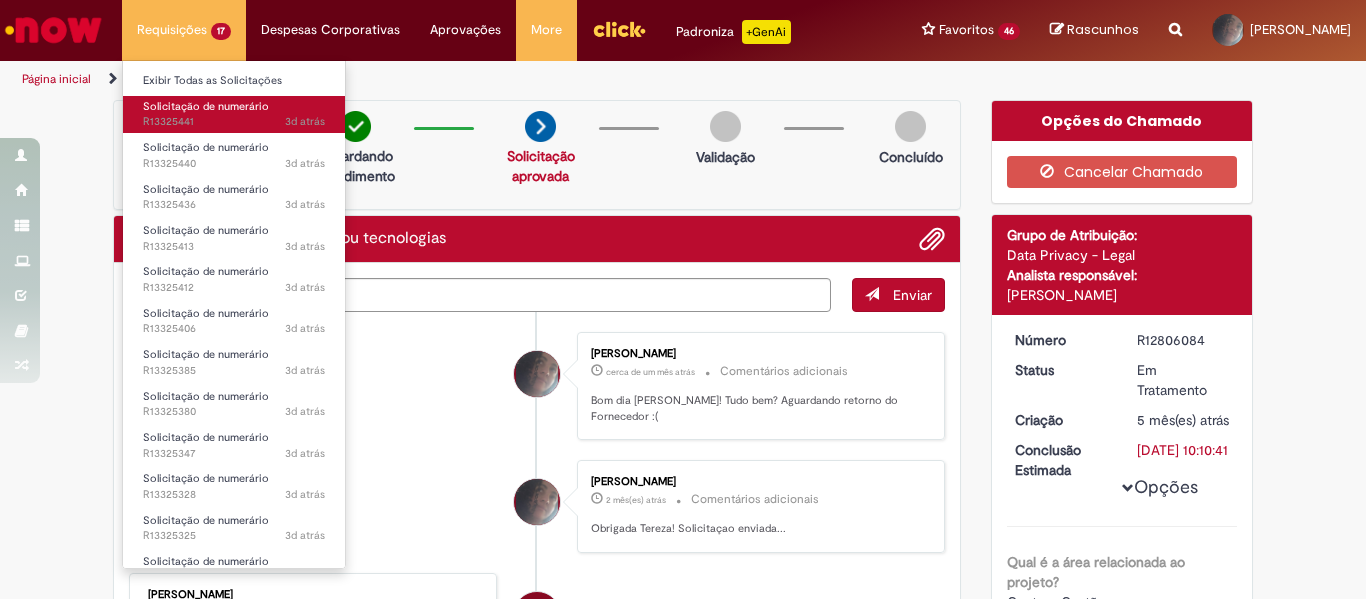 click on "Solicitação de numerário" at bounding box center [206, 106] 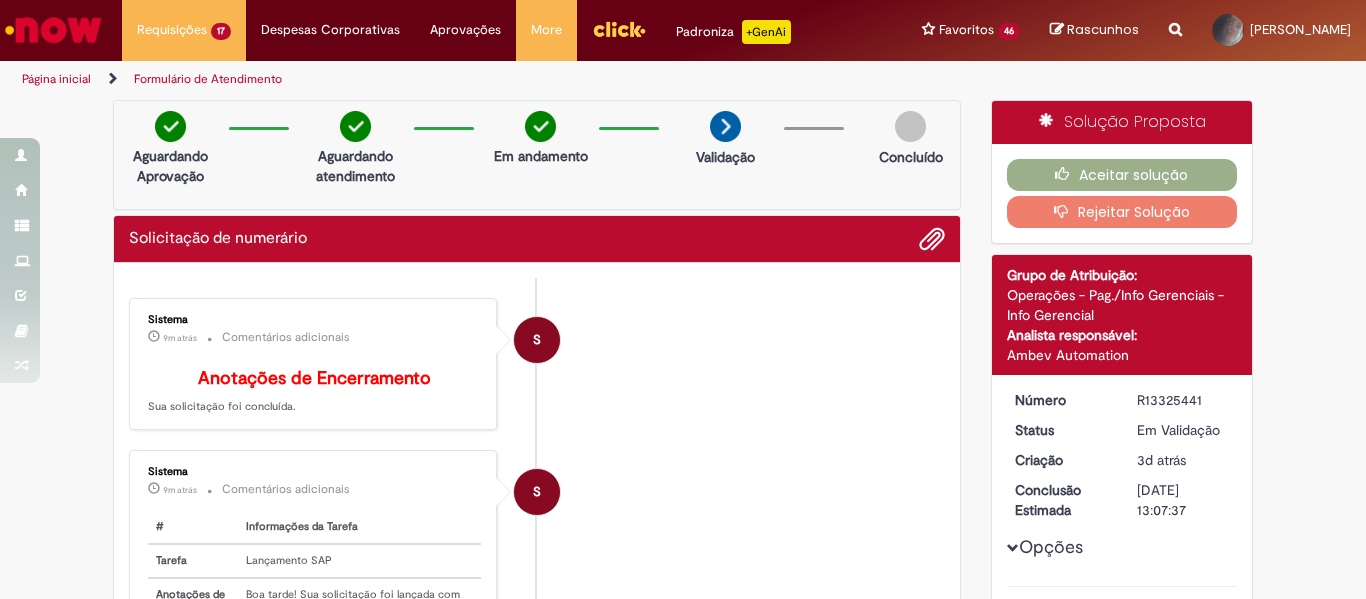 click on "S
Sistema
9m atrás 9 minutos atrás     Comentários adicionais
Anotações de Encerramento
Sua solicitação foi concluída." at bounding box center (537, 364) 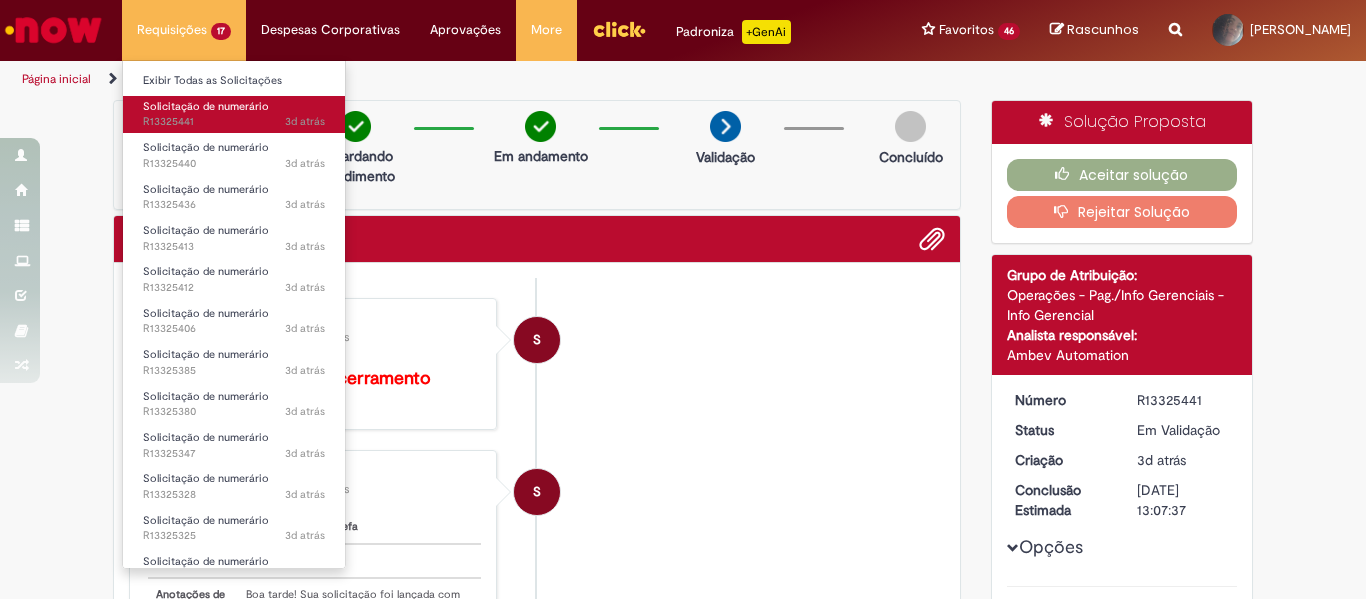 drag, startPoint x: 182, startPoint y: 111, endPoint x: 381, endPoint y: 114, distance: 199.02261 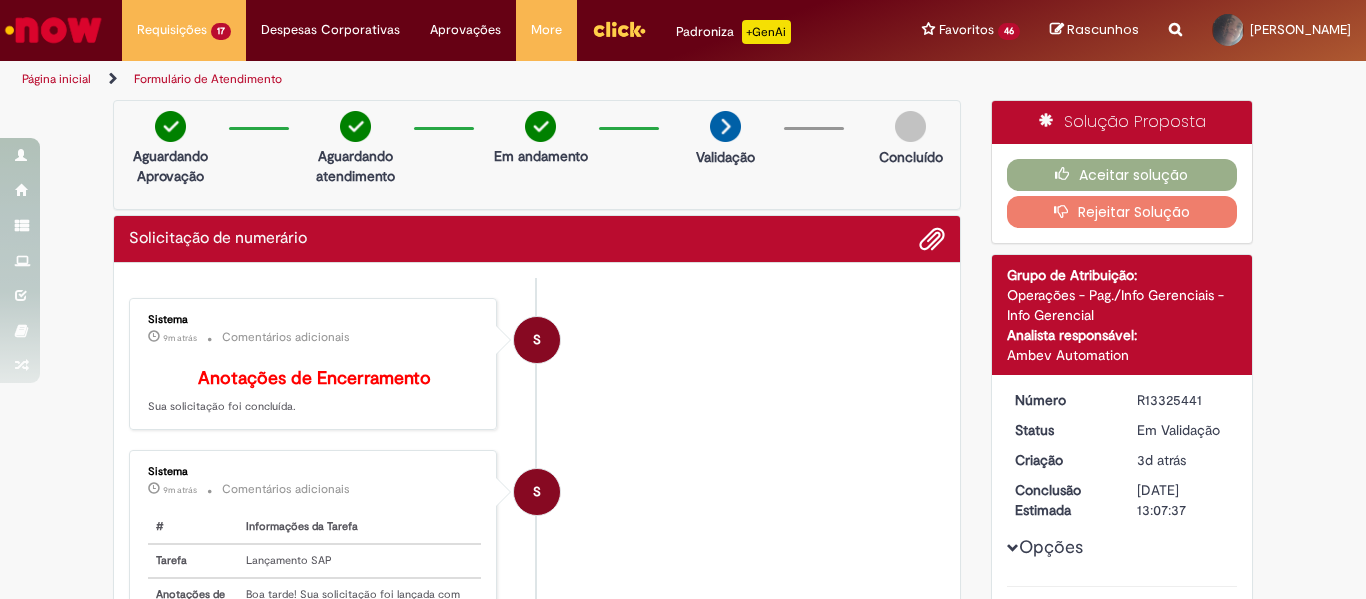 click on "Solicitação de numerário" at bounding box center (0, 0) 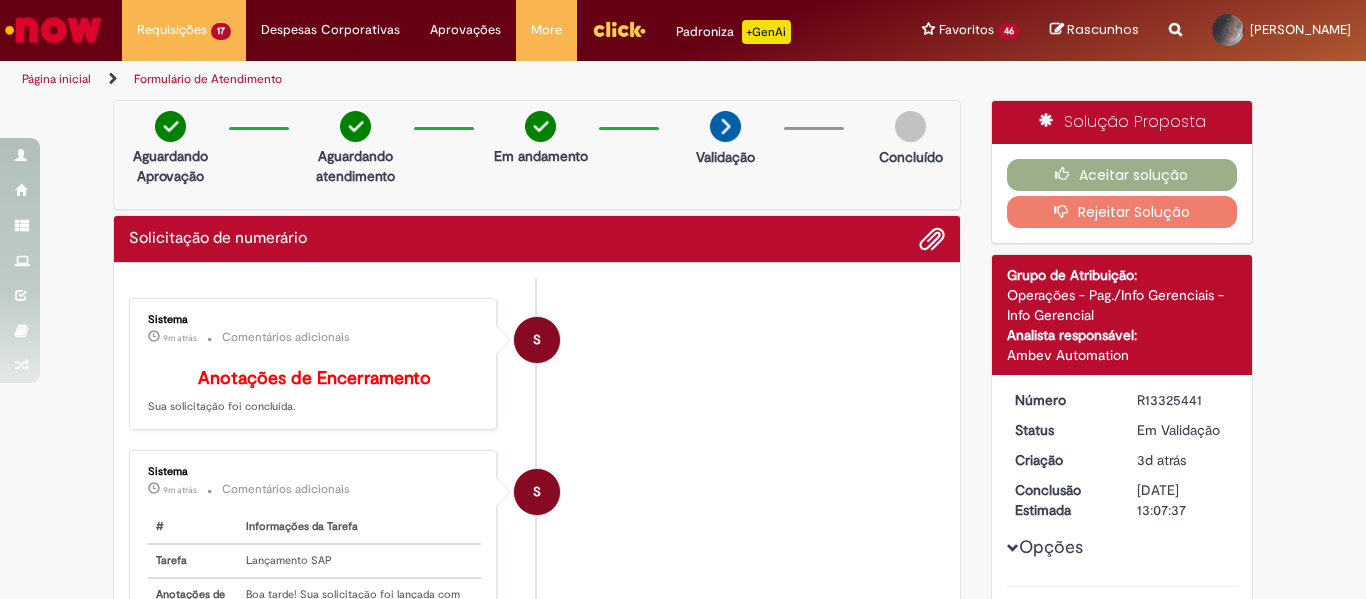 click at bounding box center [53, 30] 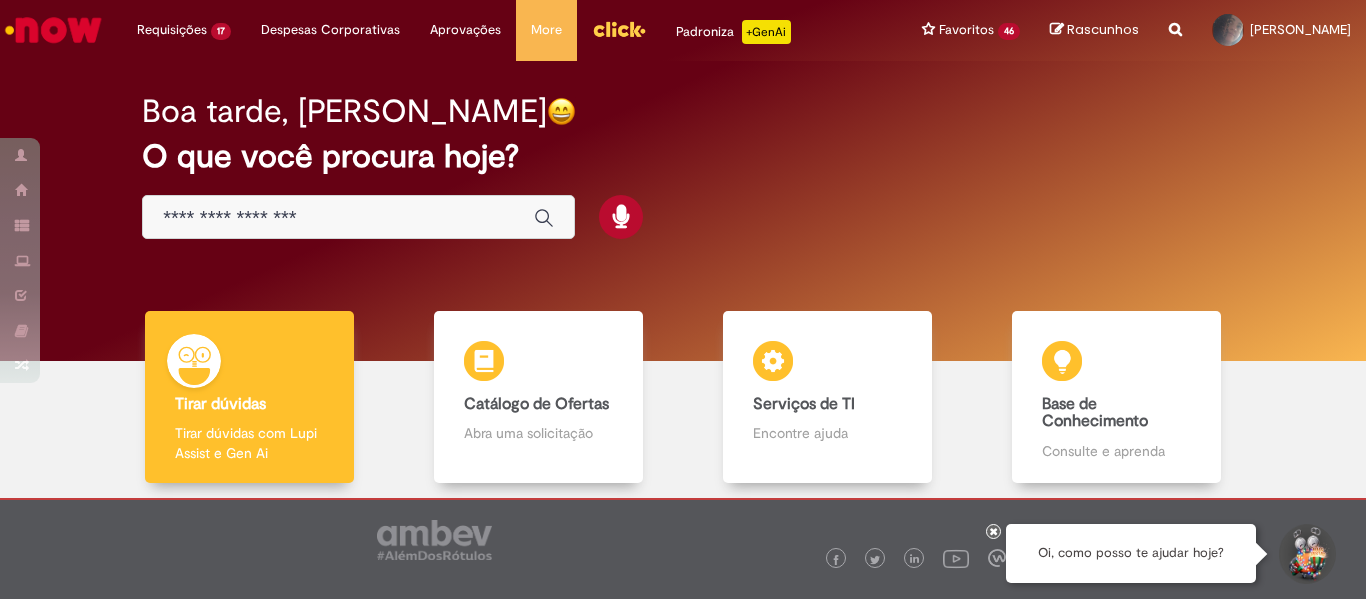scroll, scrollTop: 0, scrollLeft: 0, axis: both 